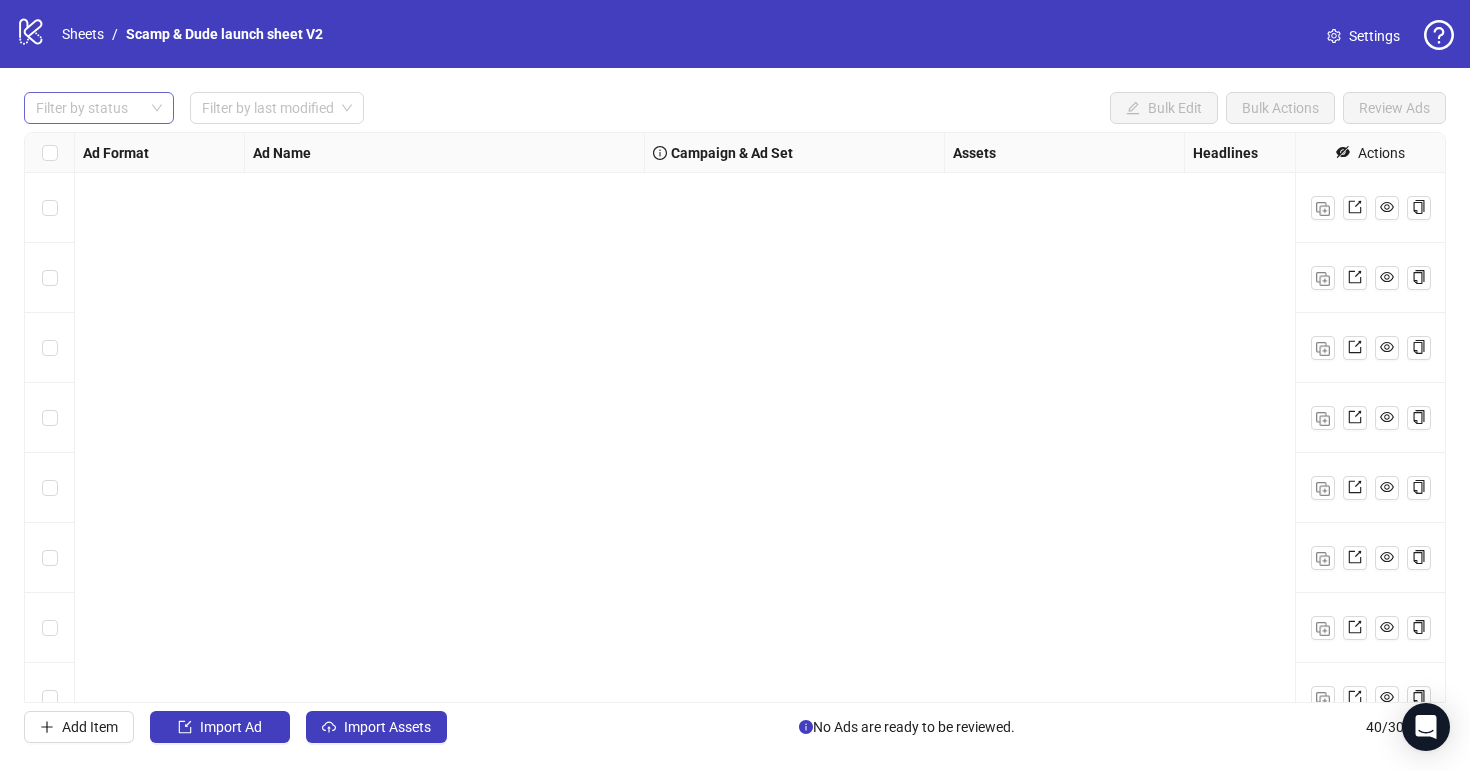 scroll, scrollTop: 0, scrollLeft: 0, axis: both 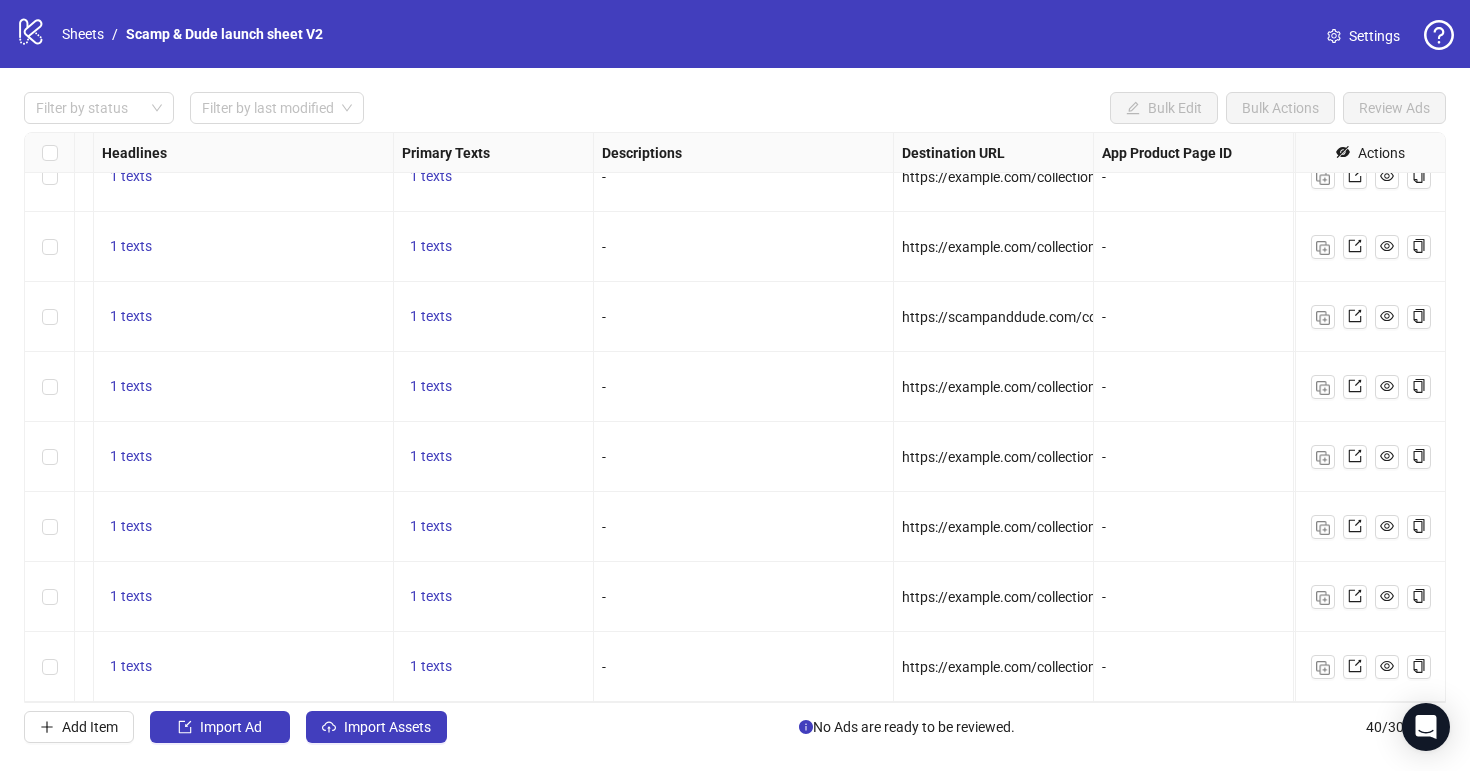 click on "logo/logo-mobile Sheets / Scamp & Dude launch sheet V2" at bounding box center [173, 34] 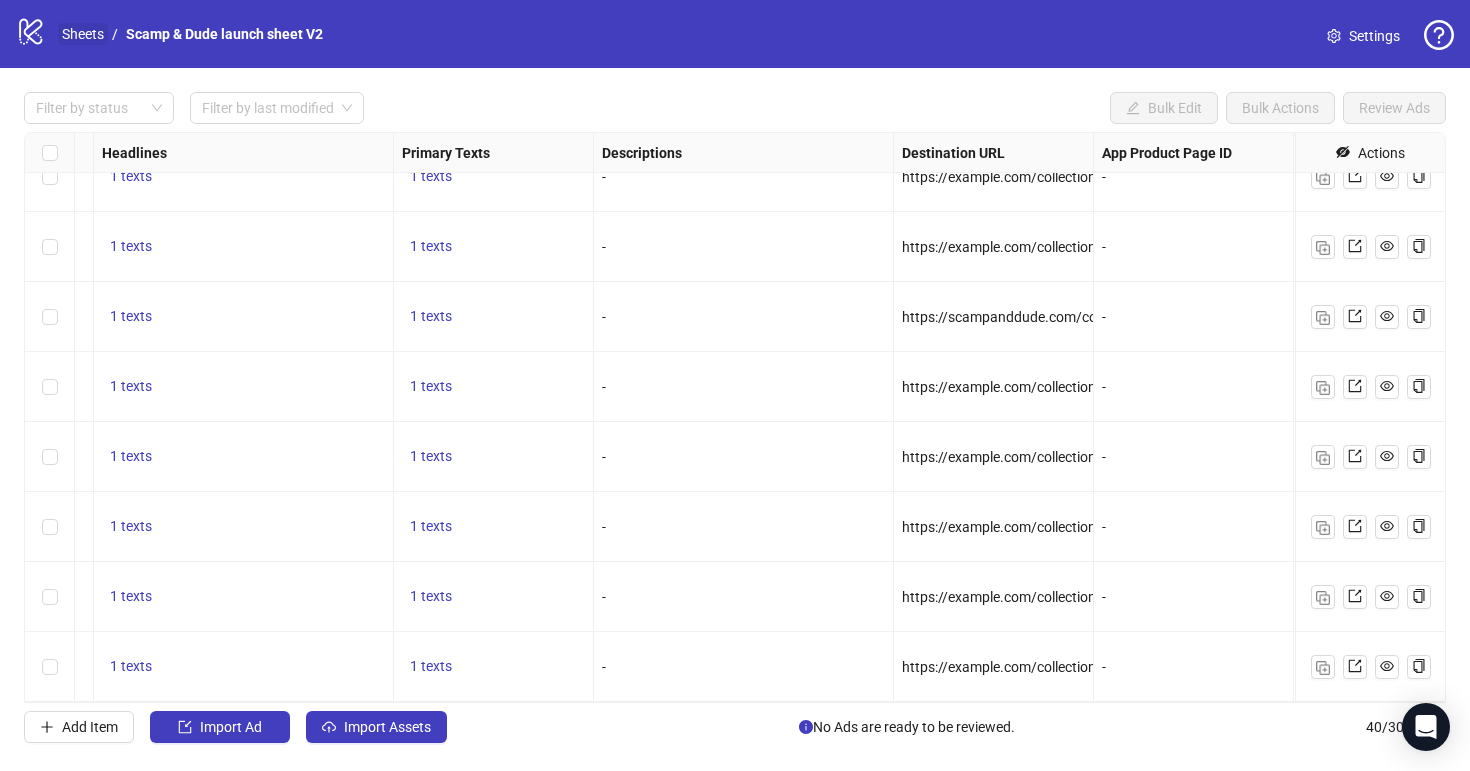 click on "Sheets" at bounding box center [83, 34] 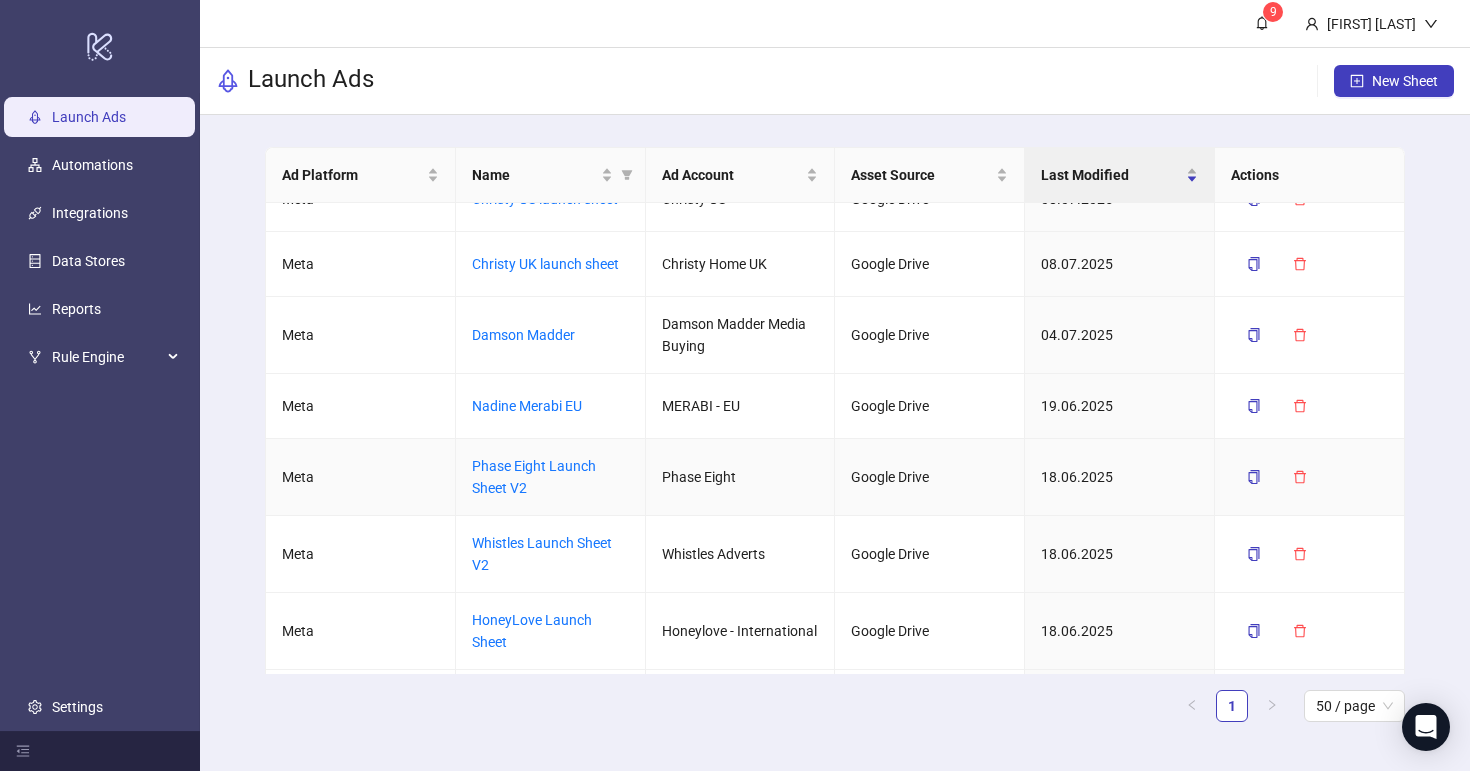 scroll, scrollTop: 145, scrollLeft: 0, axis: vertical 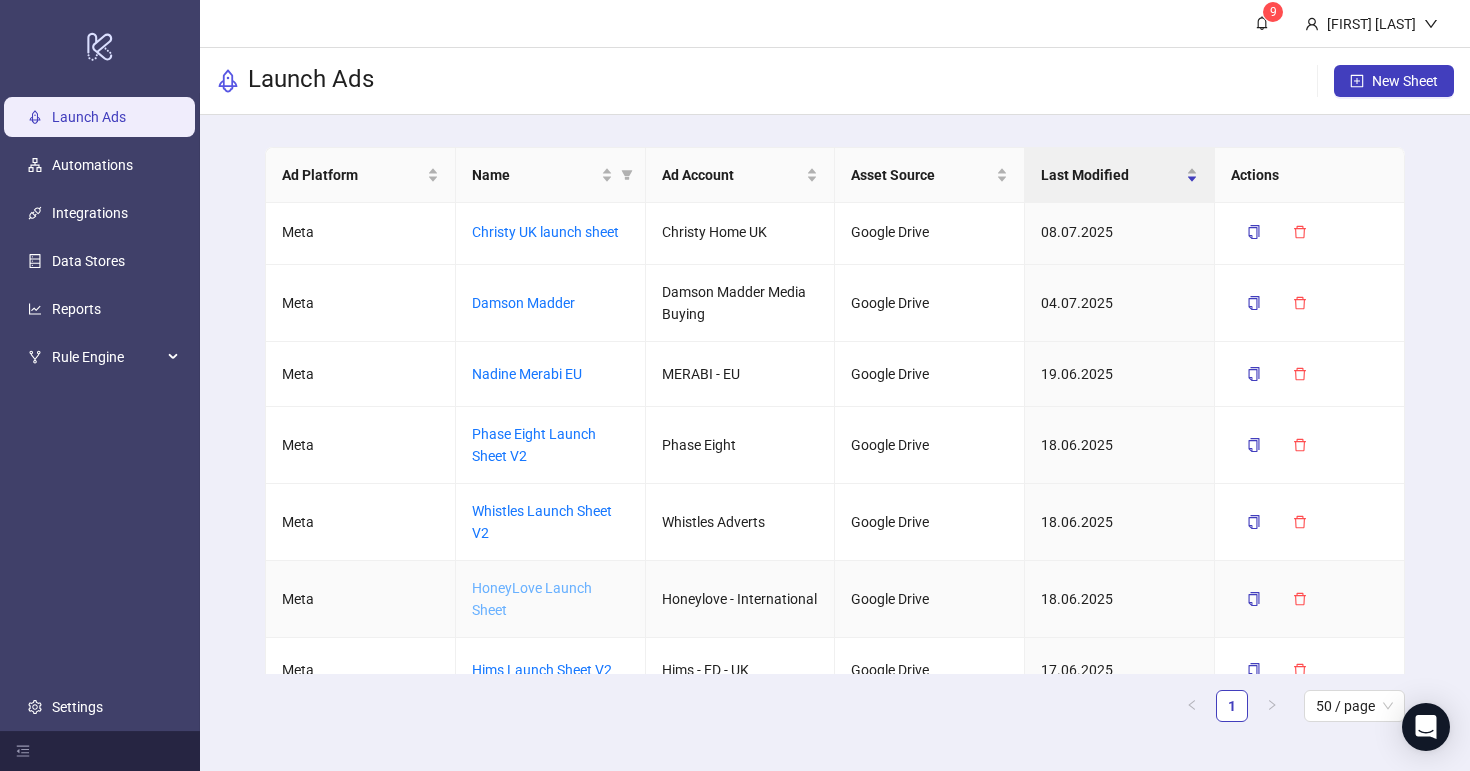 click on "HoneyLove Launch Sheet" at bounding box center (532, 599) 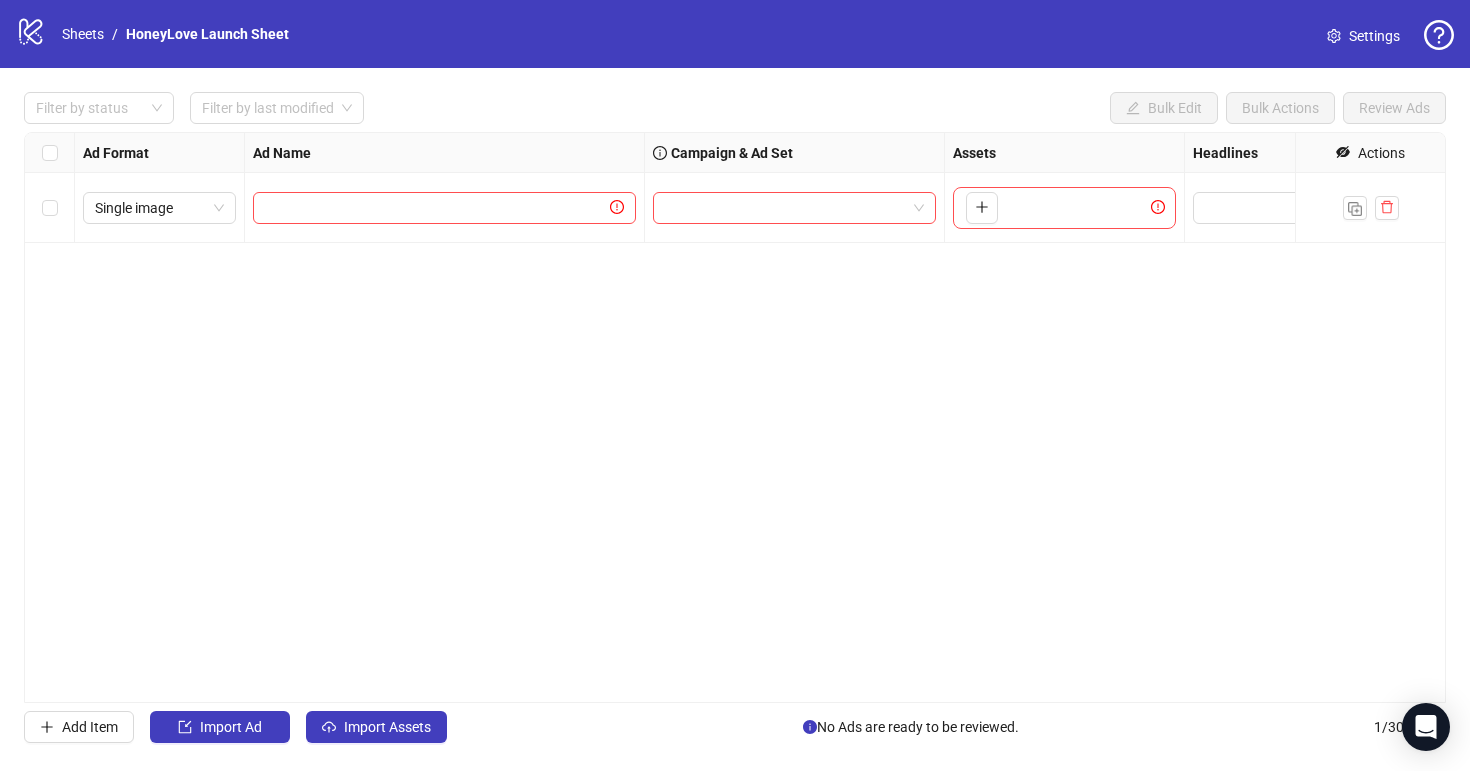 click on "Settings" at bounding box center (1363, 36) 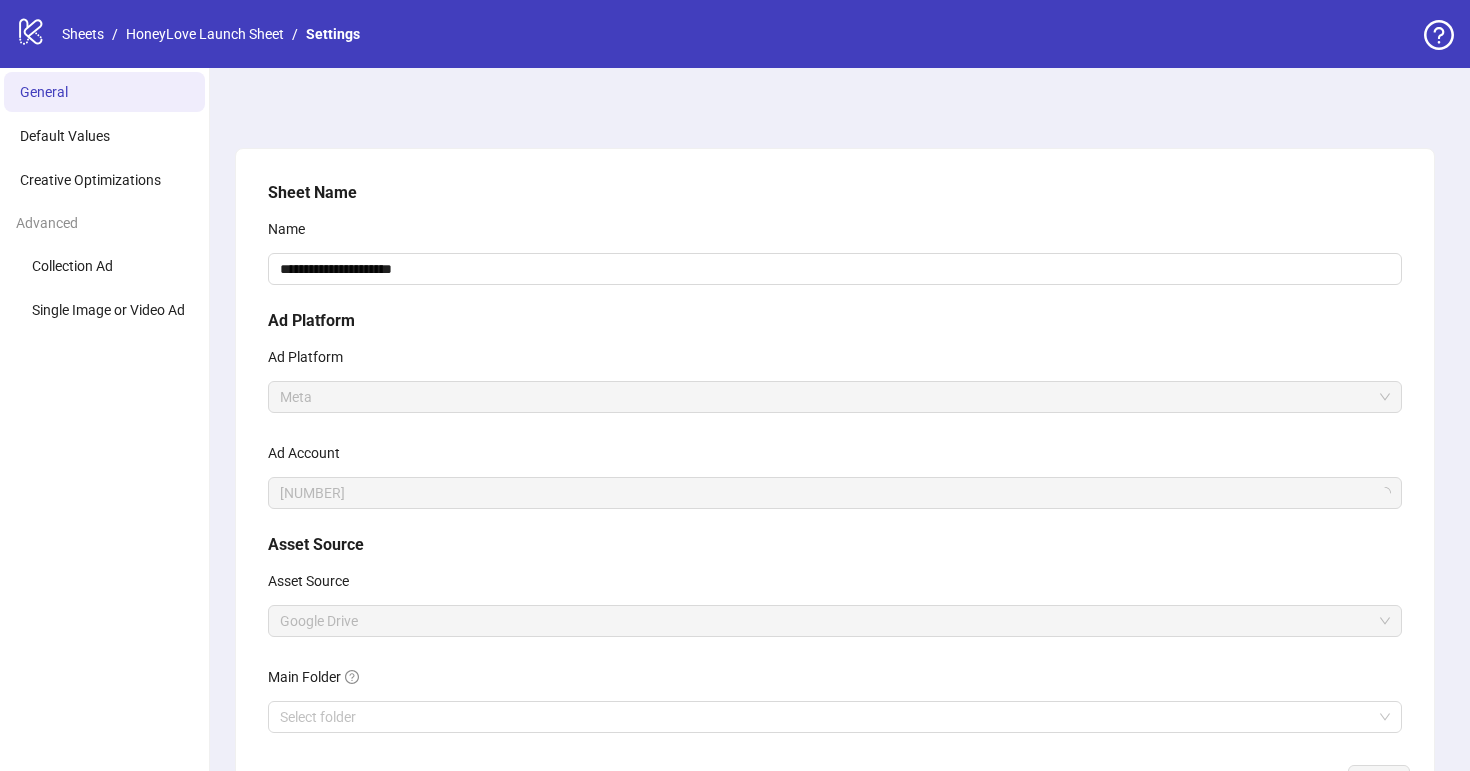 scroll, scrollTop: 0, scrollLeft: 0, axis: both 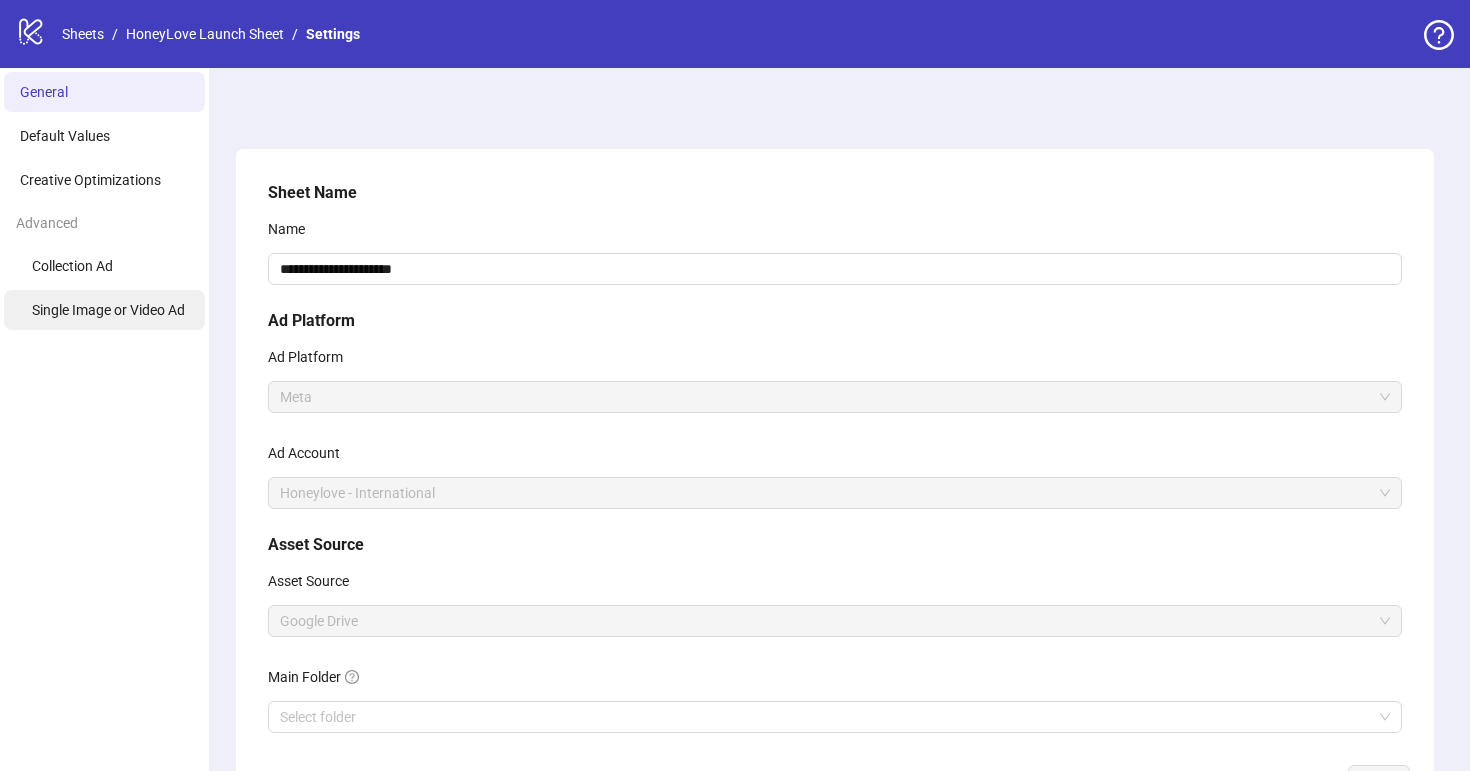 click on "Single Image or Video Ad" at bounding box center (104, 310) 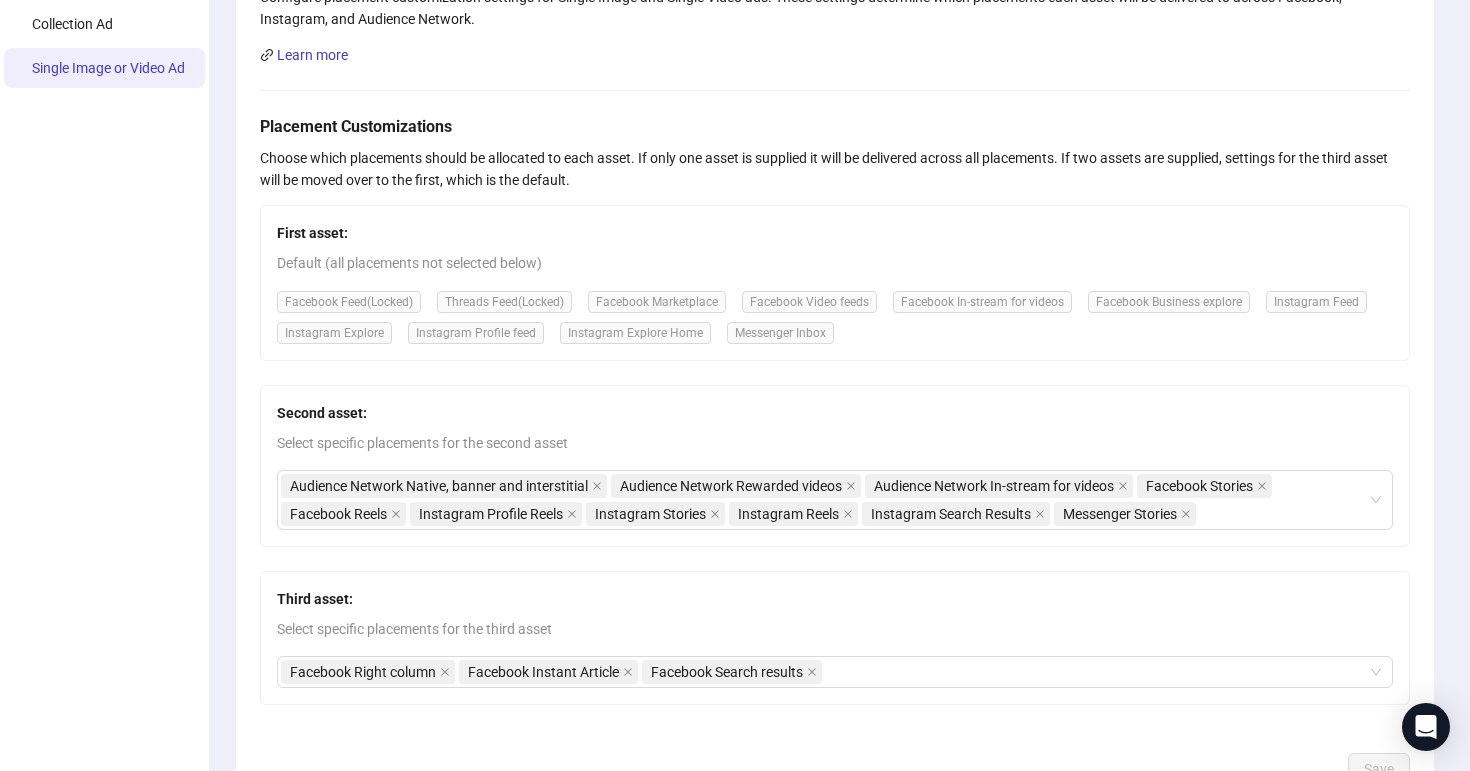 scroll, scrollTop: 384, scrollLeft: 0, axis: vertical 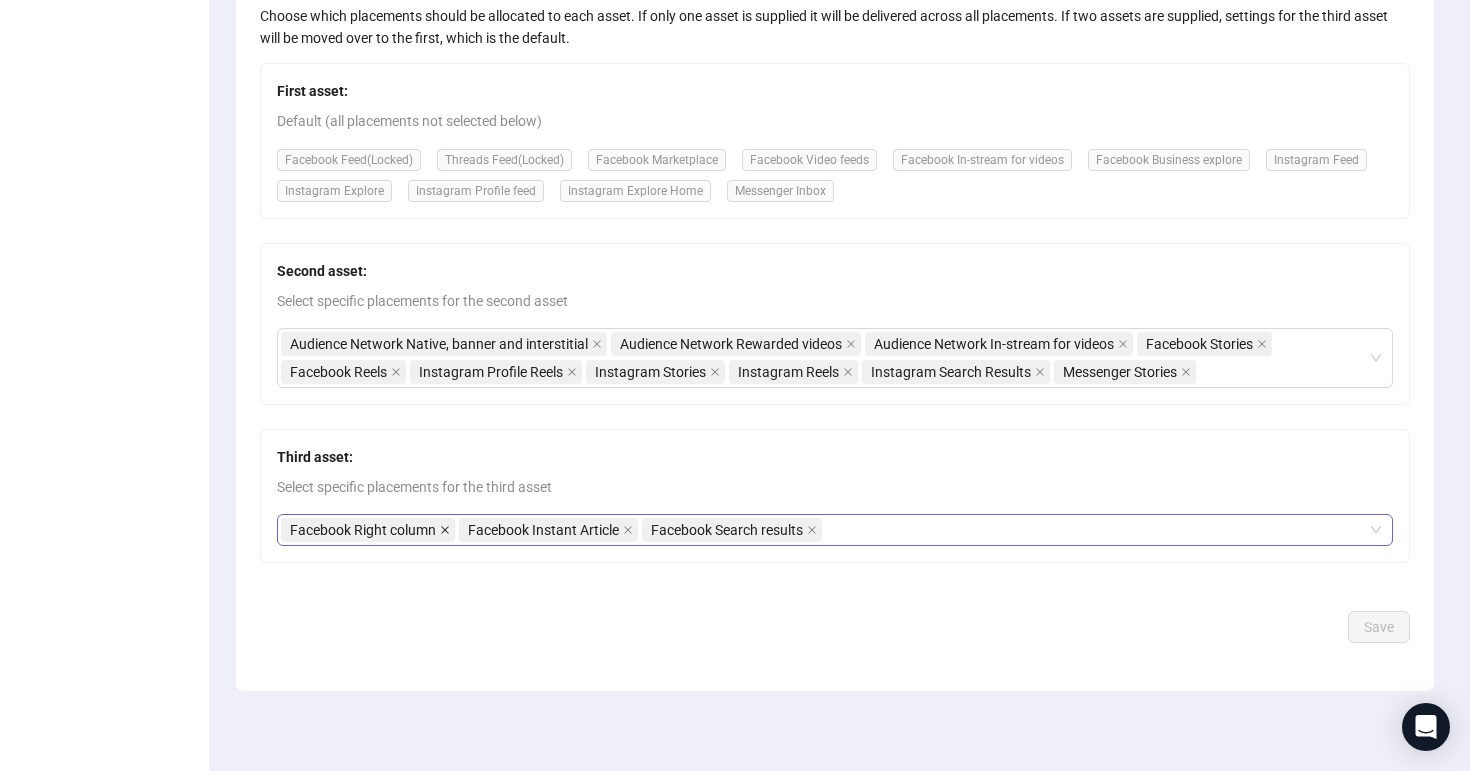 click at bounding box center (597, 344) 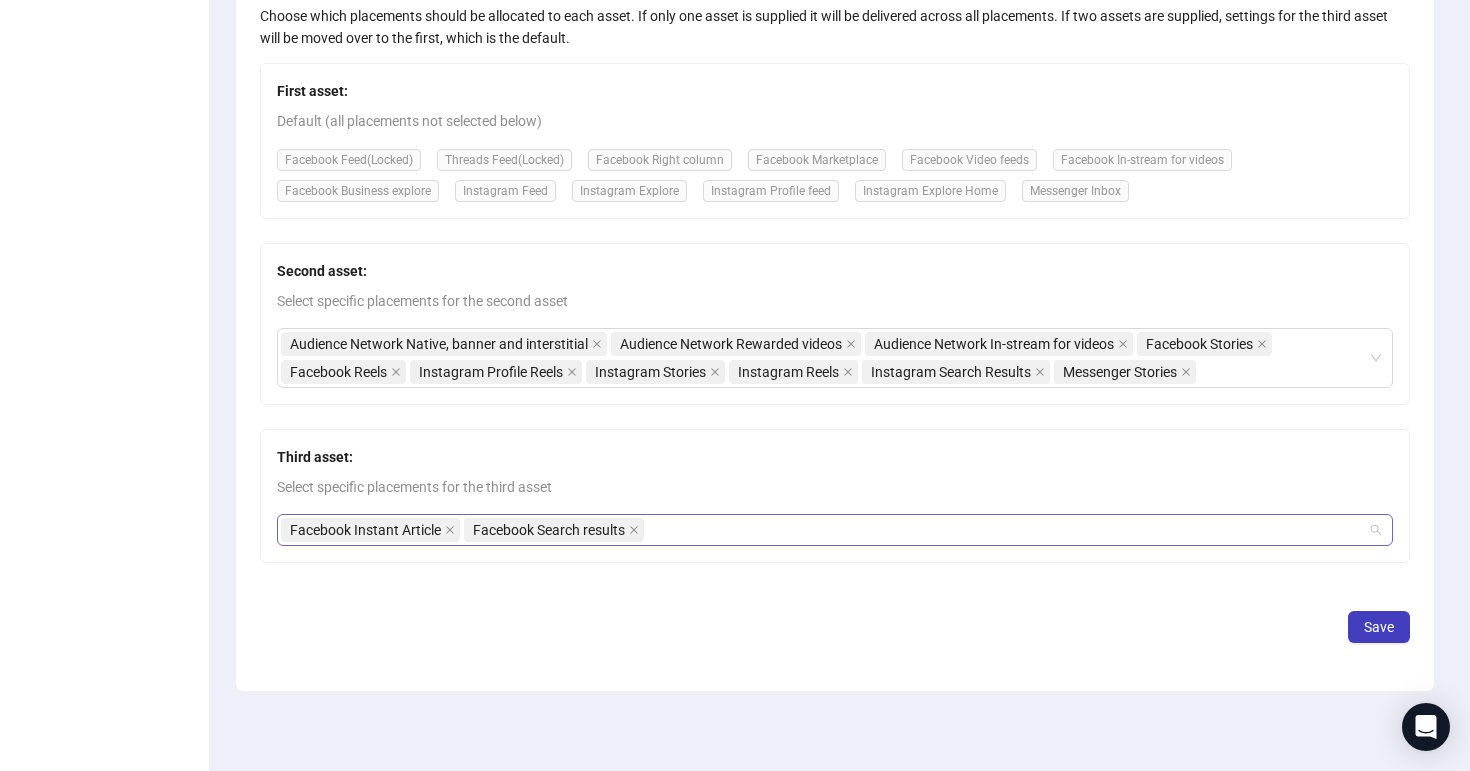 click on "Facebook Instant Article" at bounding box center [370, 530] 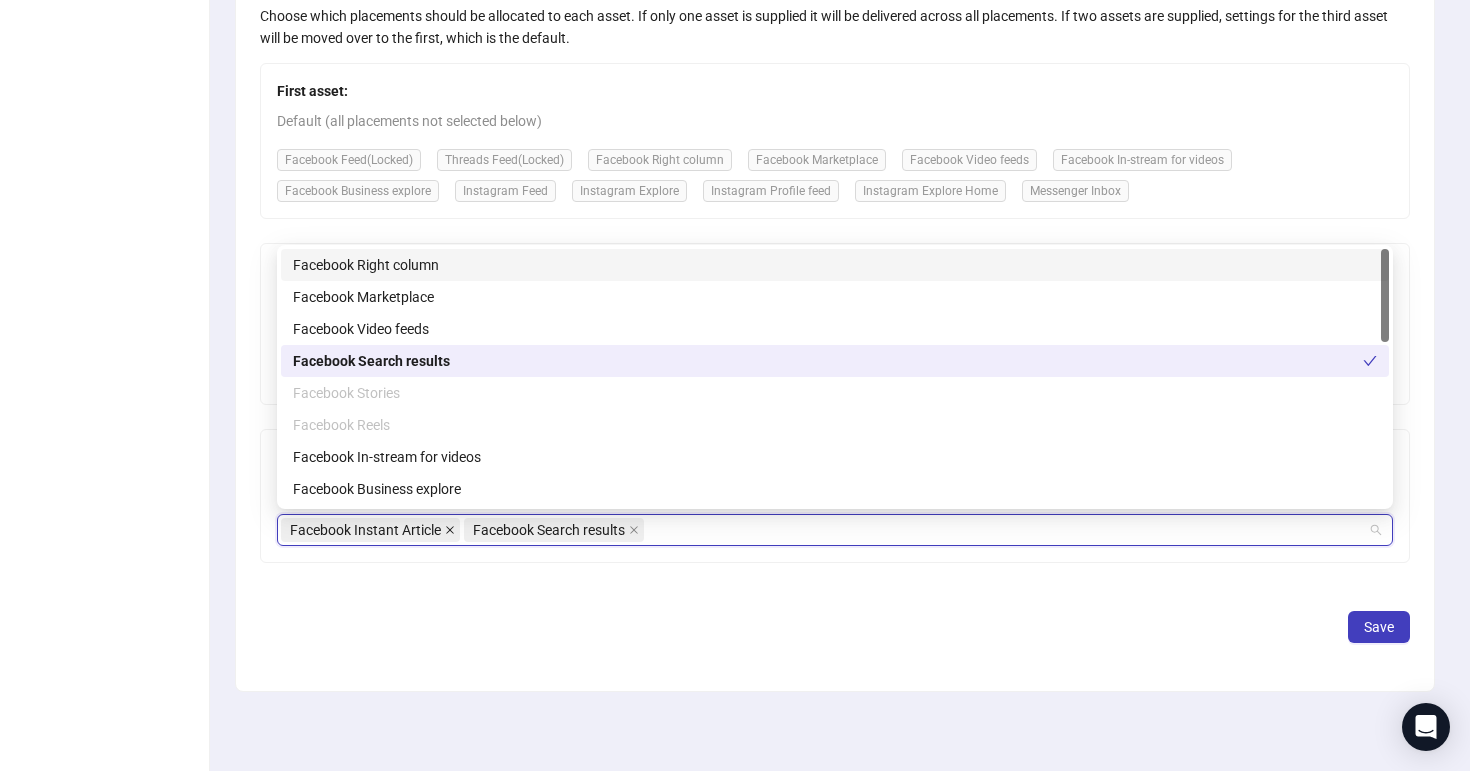 click at bounding box center [450, 530] 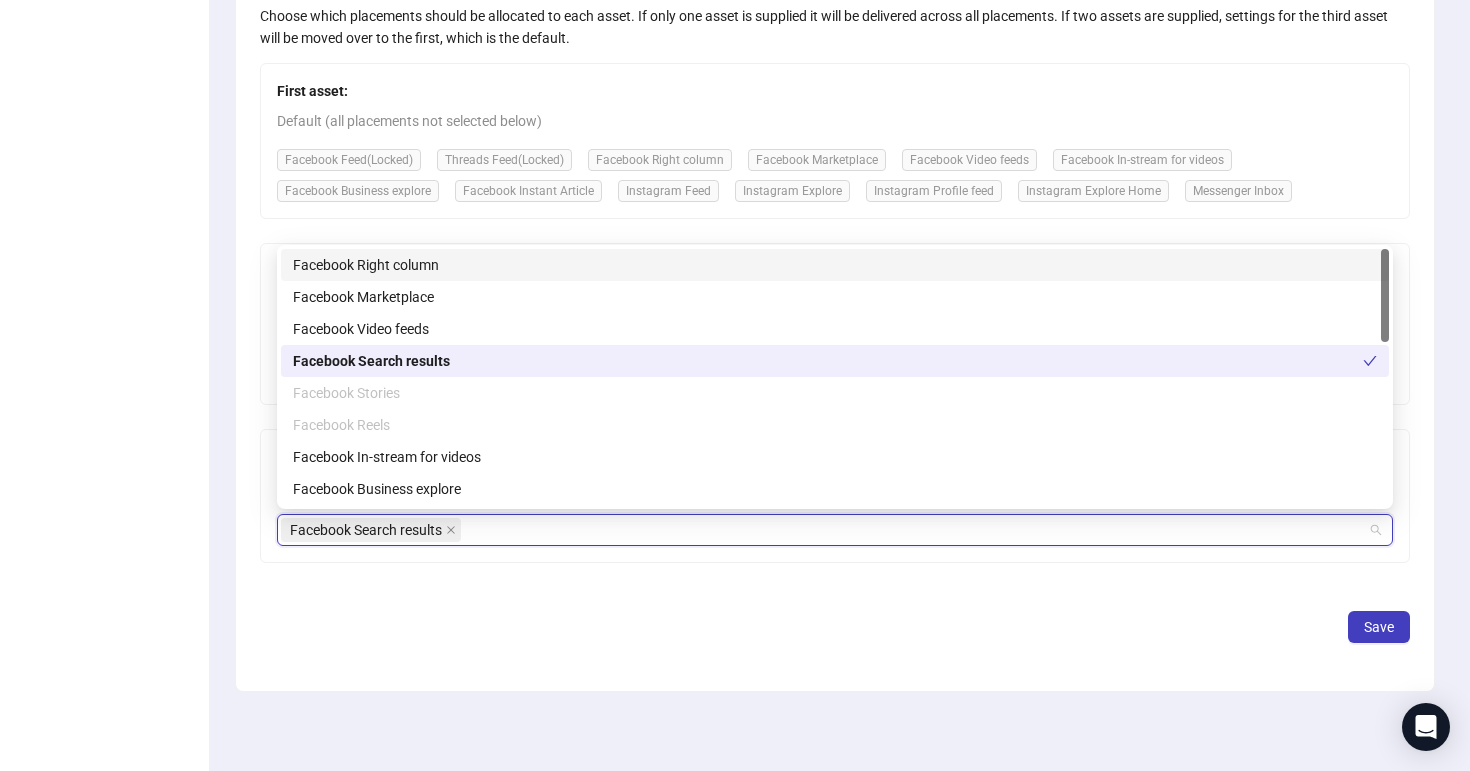 click at bounding box center (451, 530) 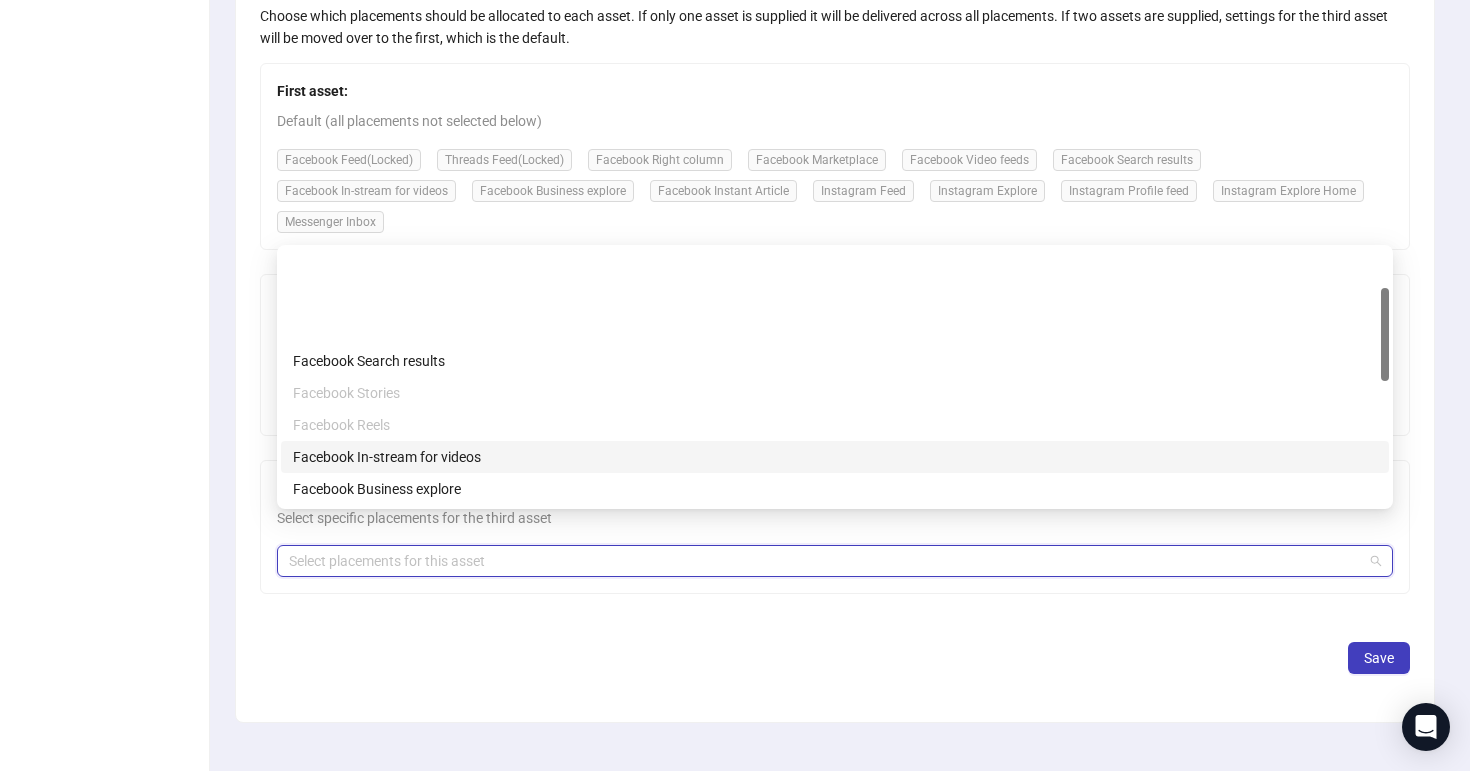 scroll, scrollTop: 208, scrollLeft: 0, axis: vertical 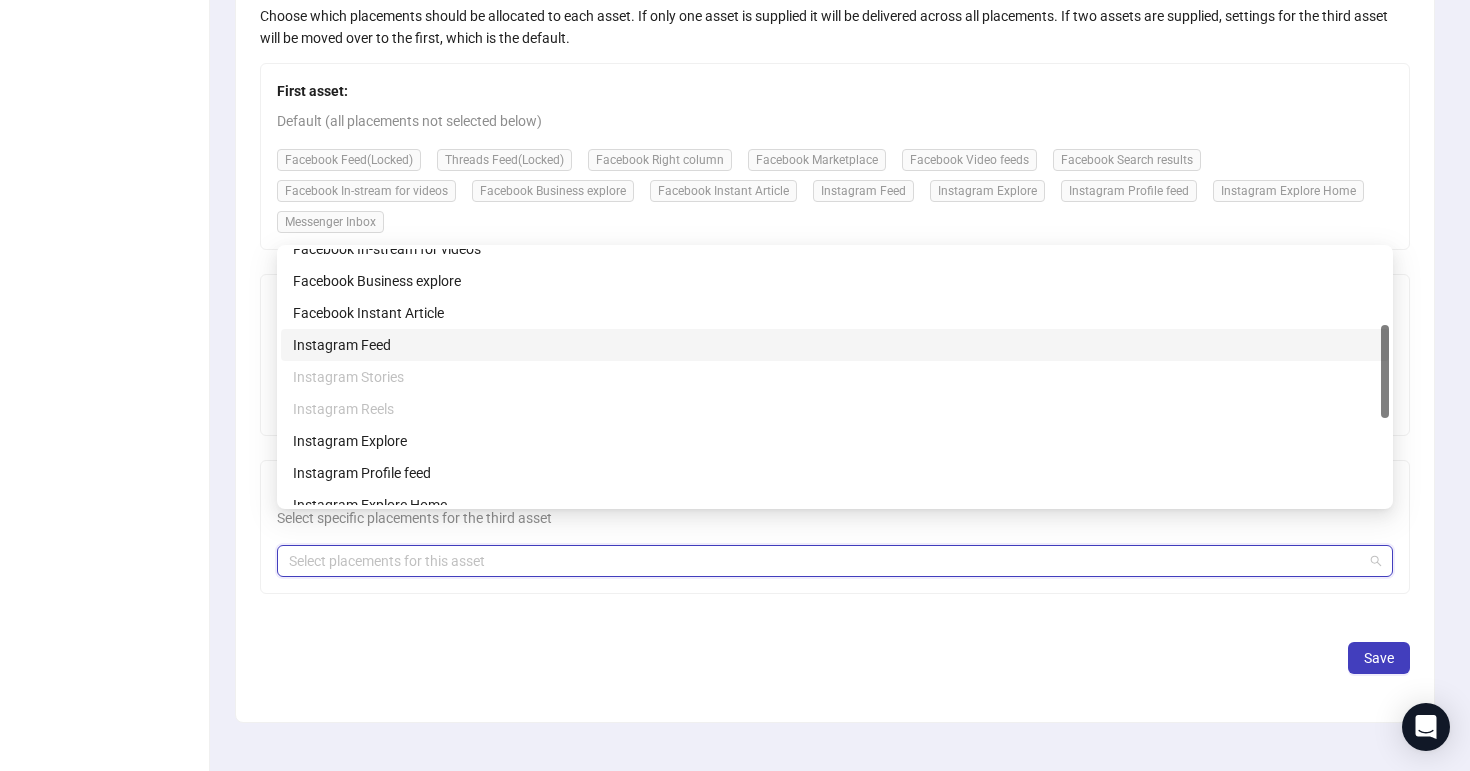 click on "Instagram Feed" at bounding box center (835, 345) 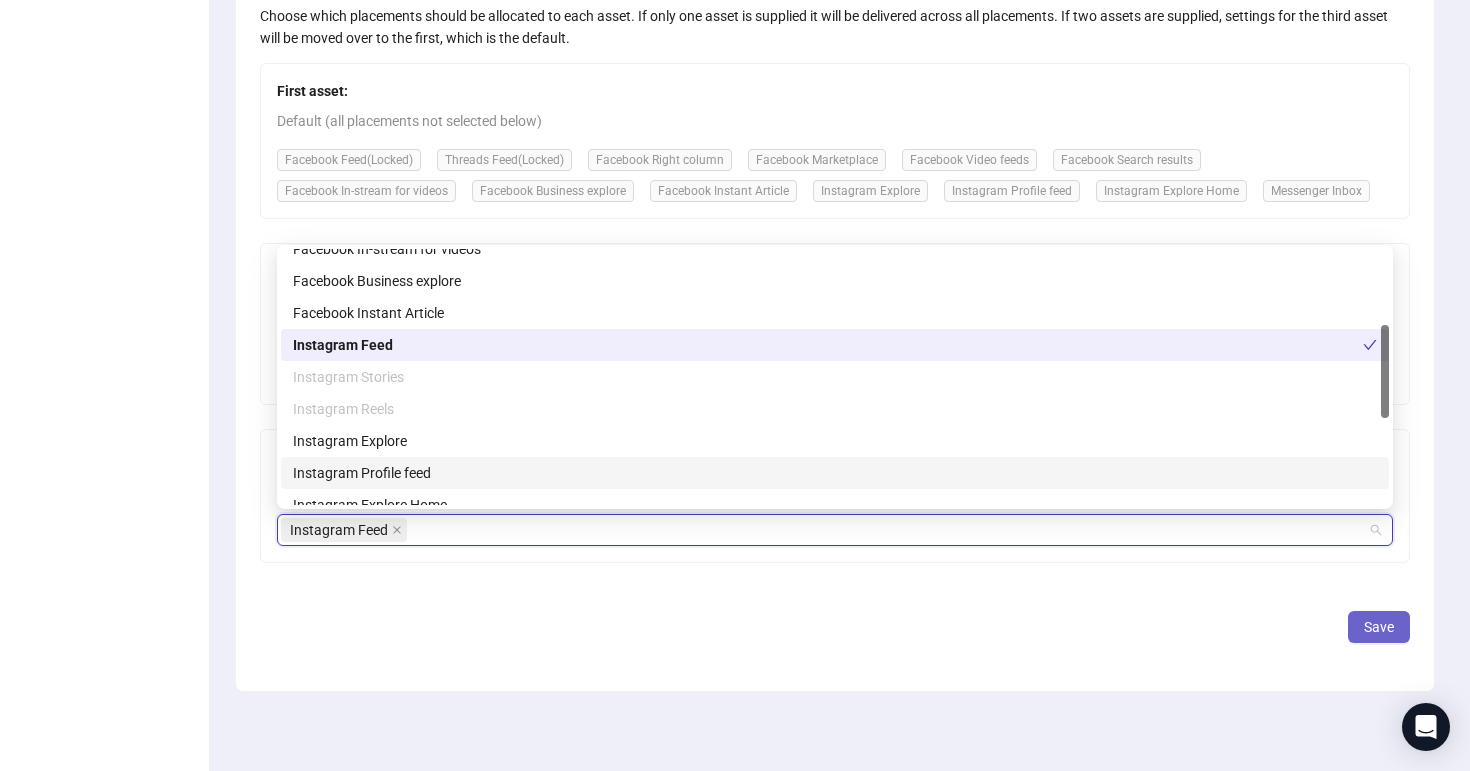 click on "Save" at bounding box center (1379, 627) 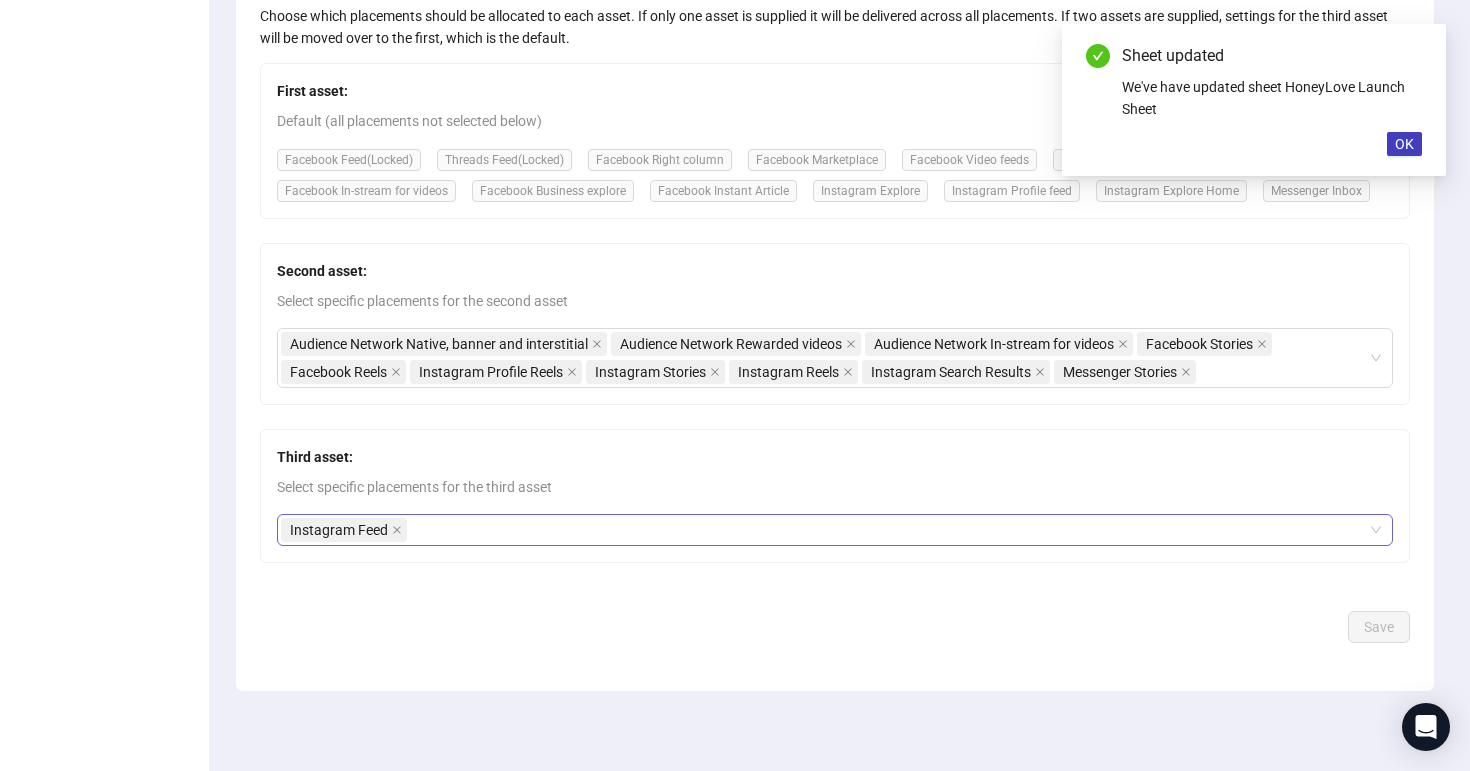 drag, startPoint x: 1414, startPoint y: 142, endPoint x: 1373, endPoint y: 143, distance: 41.01219 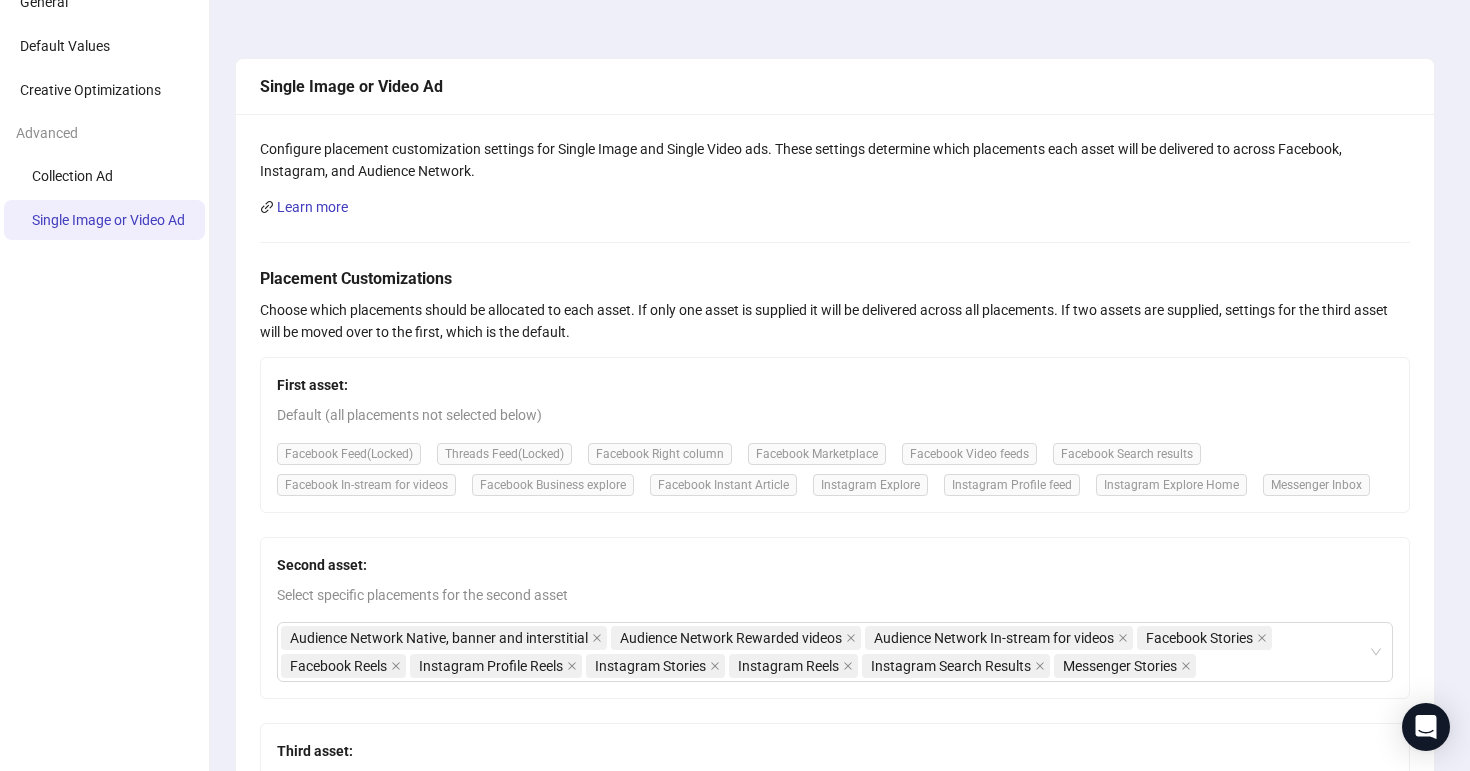 scroll, scrollTop: 0, scrollLeft: 0, axis: both 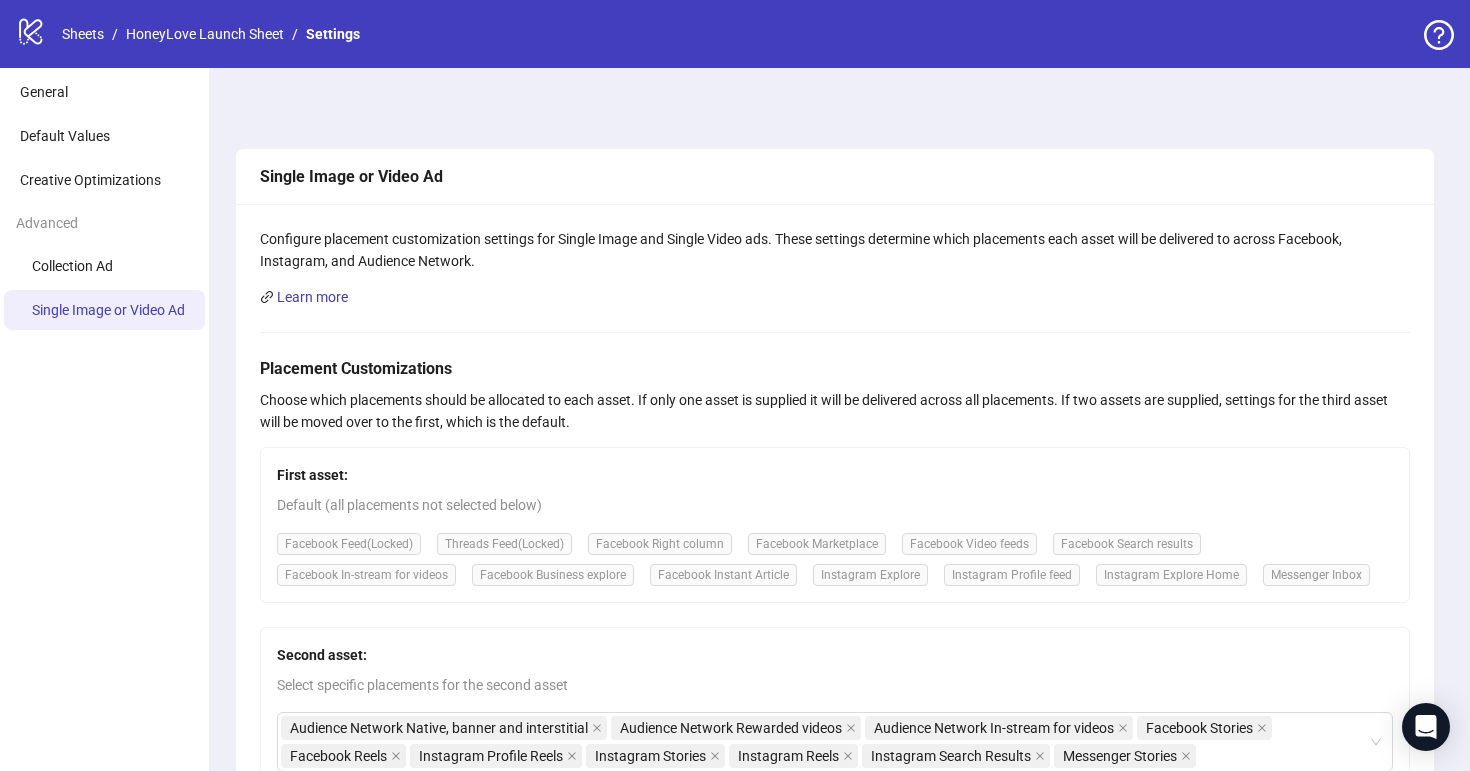 click on "logo/logo-mobile Sheets / HoneyLove Launch Sheet / Settings" at bounding box center [192, 34] 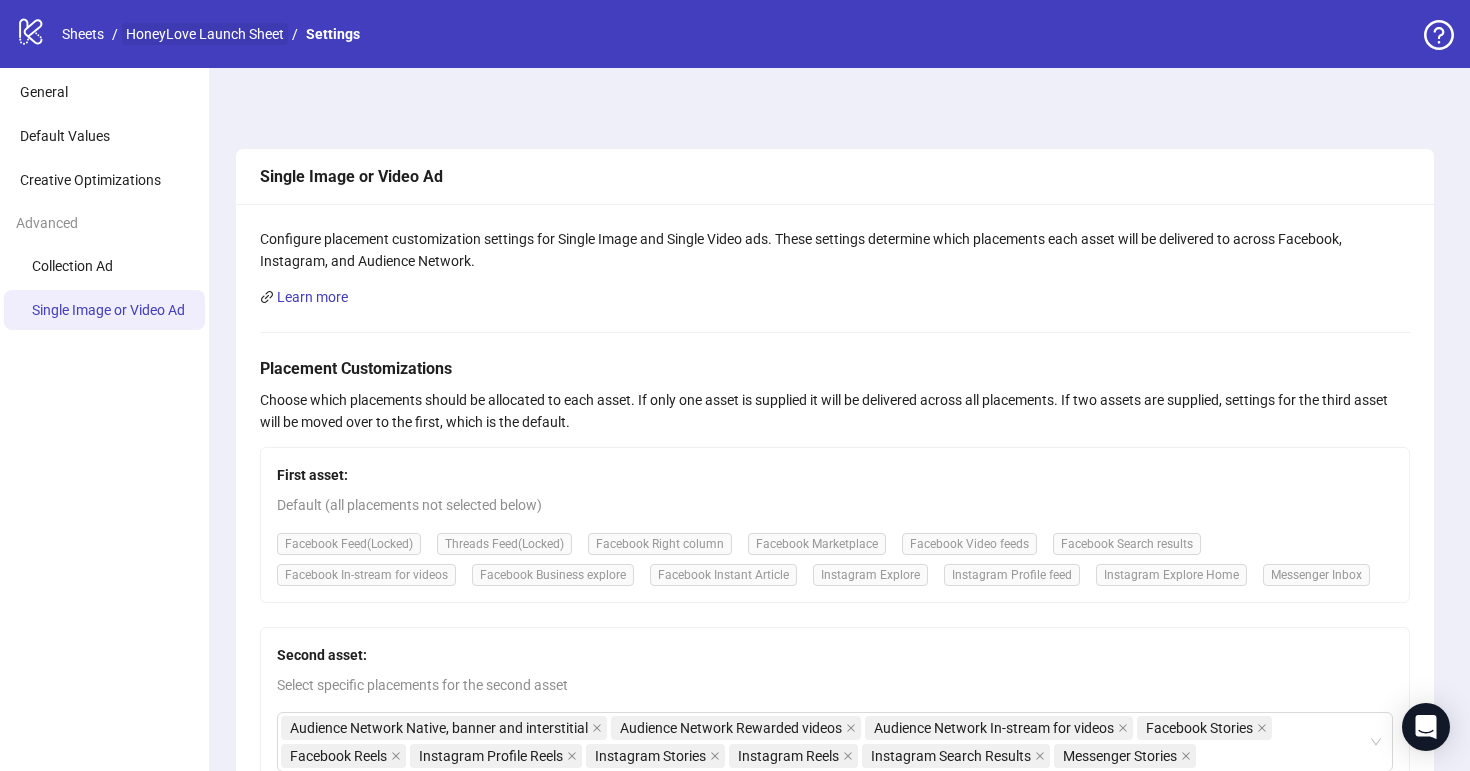 click on "HoneyLove Launch Sheet" at bounding box center [205, 34] 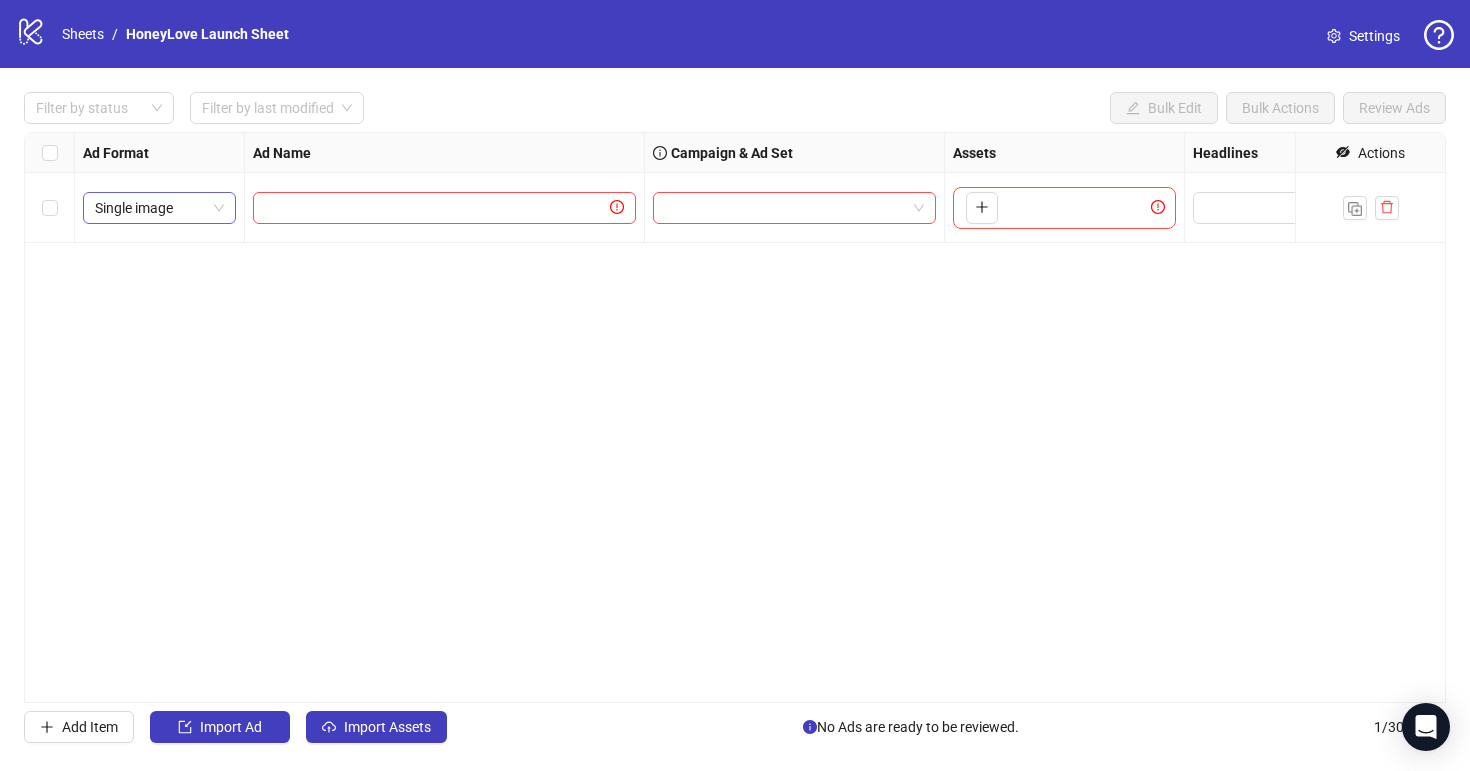 click on "Single image" at bounding box center (159, 208) 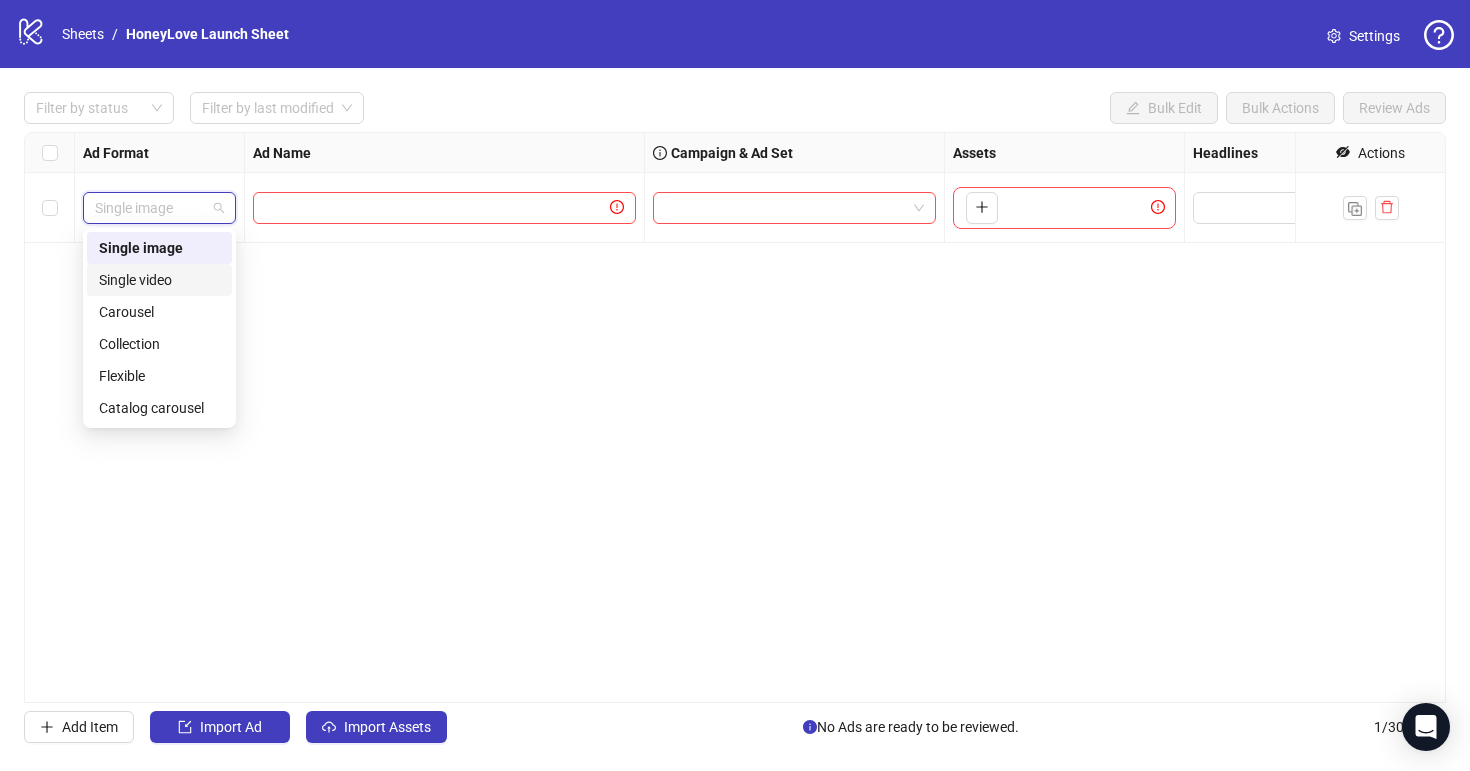 click on "Single video" at bounding box center [159, 280] 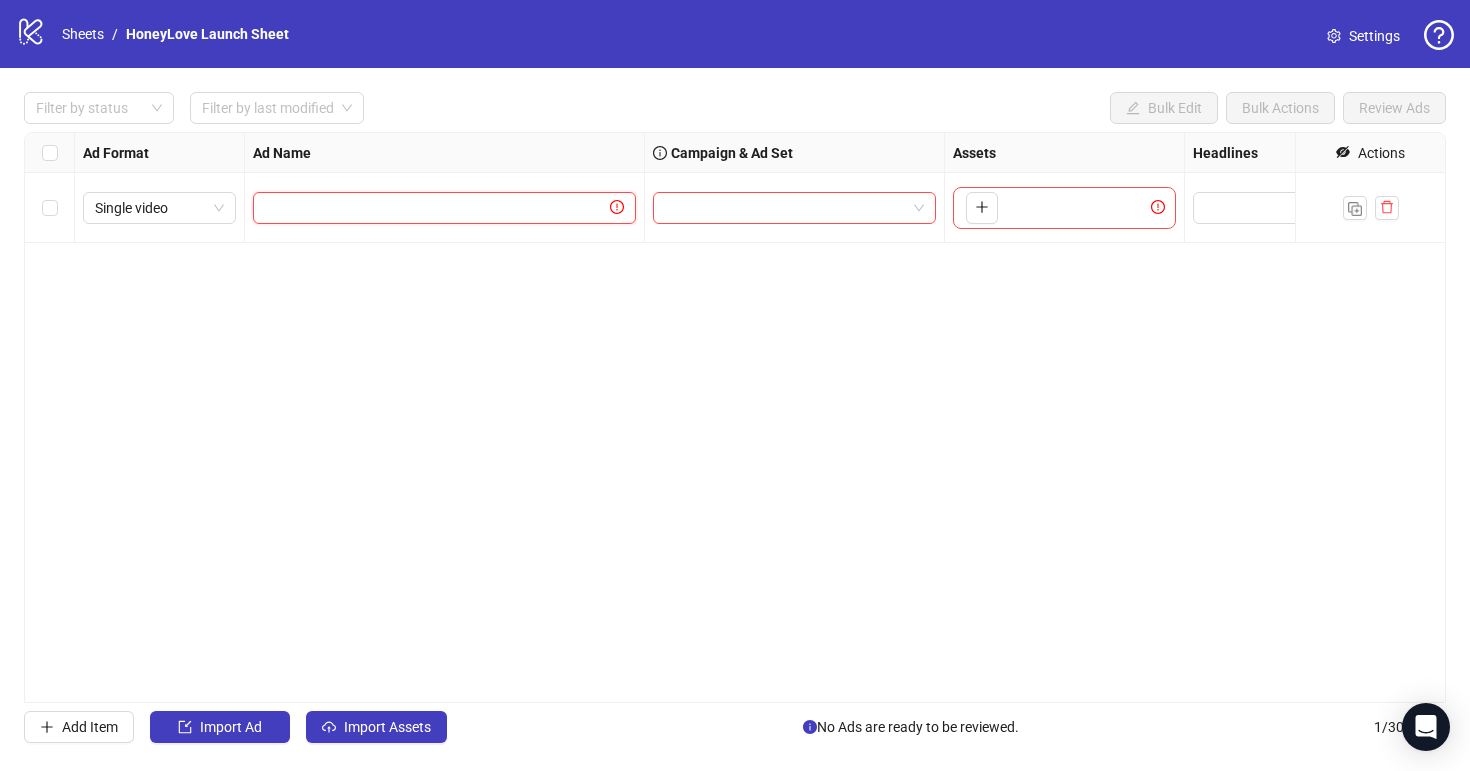 click at bounding box center [435, 208] 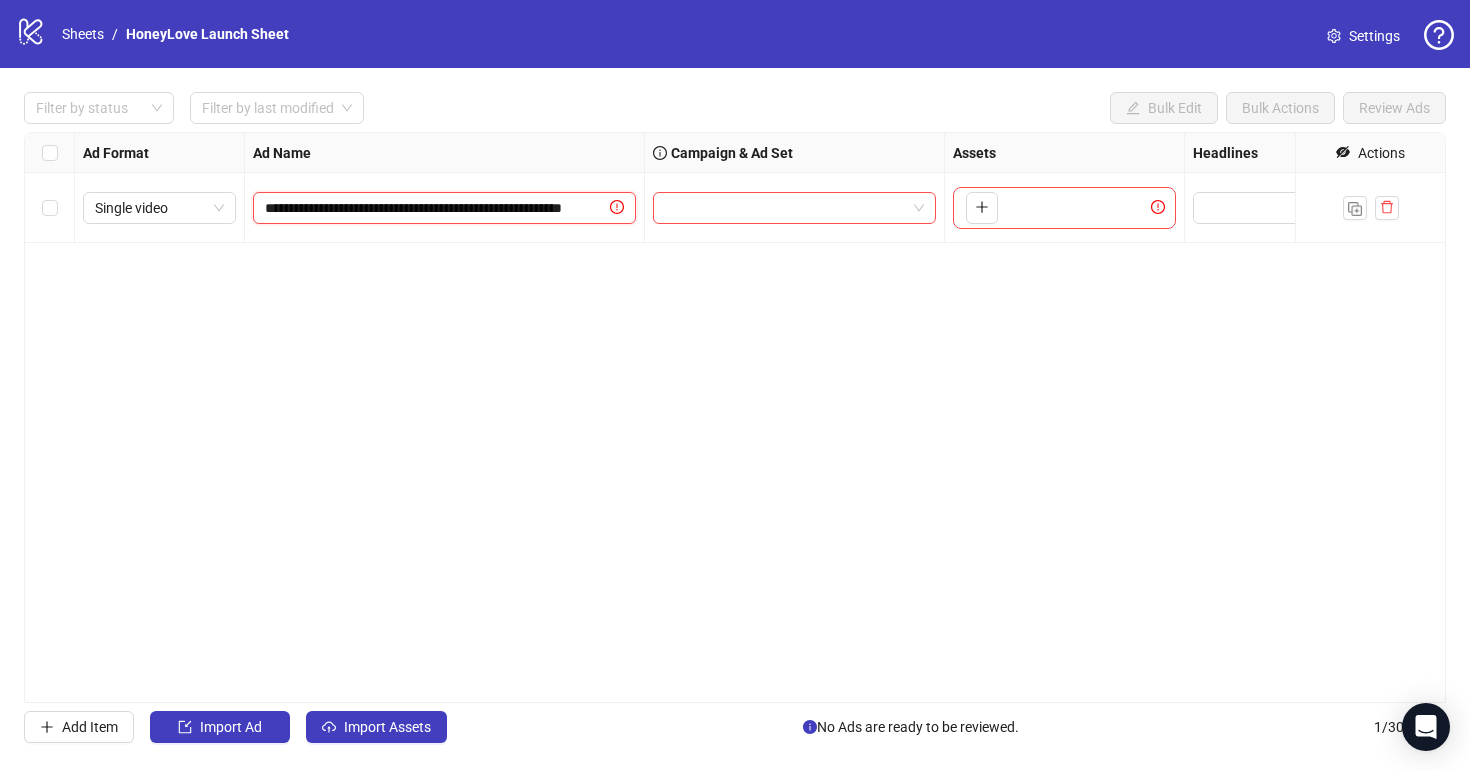 scroll, scrollTop: 0, scrollLeft: 75, axis: horizontal 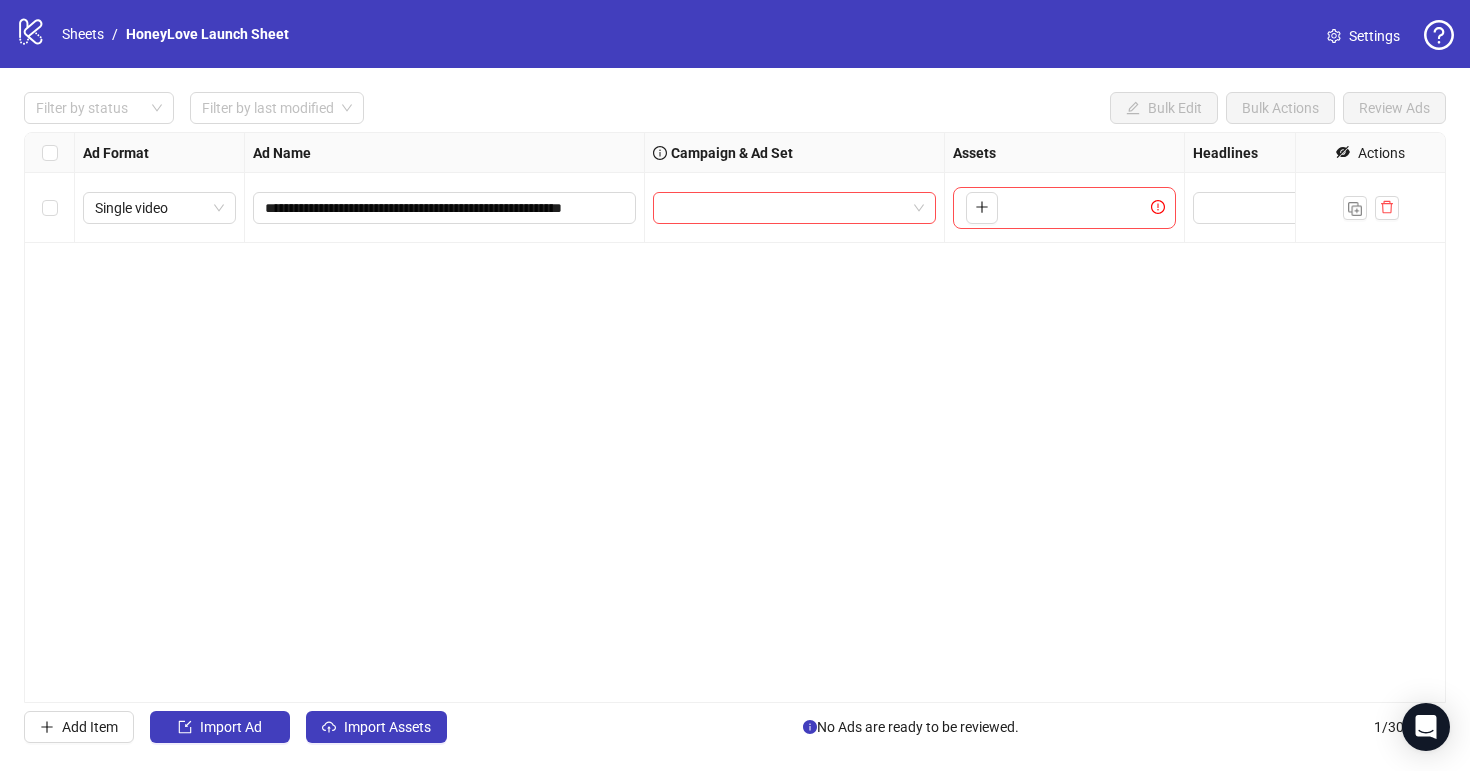 click on "**********" at bounding box center [735, 417] 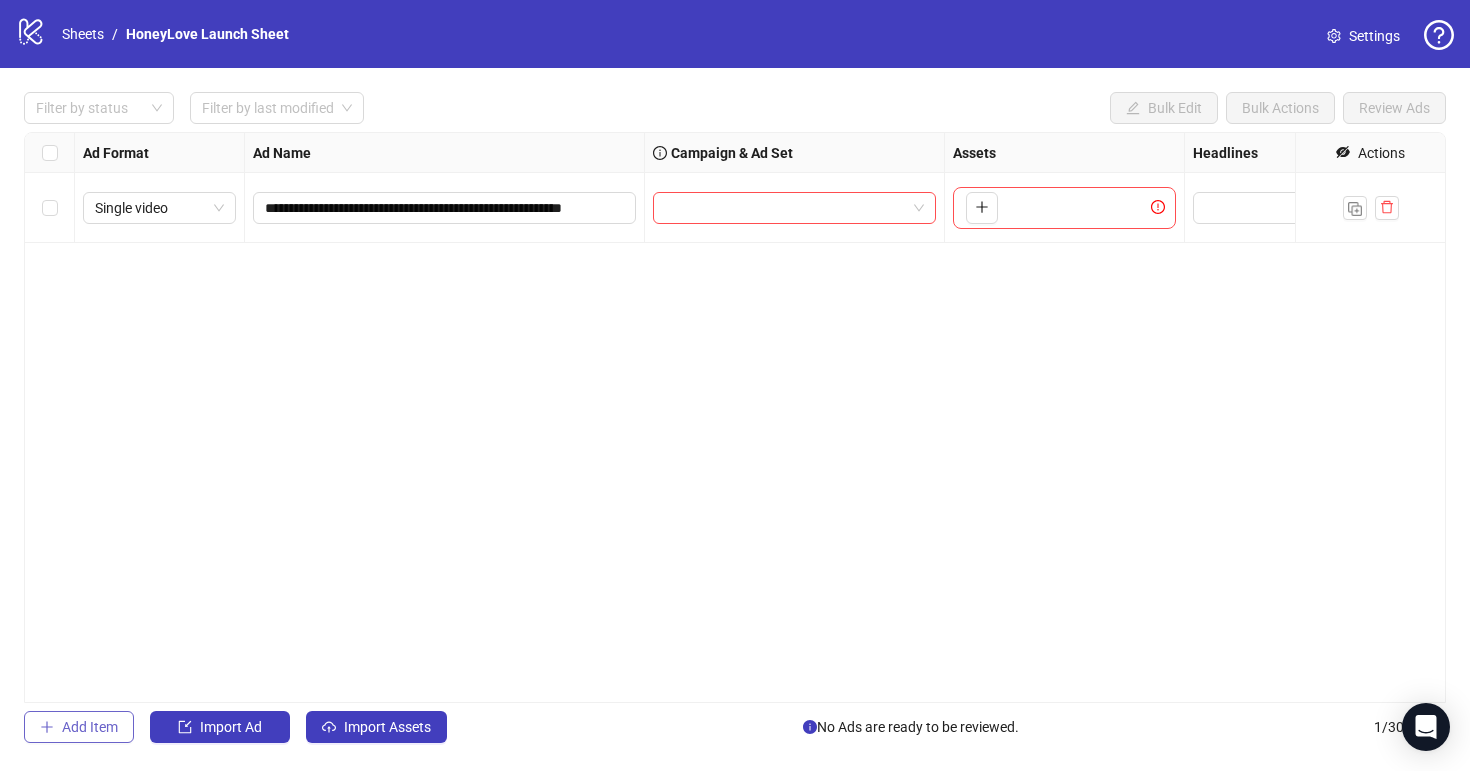 click on "Add Item" at bounding box center (1175, 108) 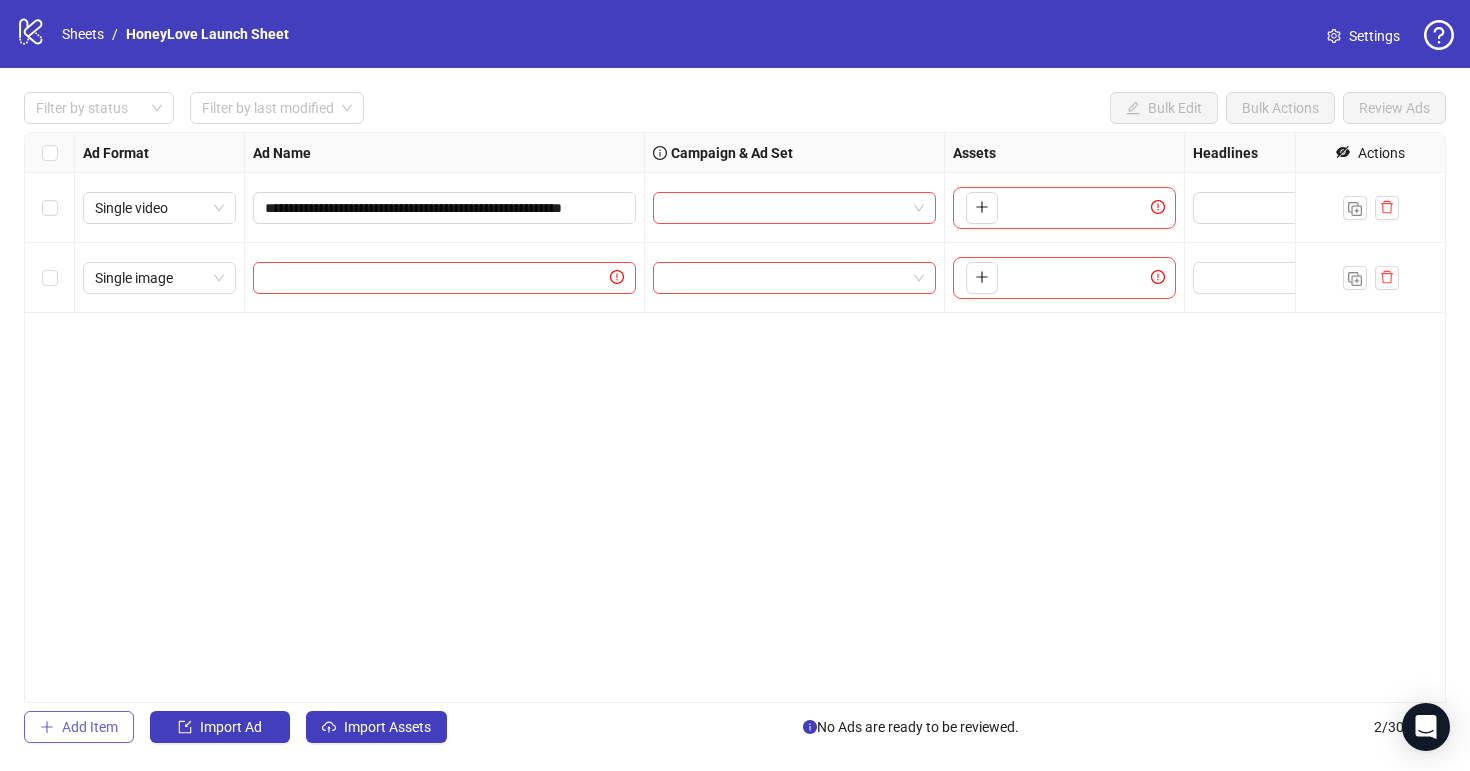 click on "Add Item" at bounding box center (90, 727) 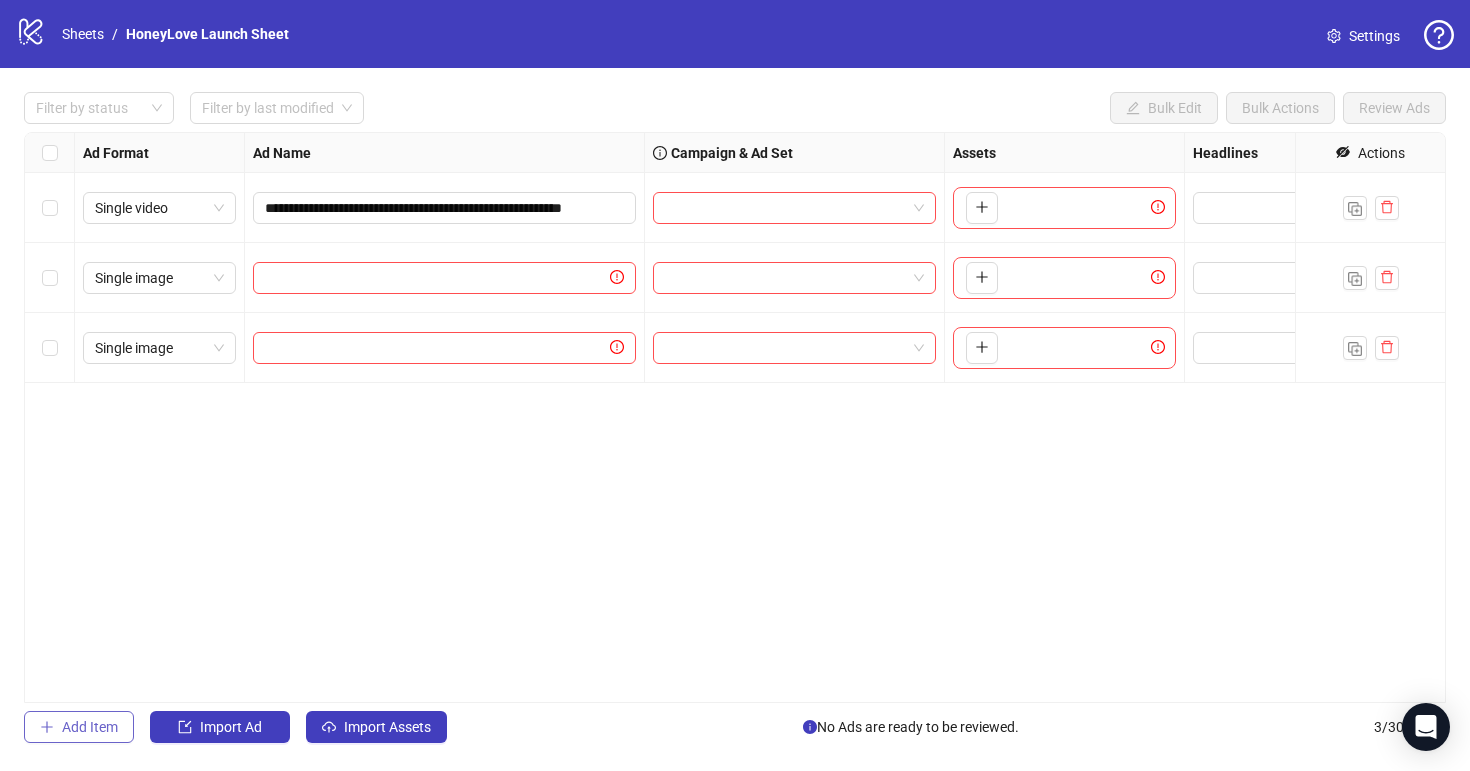 click on "Add Item" at bounding box center (90, 727) 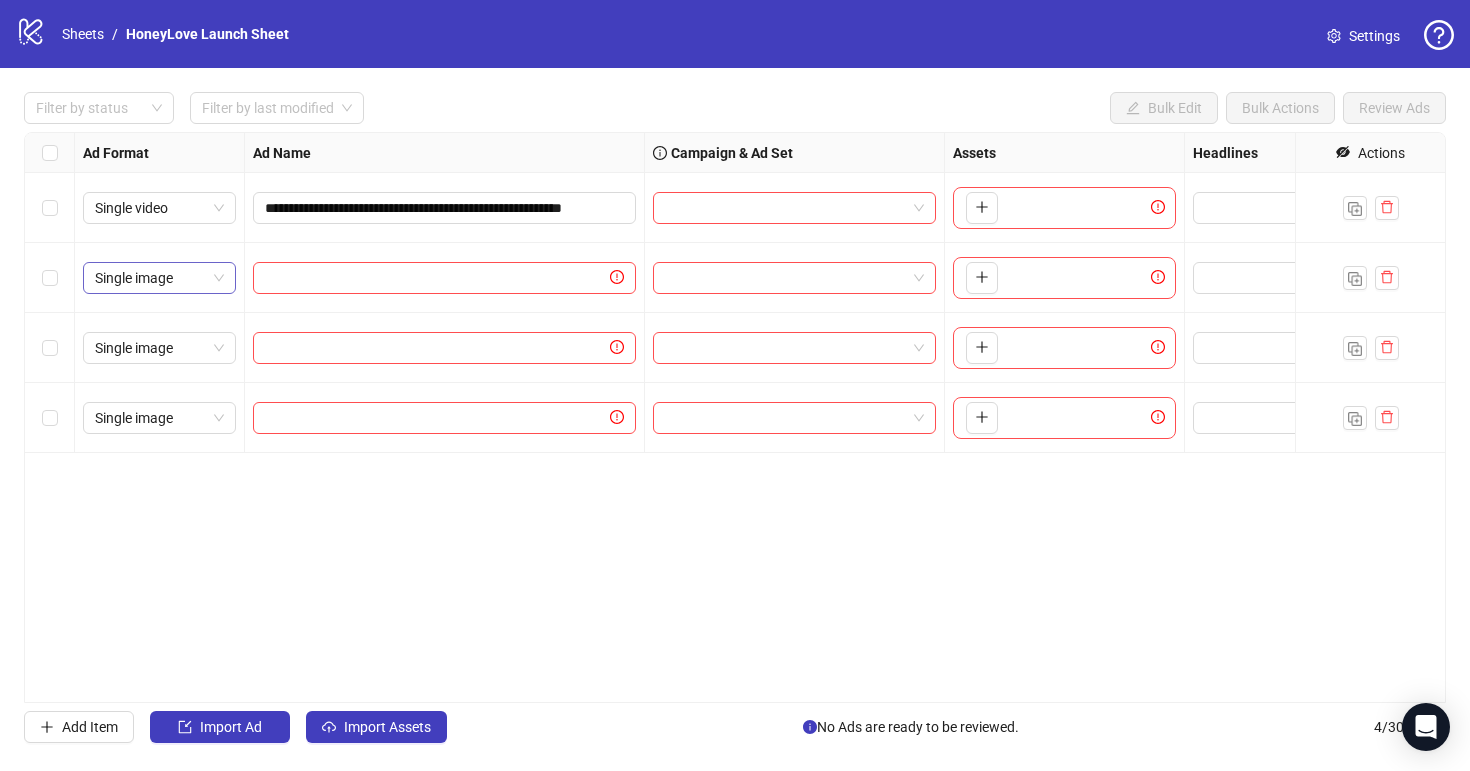 click on "Single image" at bounding box center (159, 208) 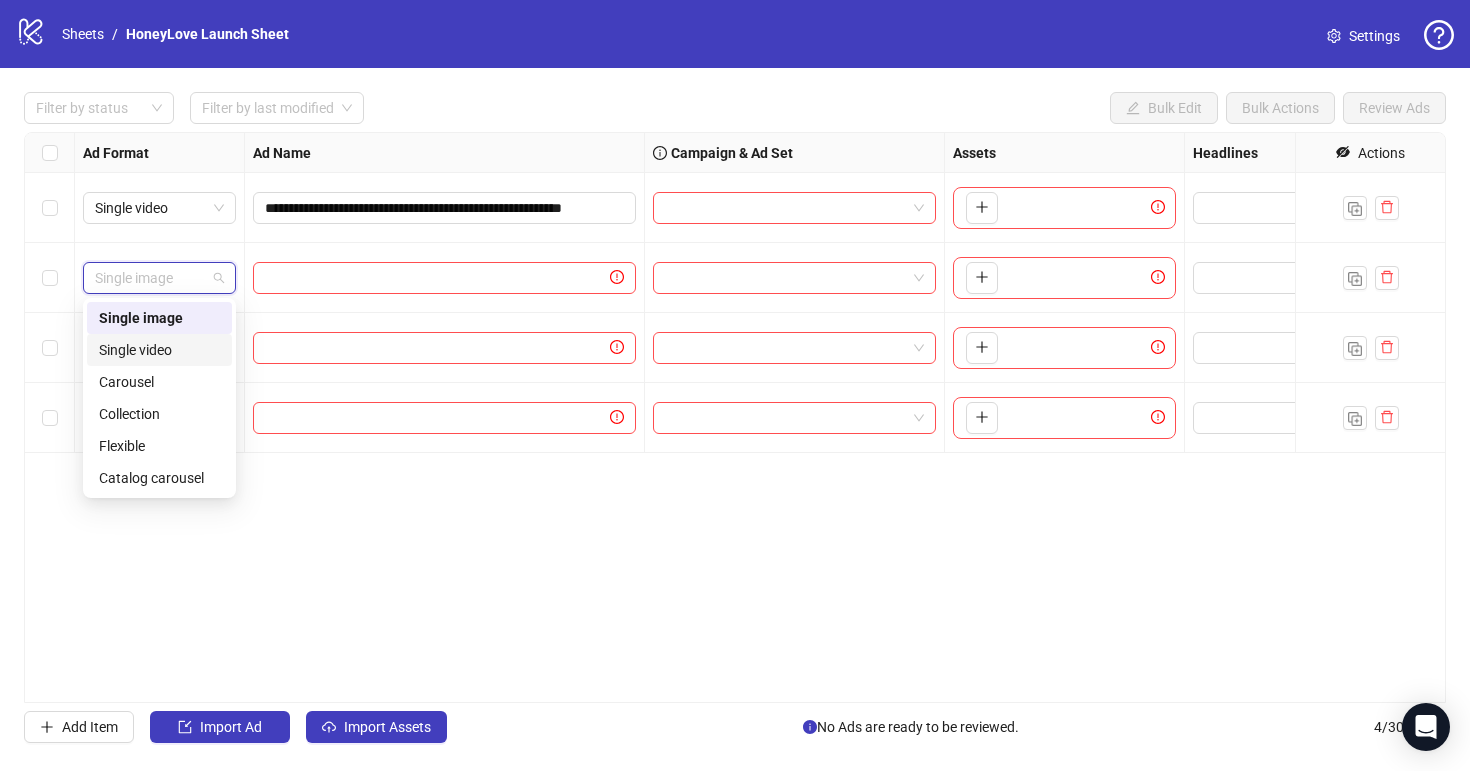 click on "Single video" at bounding box center (159, 350) 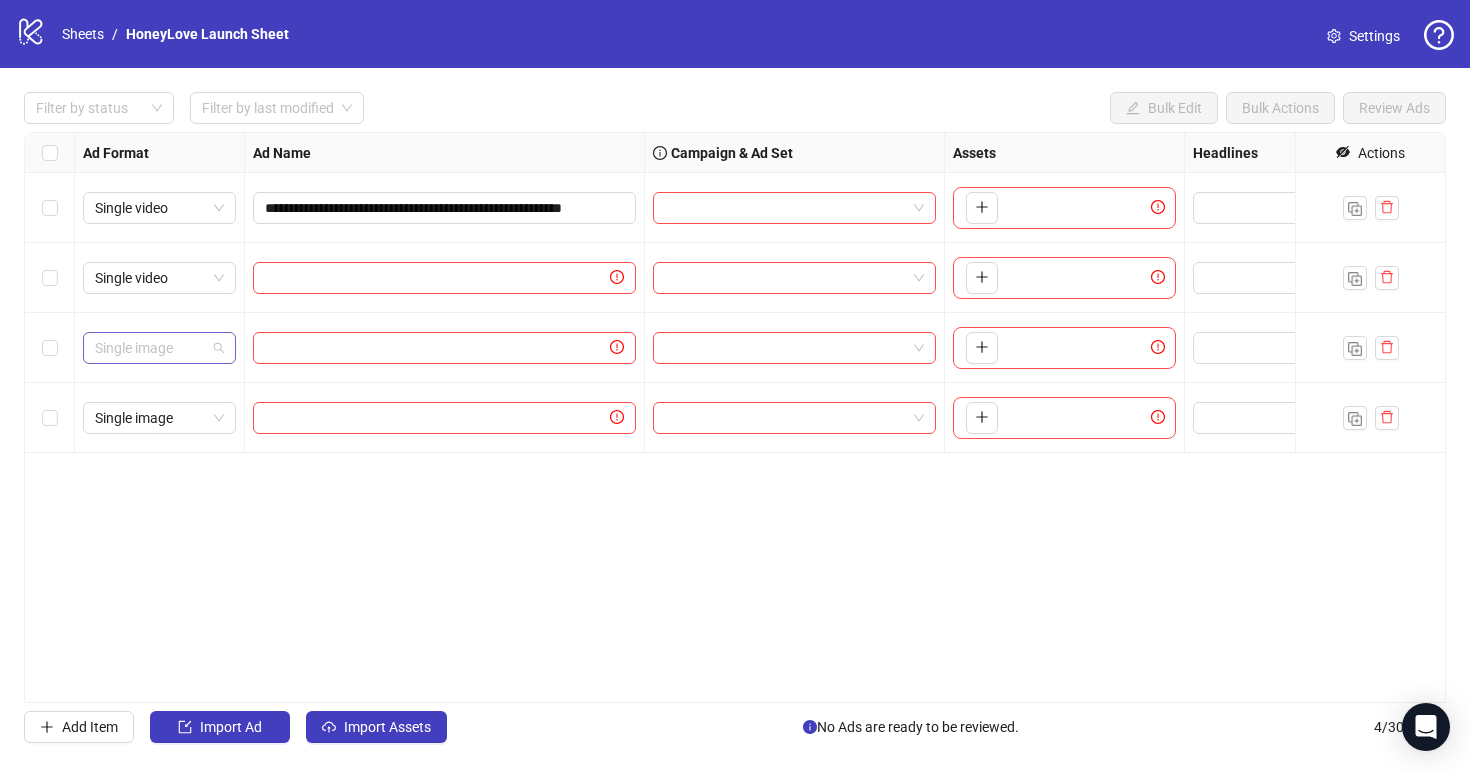 click on "Single image" at bounding box center (159, 348) 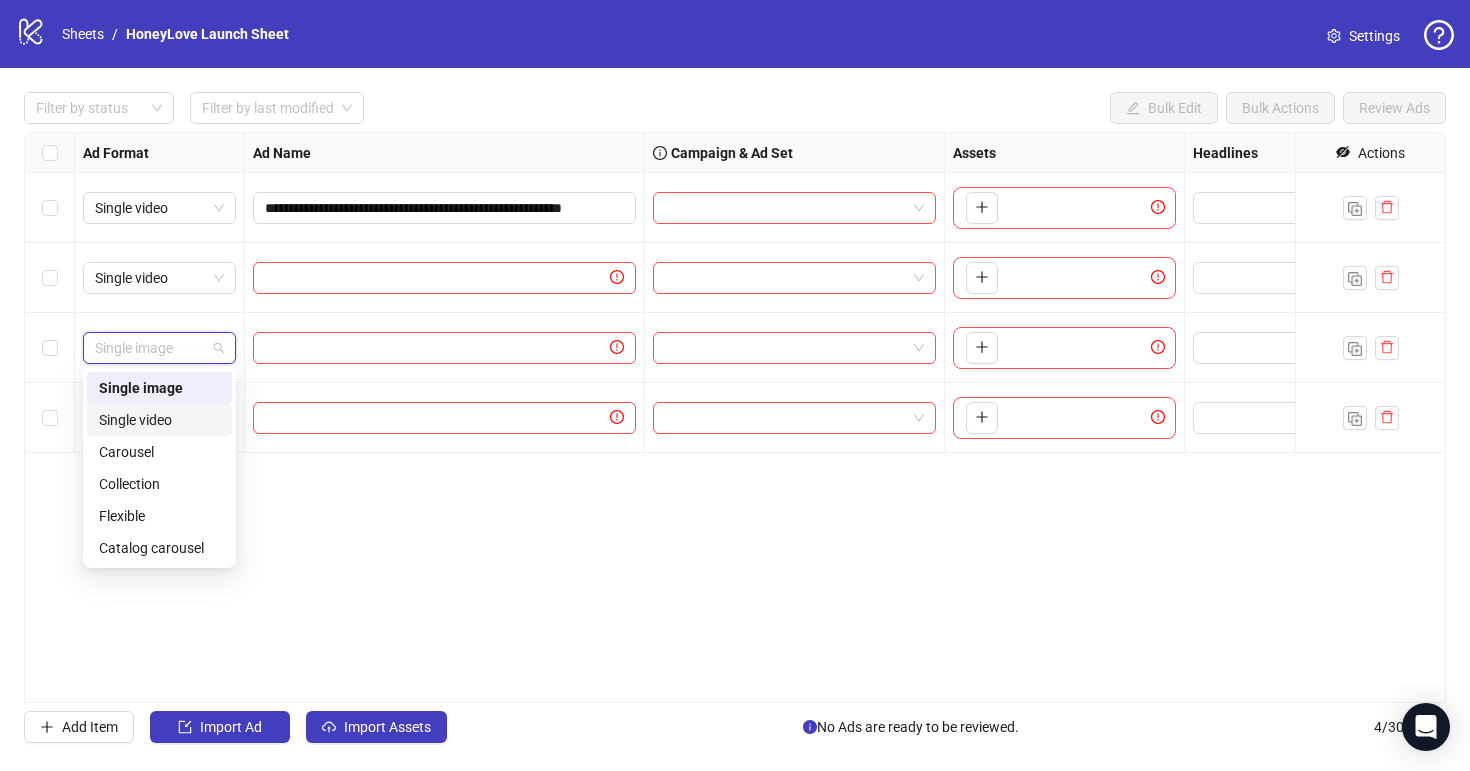 click on "Single video" at bounding box center (159, 420) 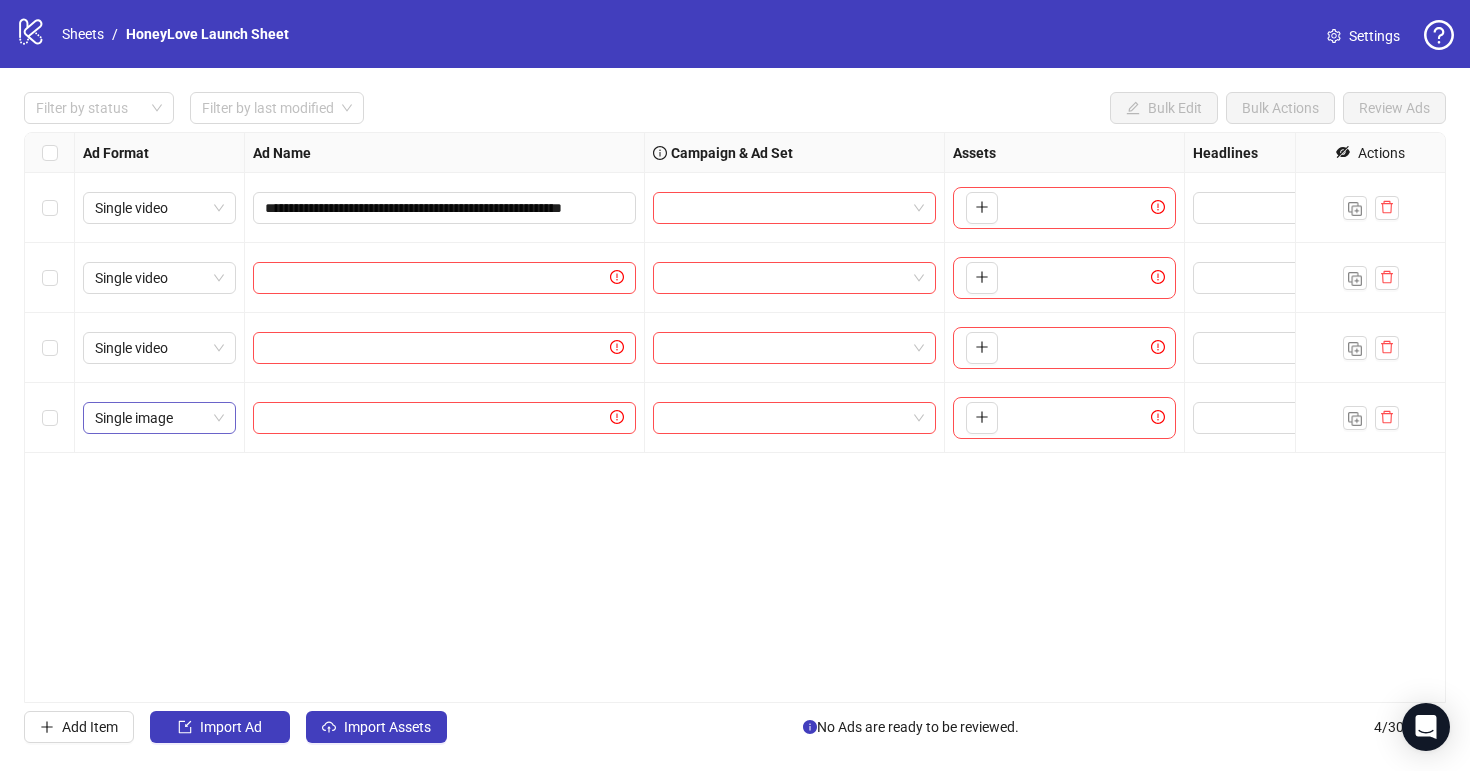 click on "Single image" at bounding box center [159, 208] 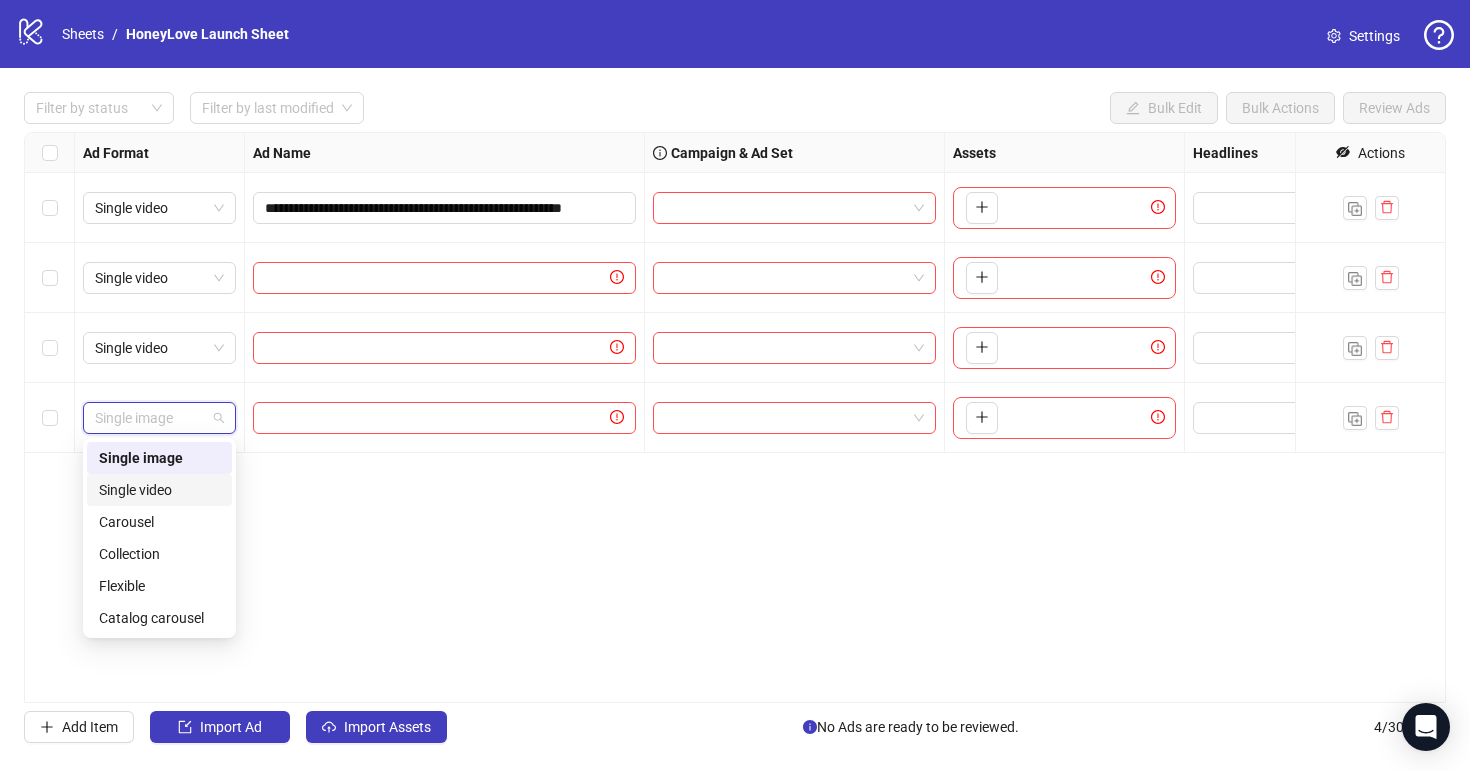 click on "Single video" at bounding box center [159, 490] 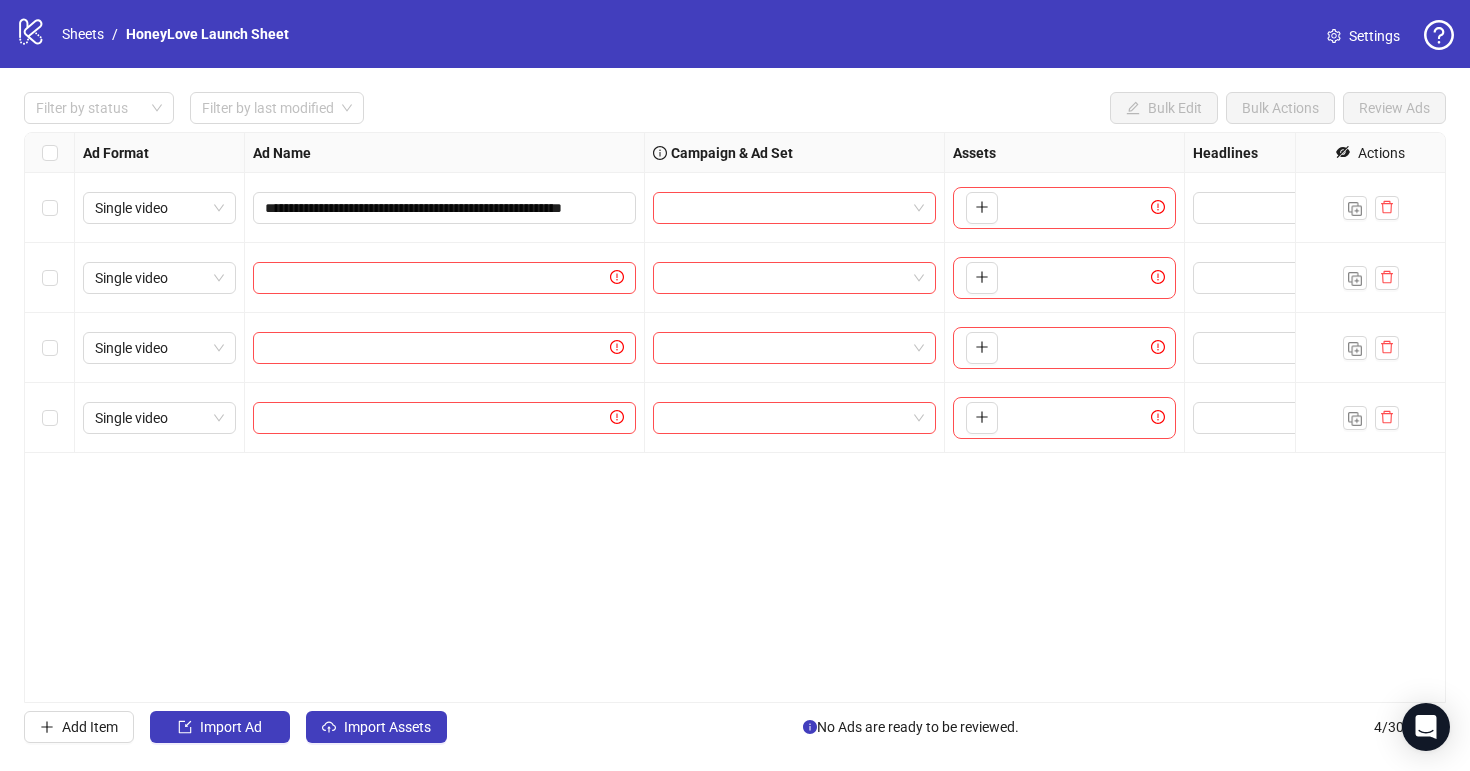 click on "**********" at bounding box center (735, 417) 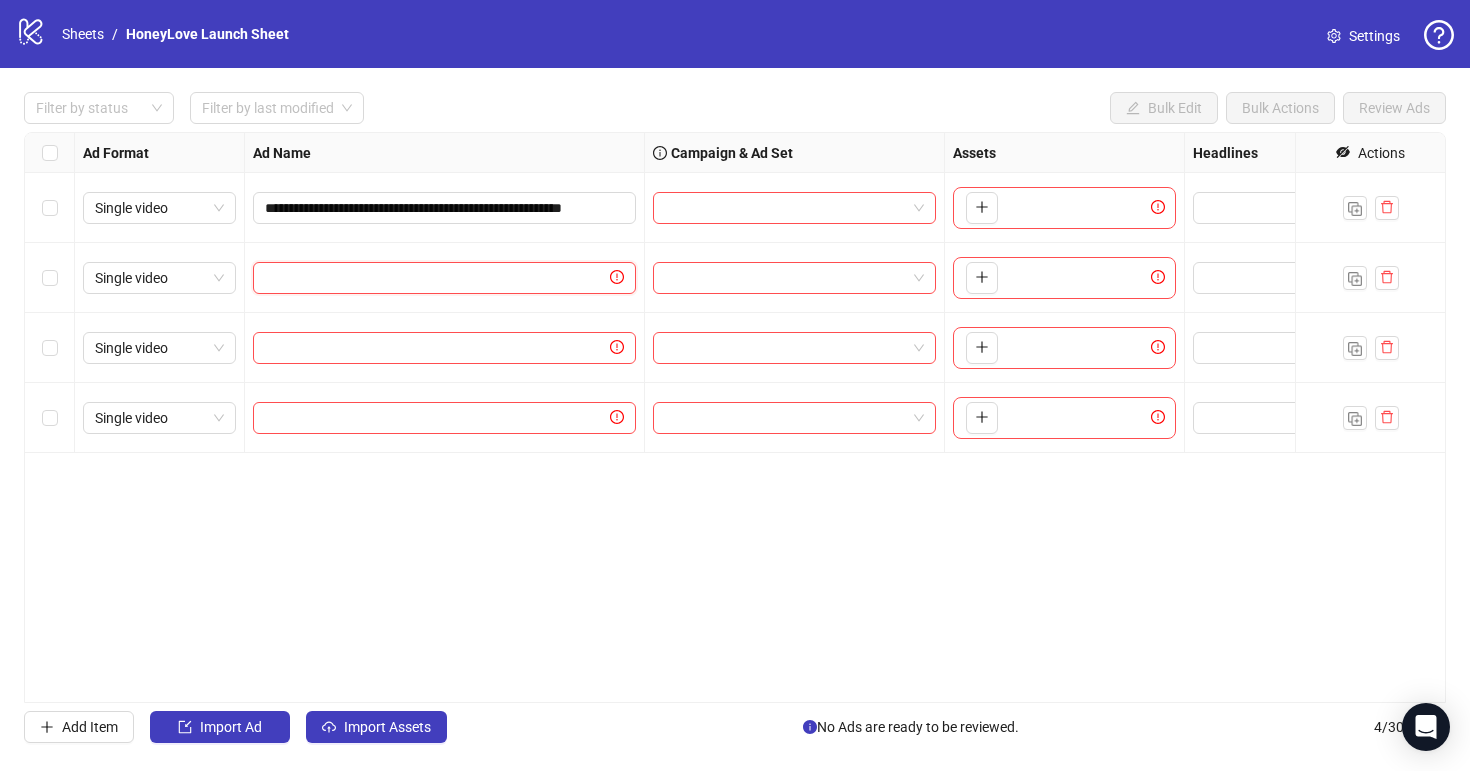 click at bounding box center [435, 278] 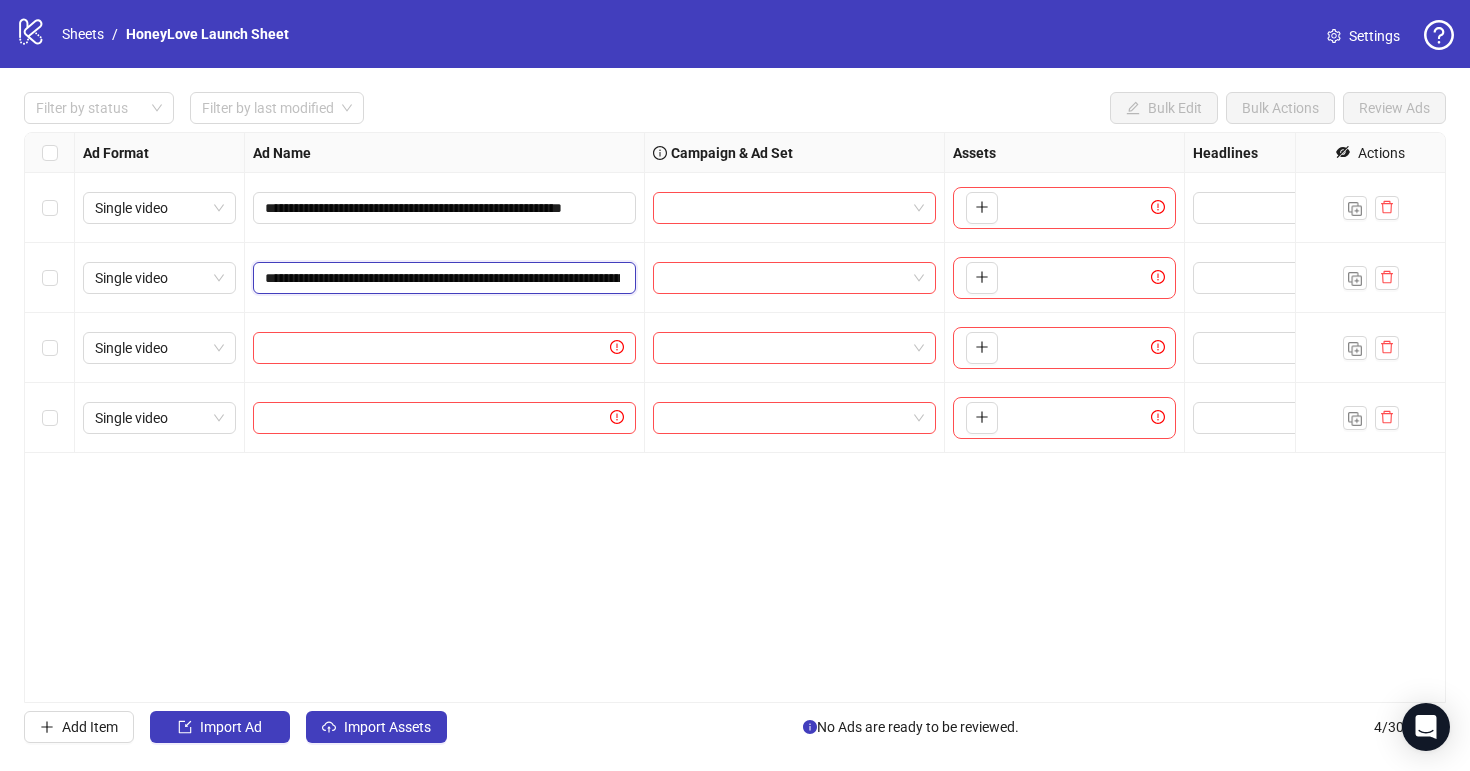 scroll, scrollTop: 0, scrollLeft: 176, axis: horizontal 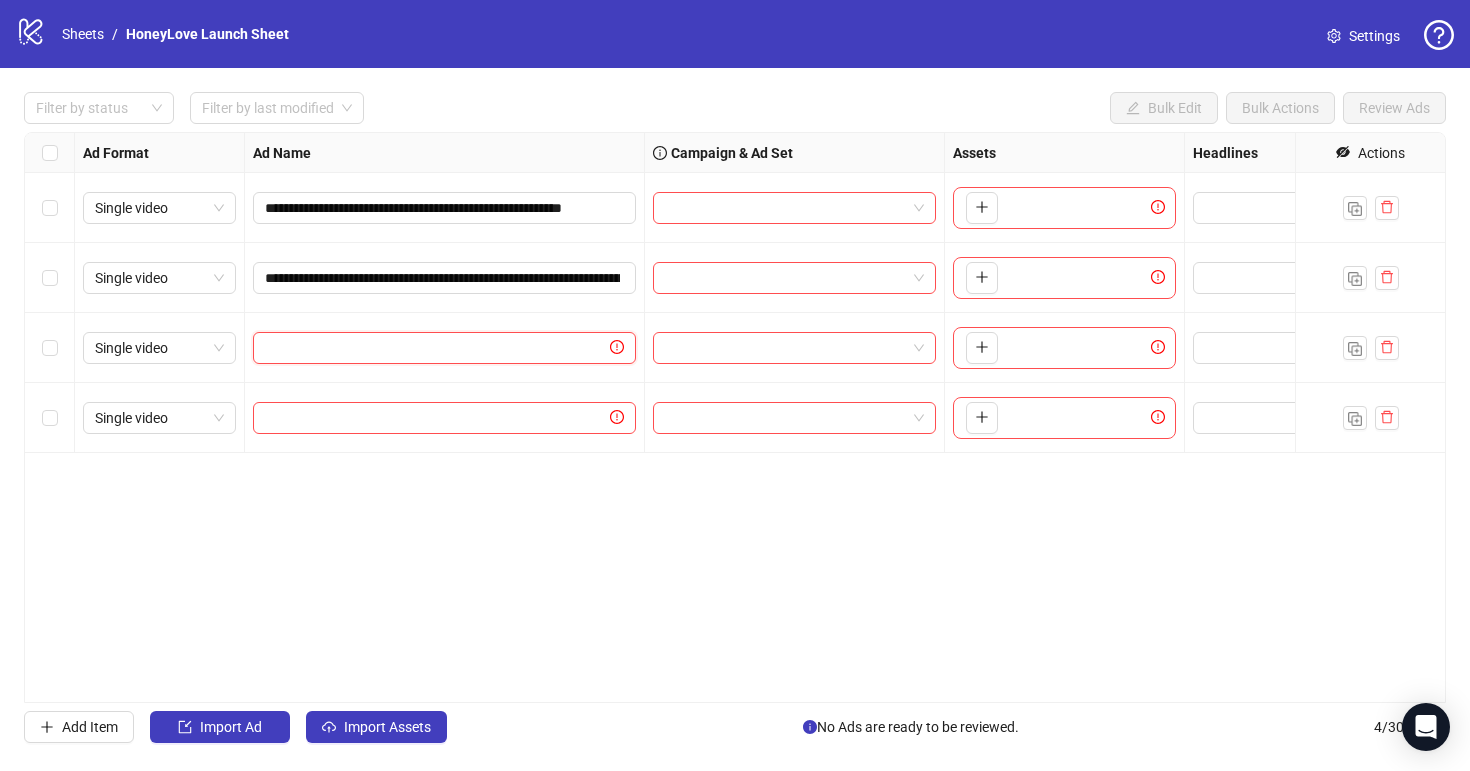 click at bounding box center [435, 348] 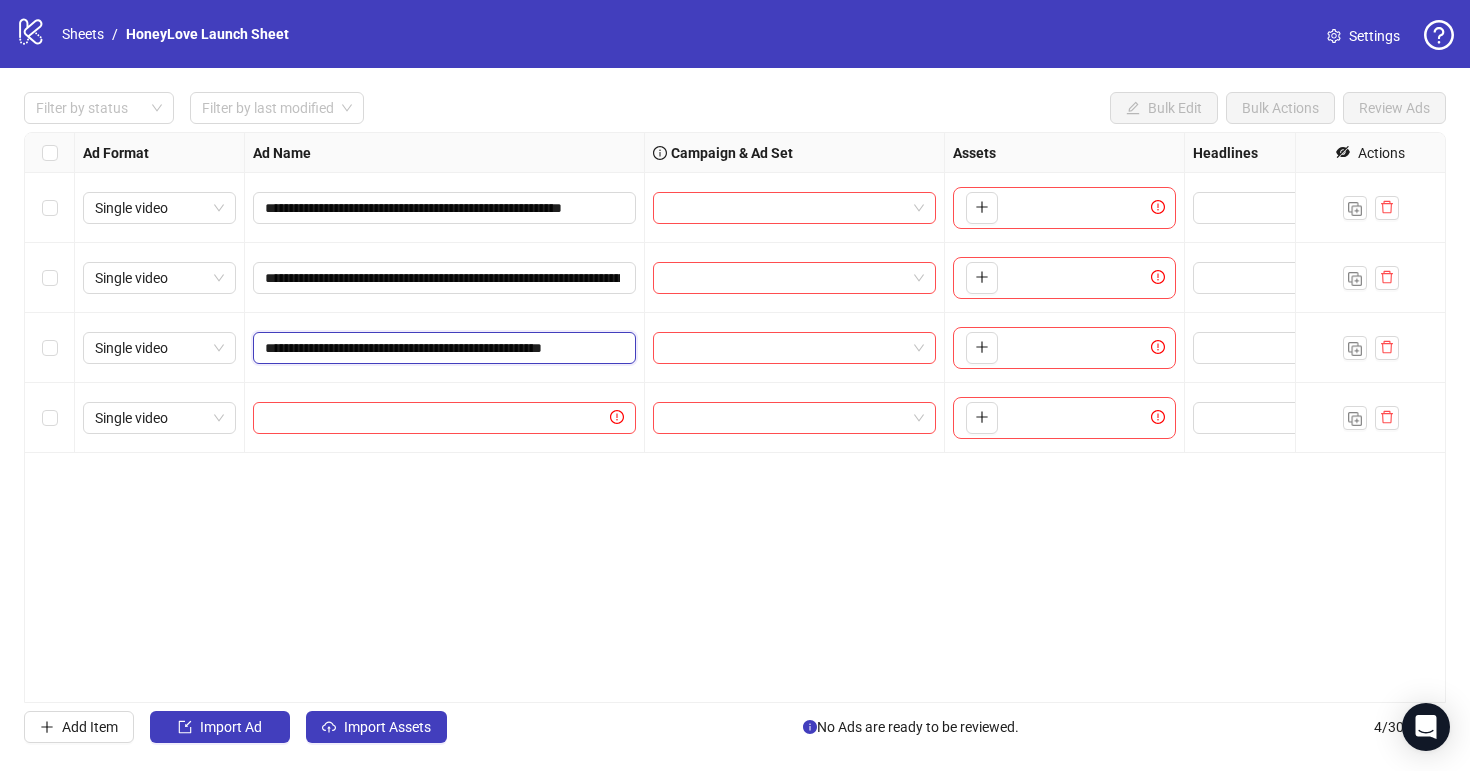 scroll, scrollTop: 0, scrollLeft: 38, axis: horizontal 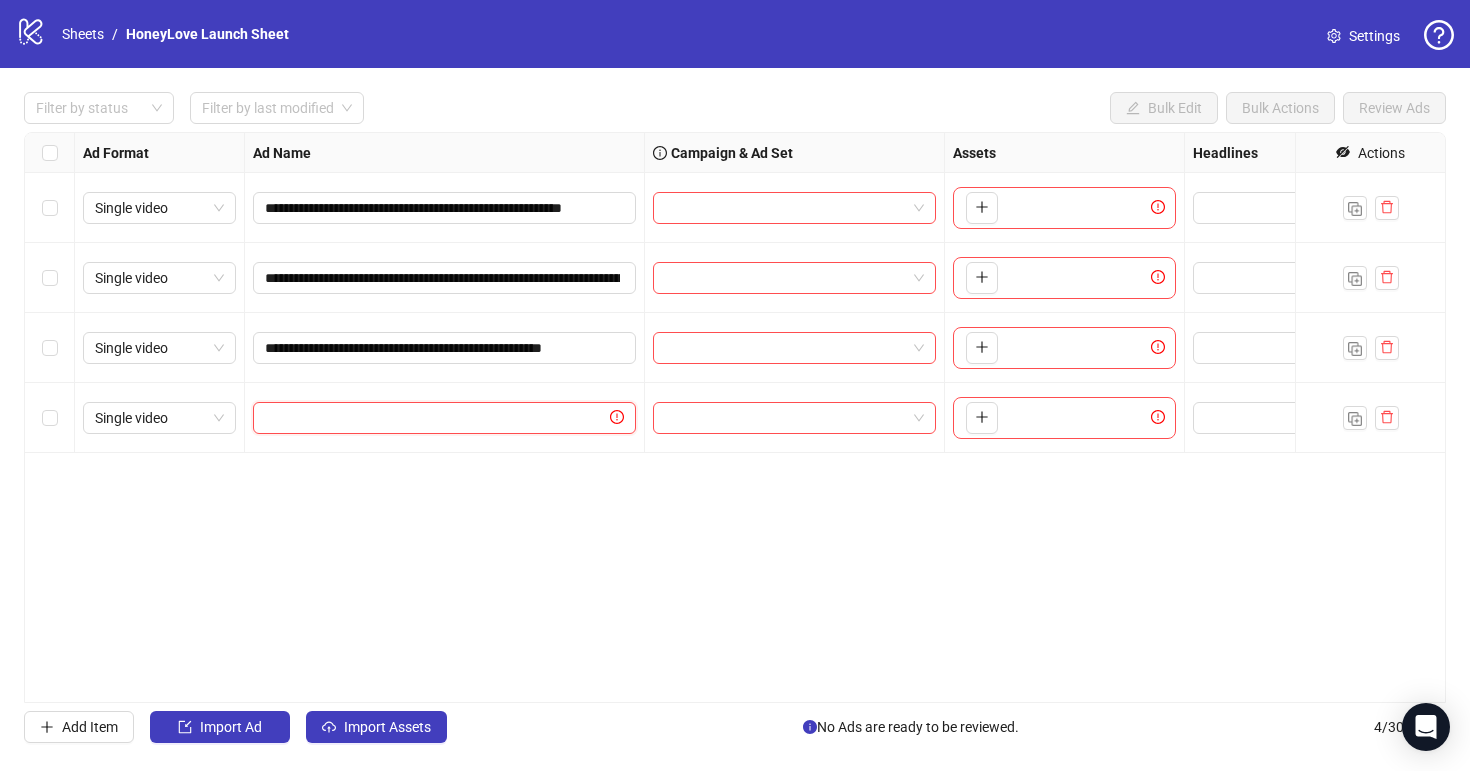 click at bounding box center (435, 418) 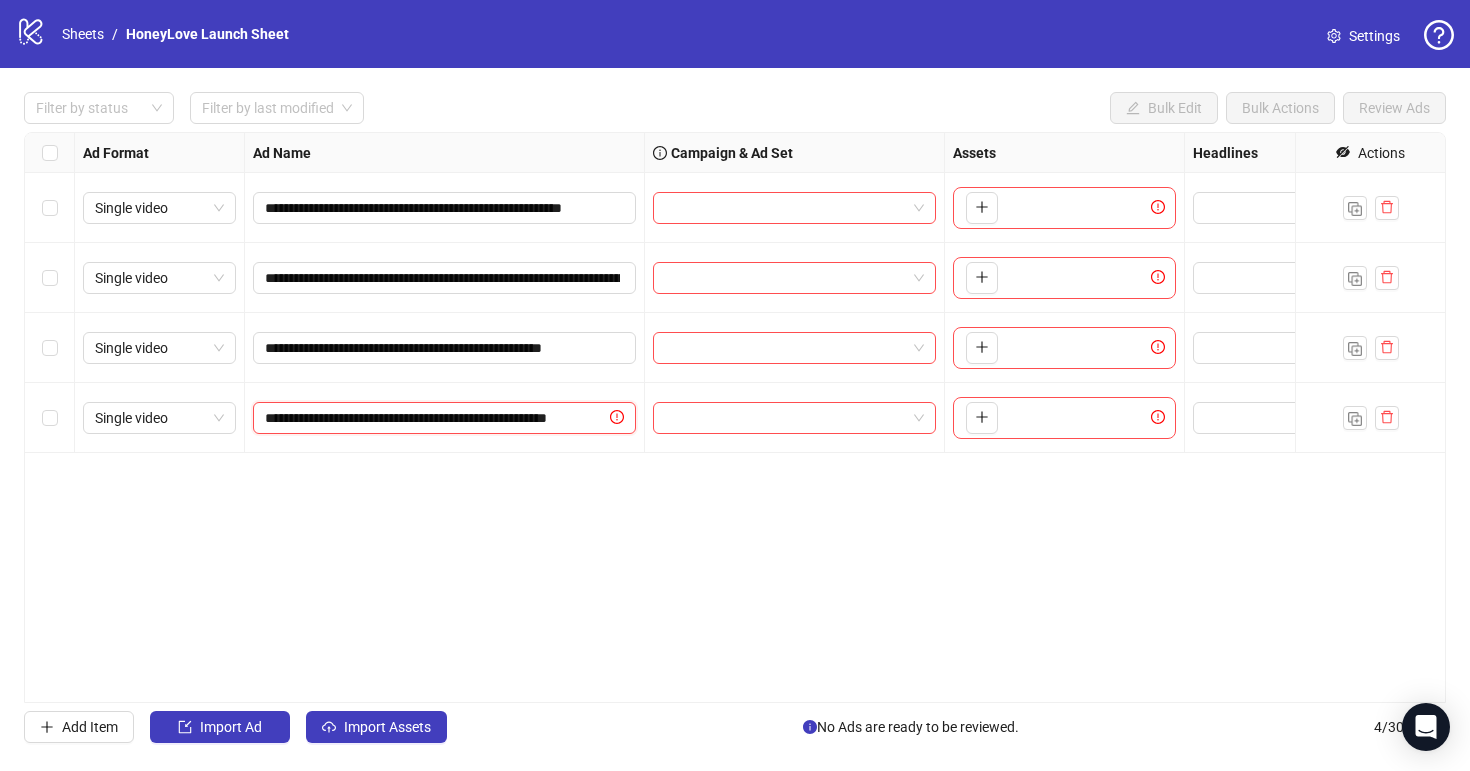 scroll, scrollTop: 0, scrollLeft: 48, axis: horizontal 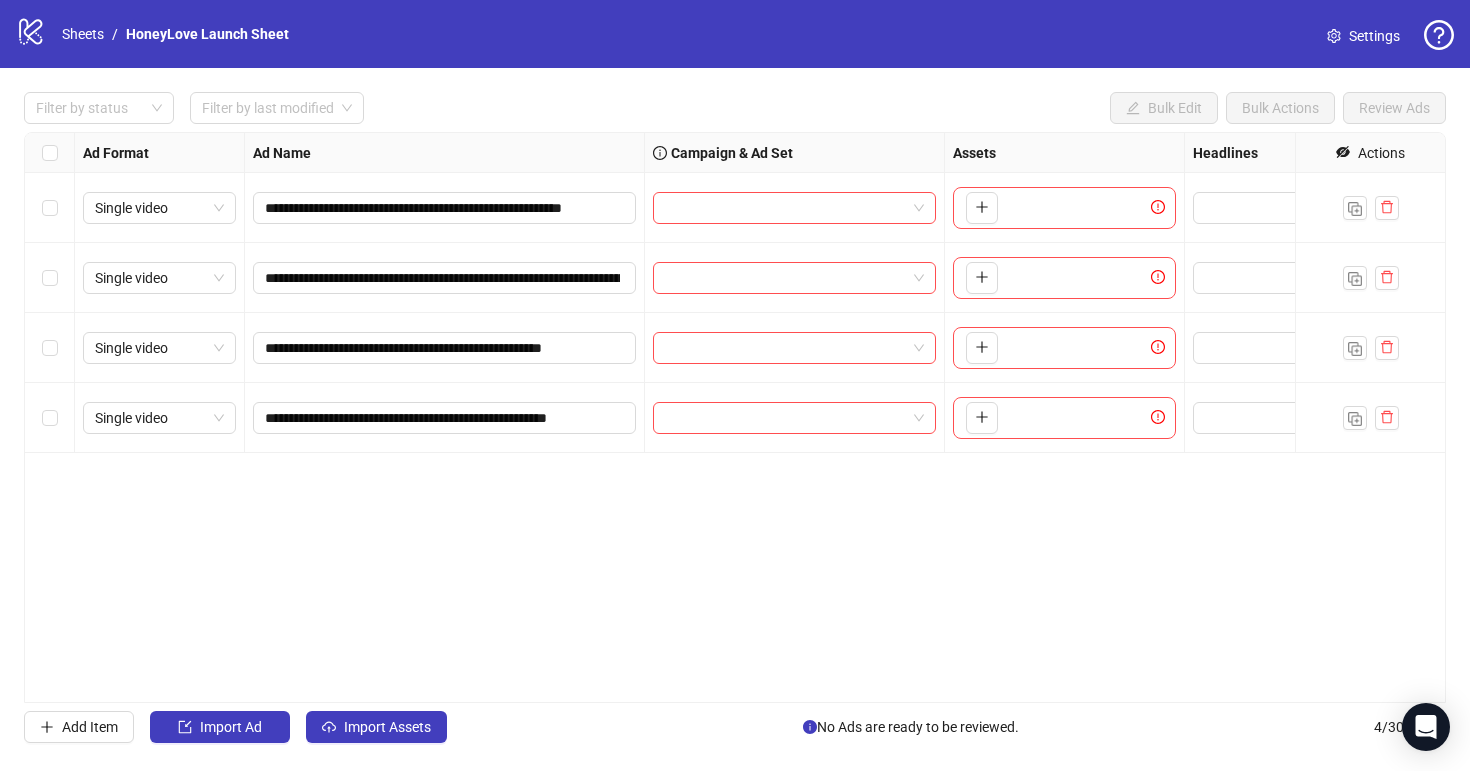 click on "**********" at bounding box center (735, 417) 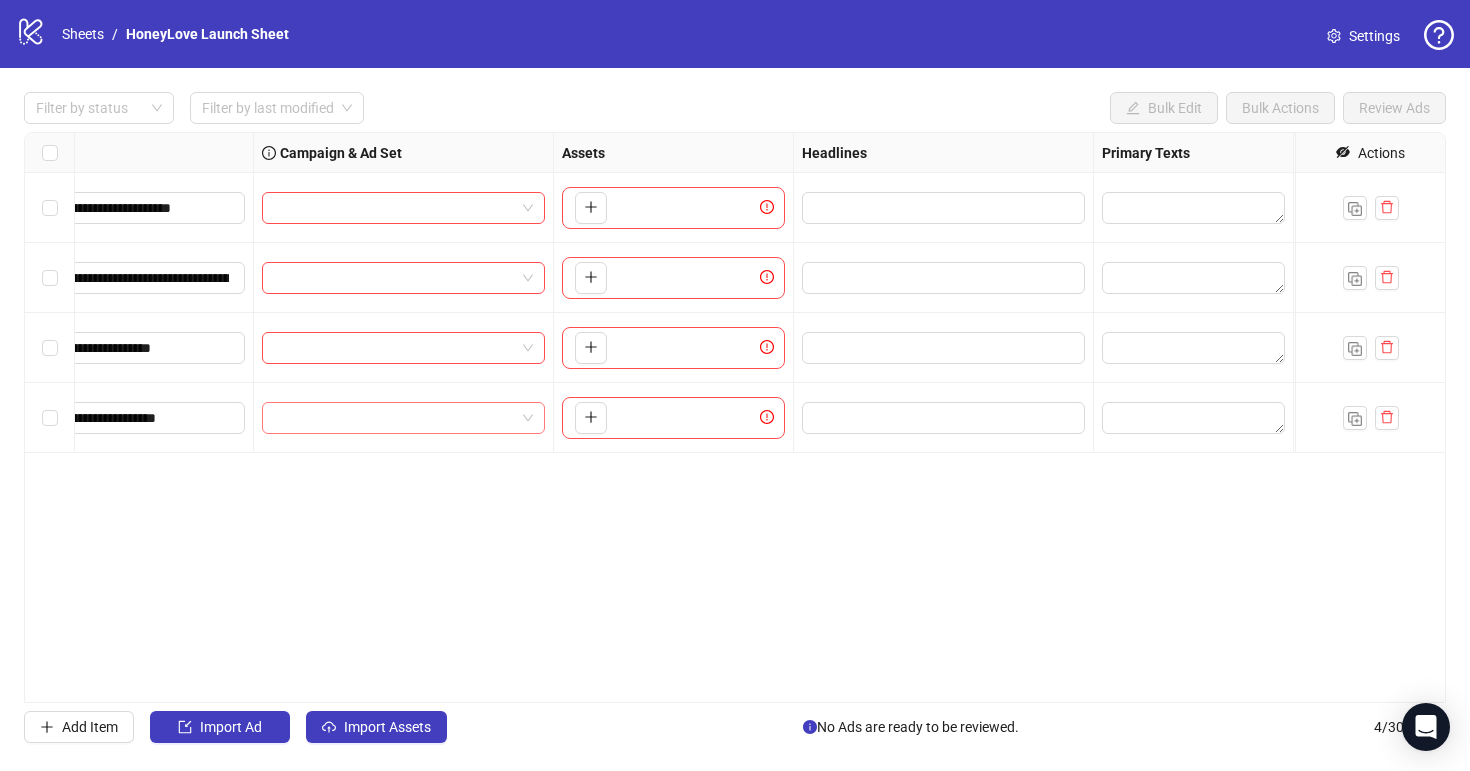 scroll, scrollTop: 0, scrollLeft: 535, axis: horizontal 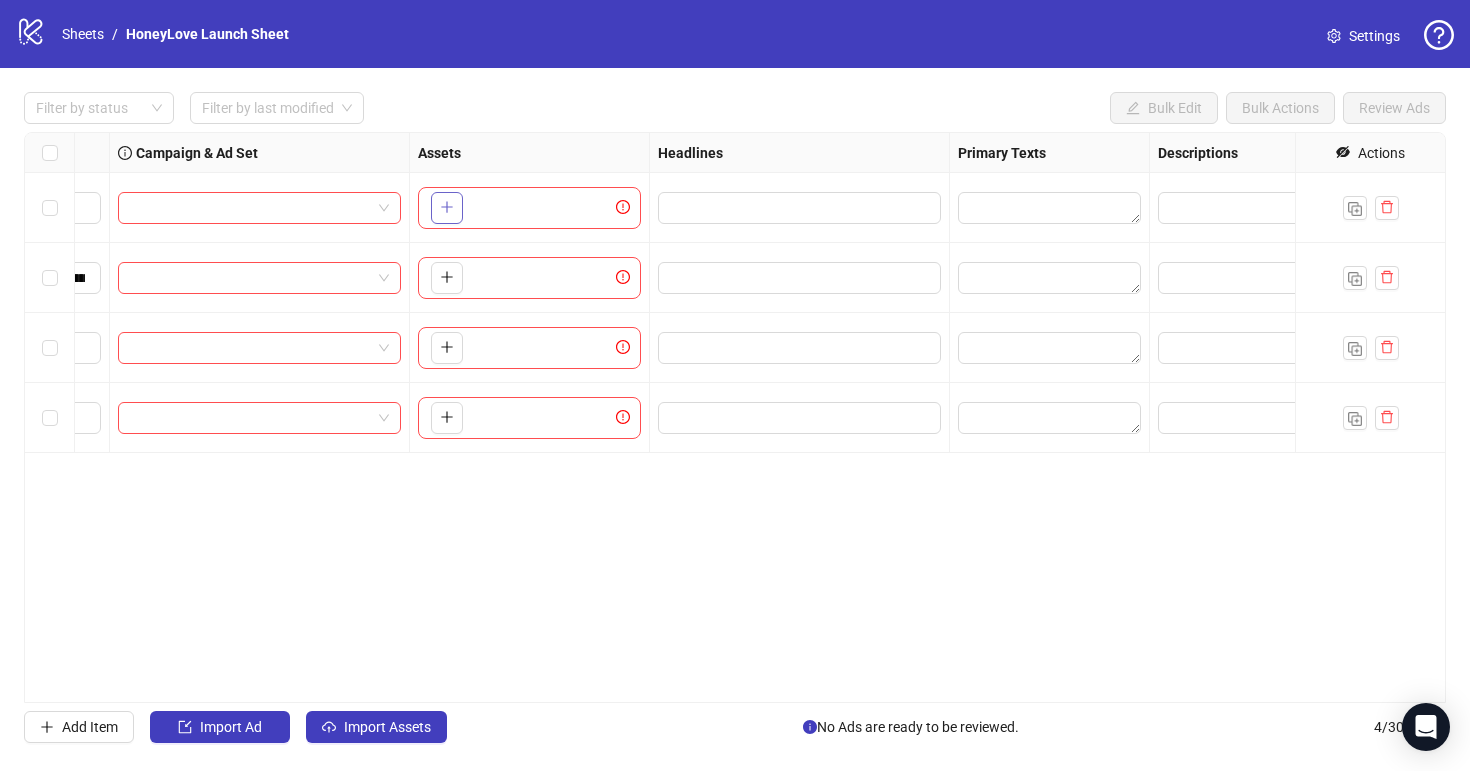 click at bounding box center [447, 207] 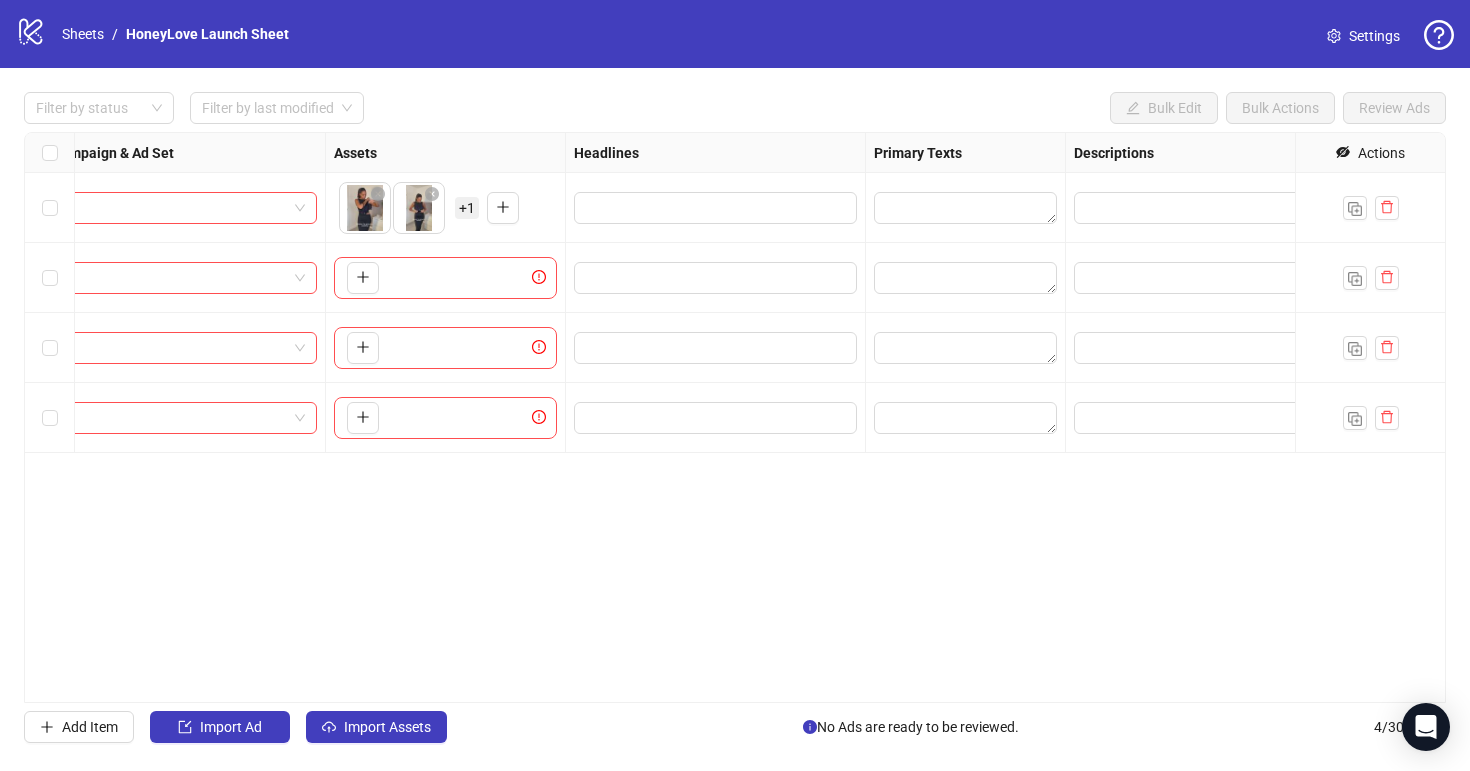 scroll, scrollTop: 0, scrollLeft: 653, axis: horizontal 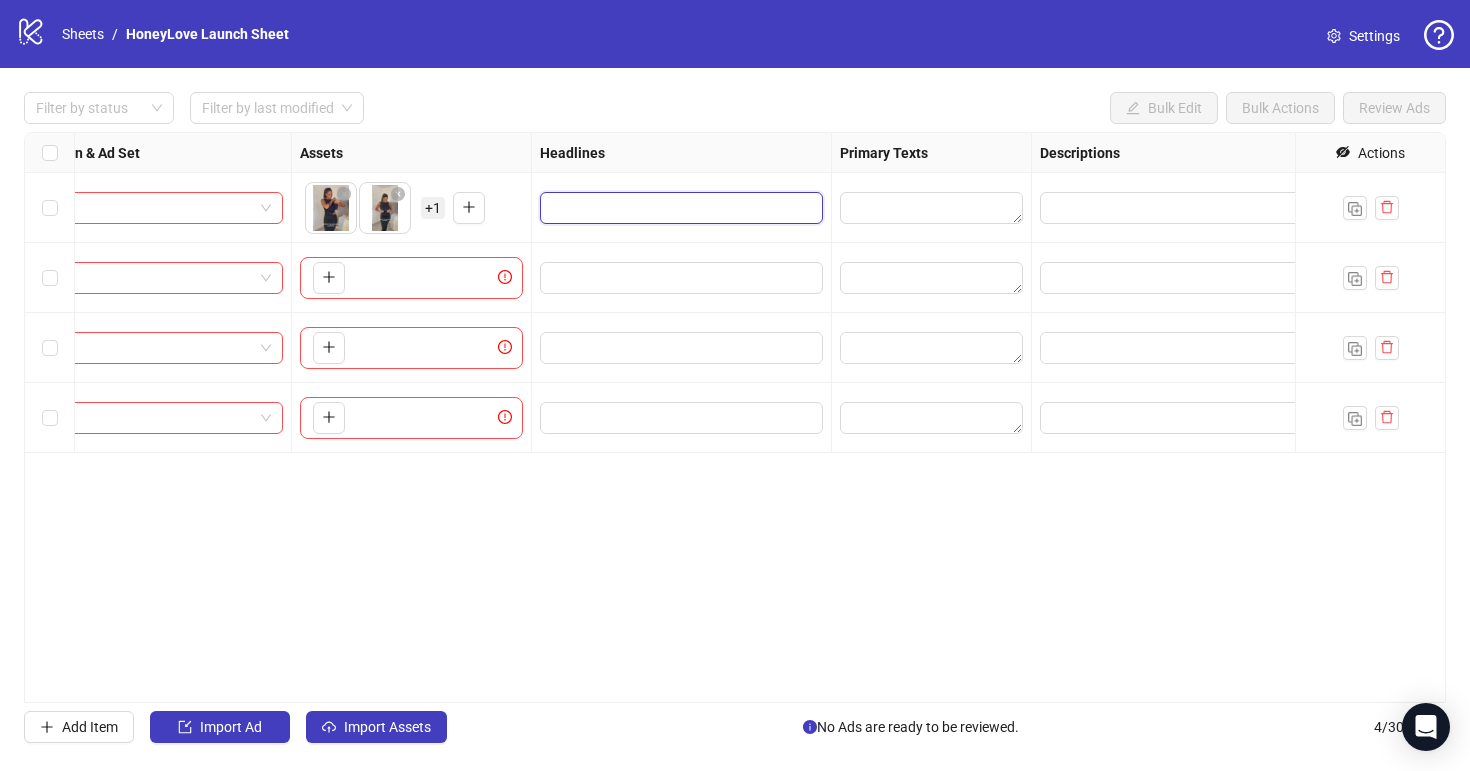 click at bounding box center [679, 208] 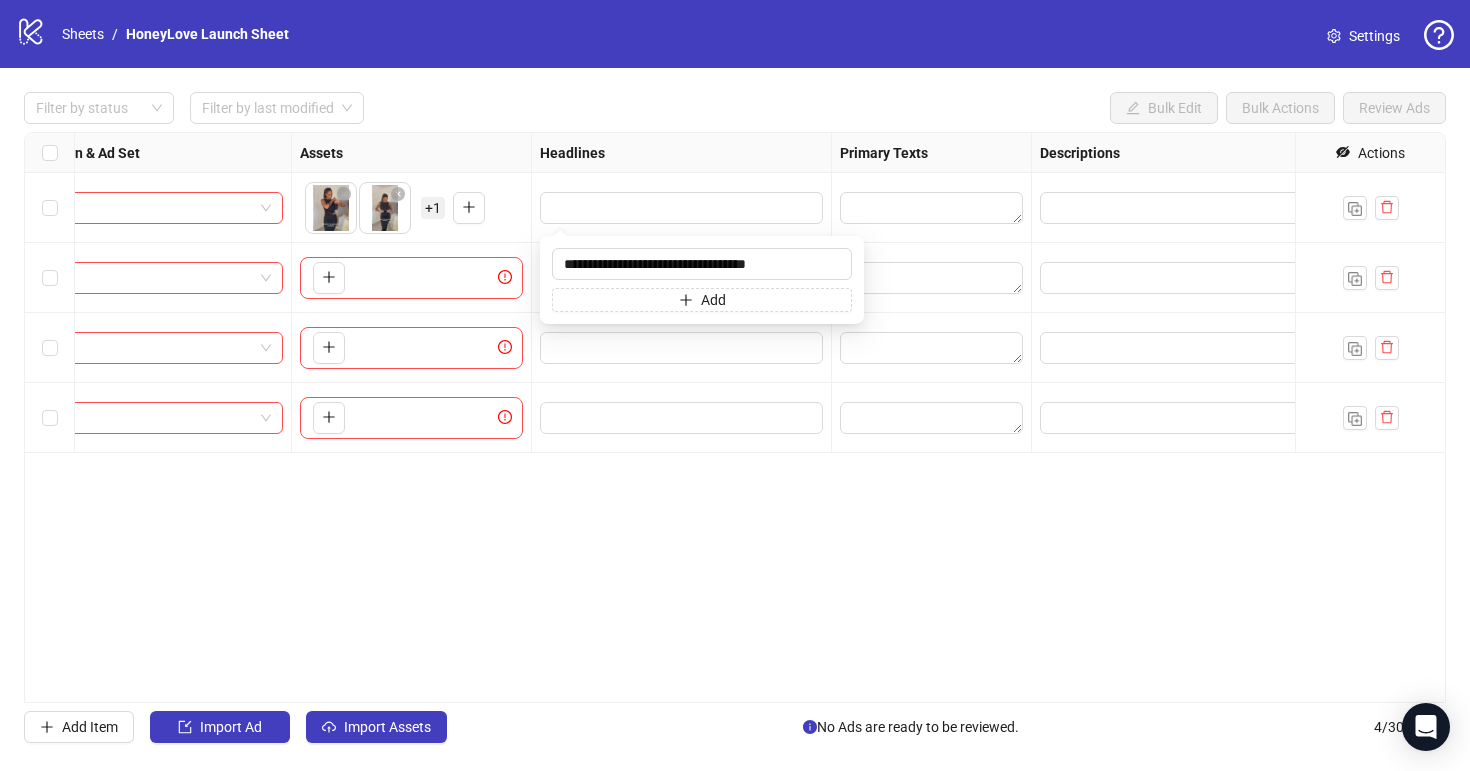 type on "**********" 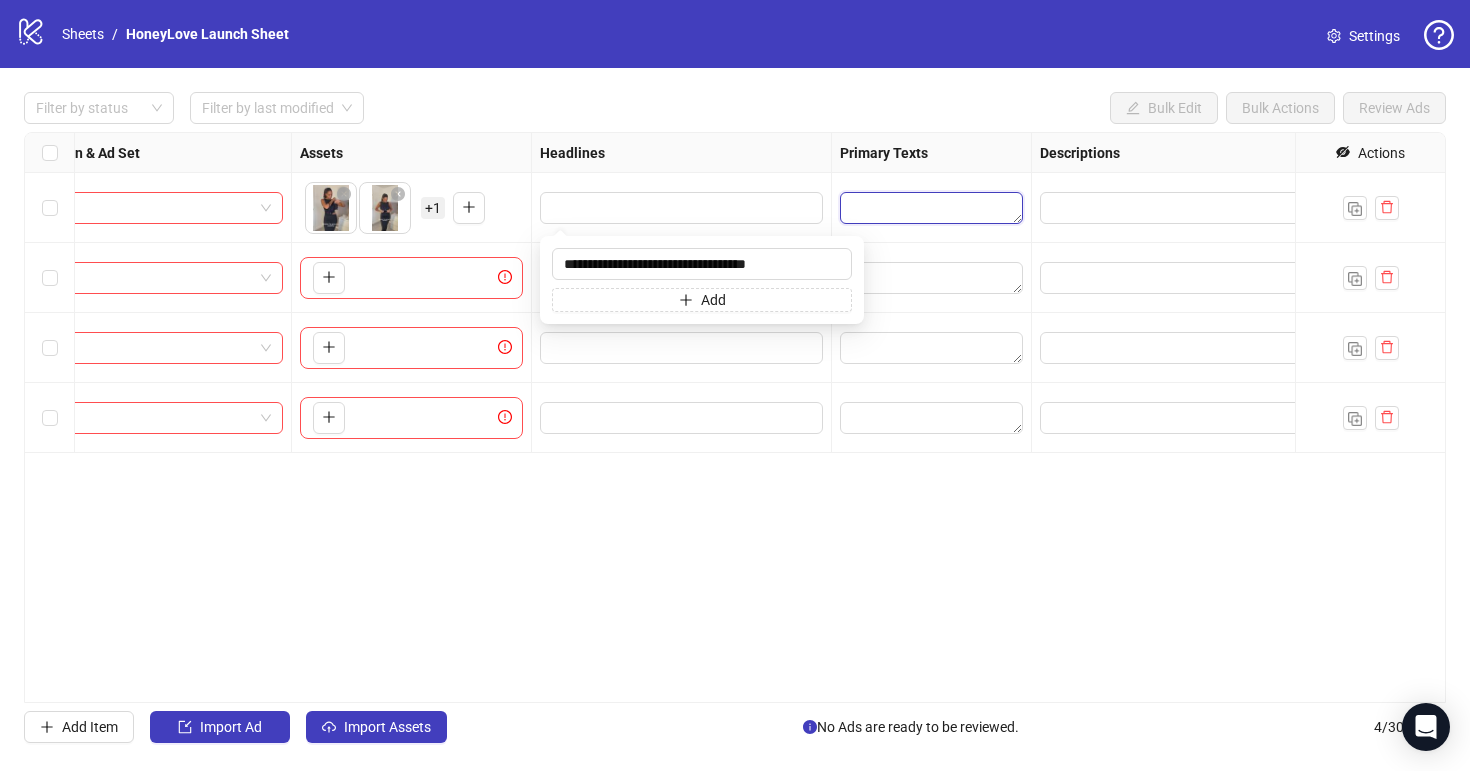 click at bounding box center (931, 208) 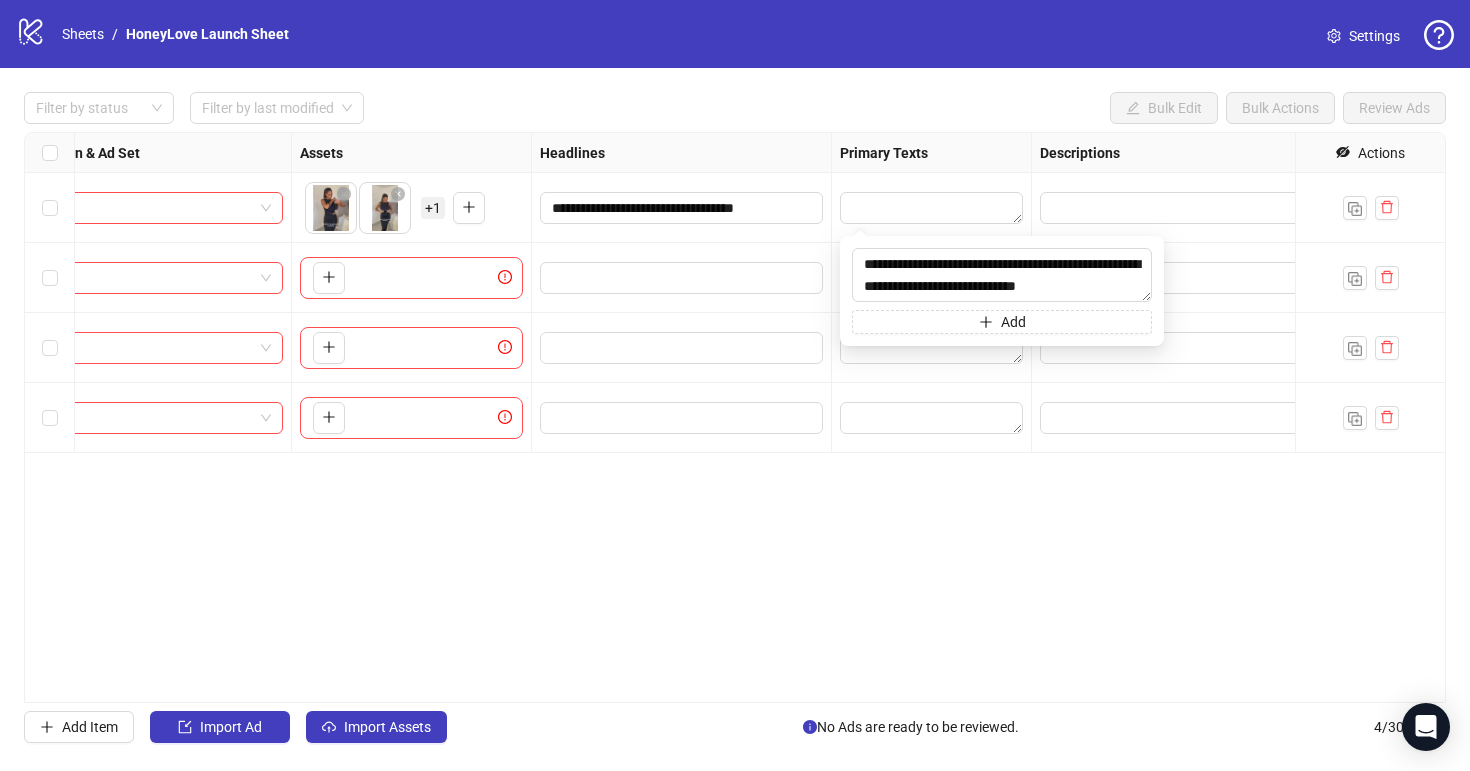 type on "**********" 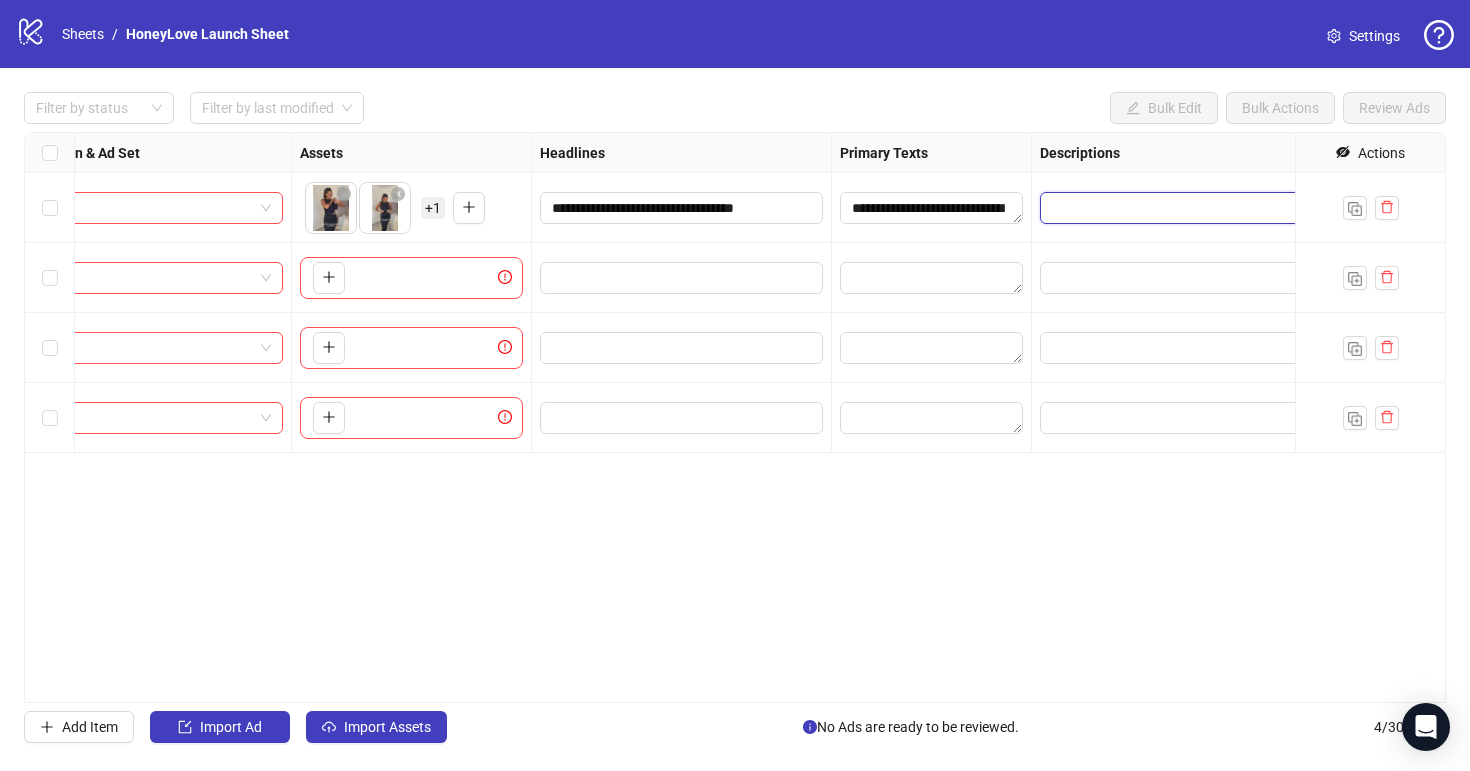 click at bounding box center (1181, 208) 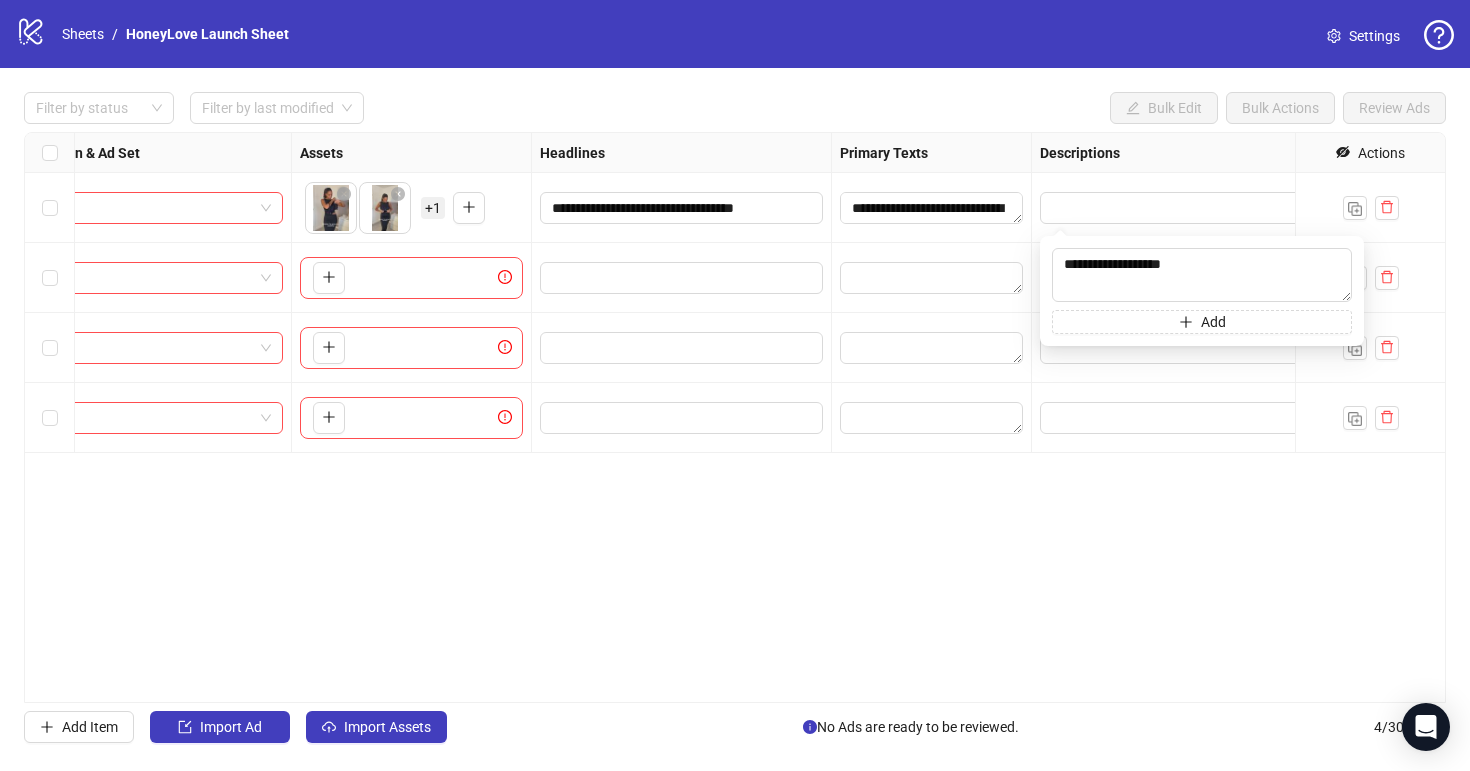 click on "**********" at bounding box center [735, 417] 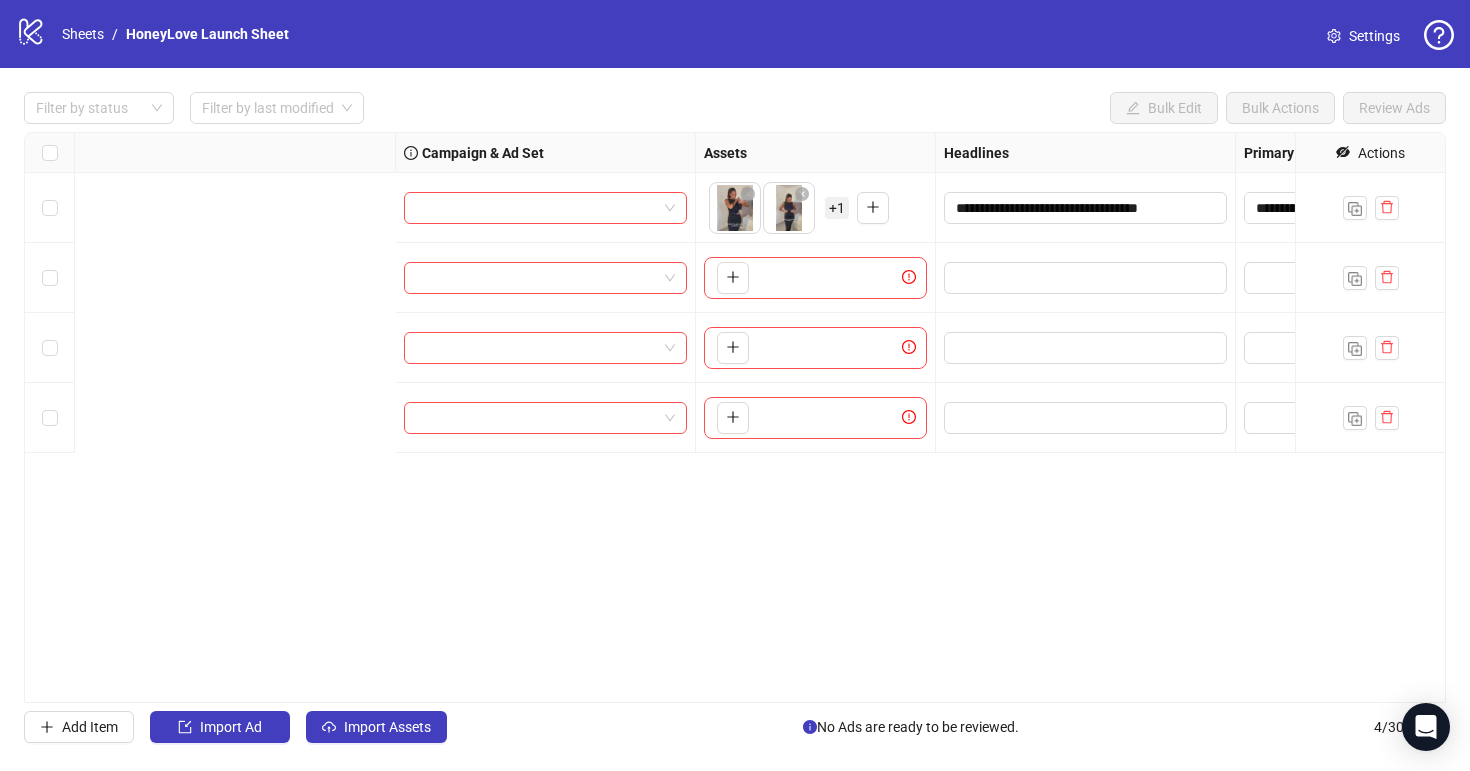 scroll, scrollTop: 0, scrollLeft: 0, axis: both 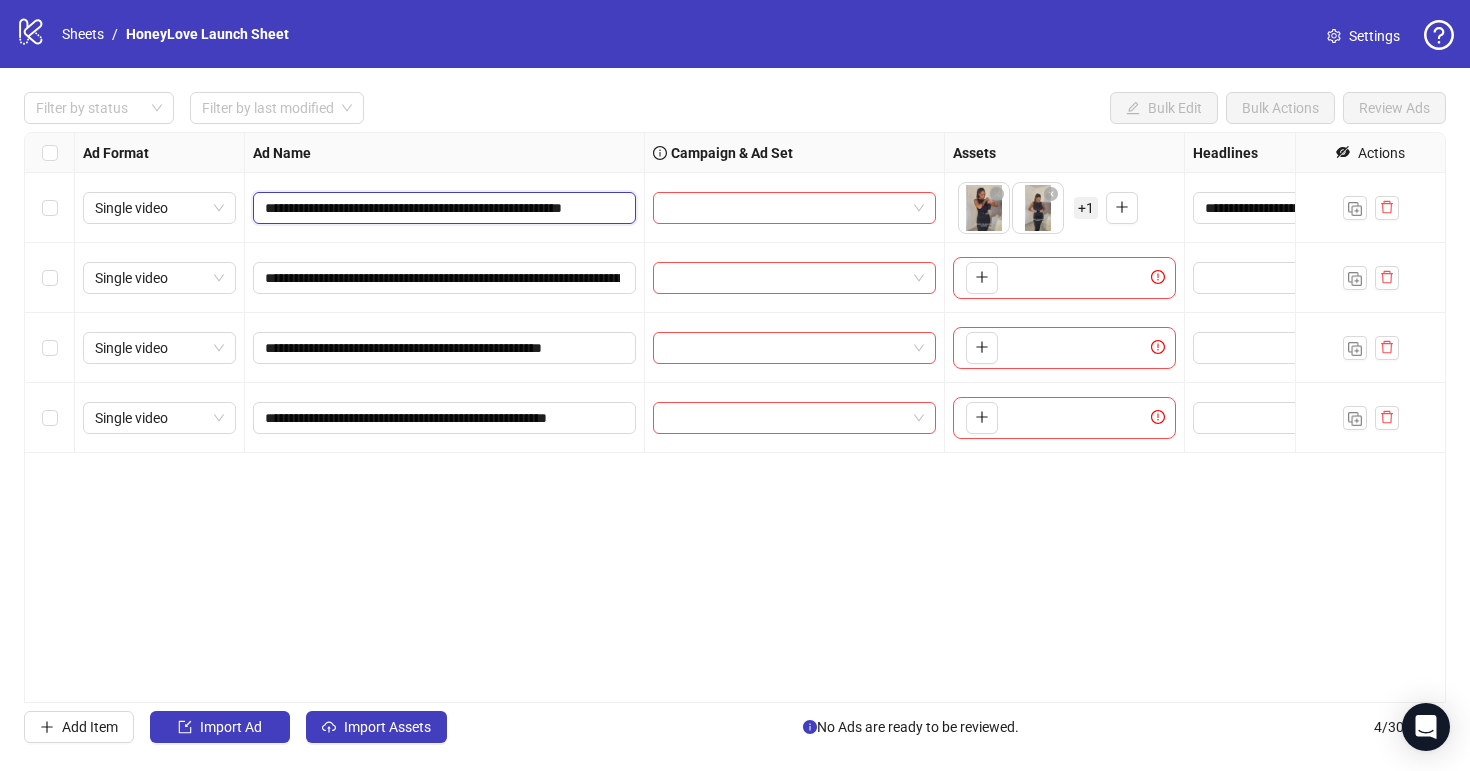 click on "**********" at bounding box center (442, 208) 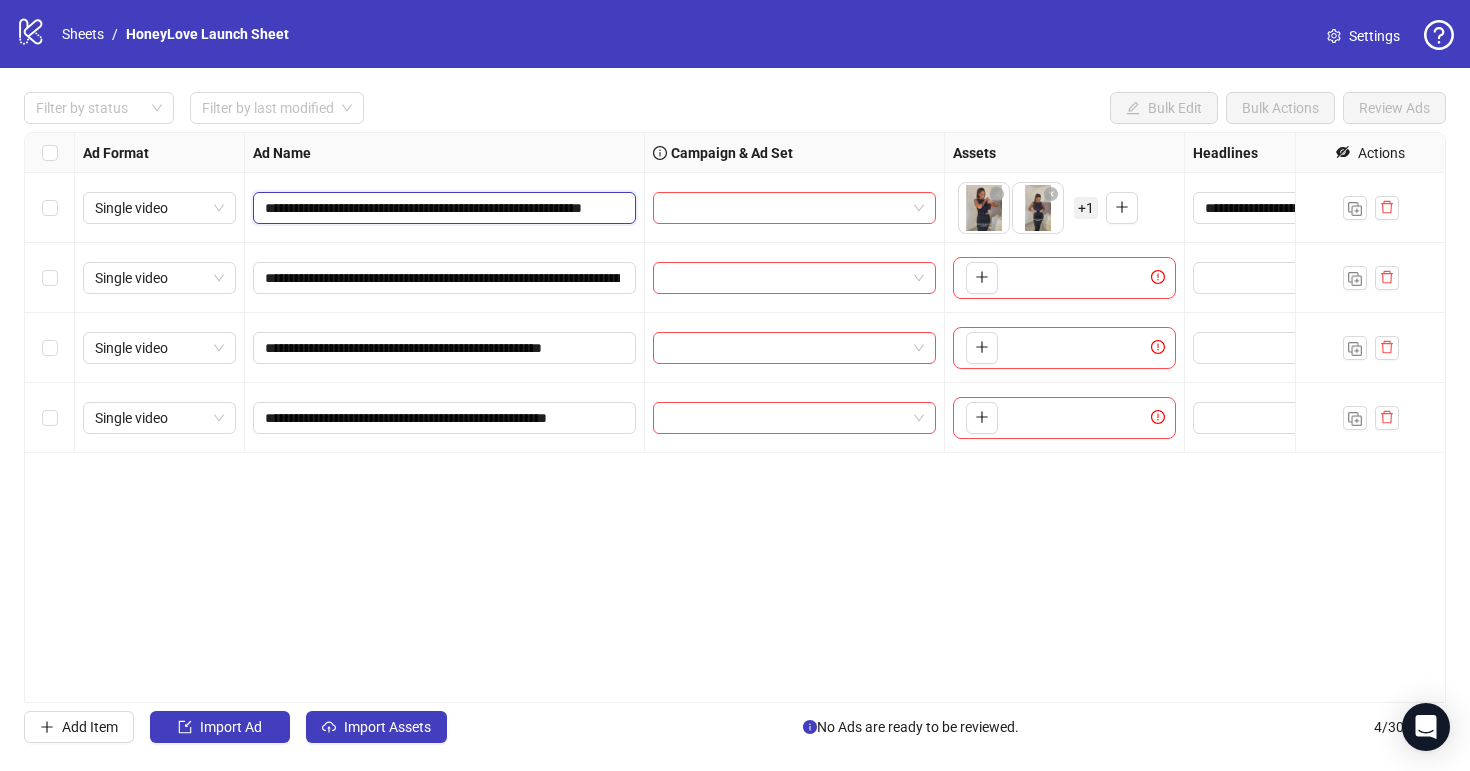 scroll, scrollTop: 0, scrollLeft: 100, axis: horizontal 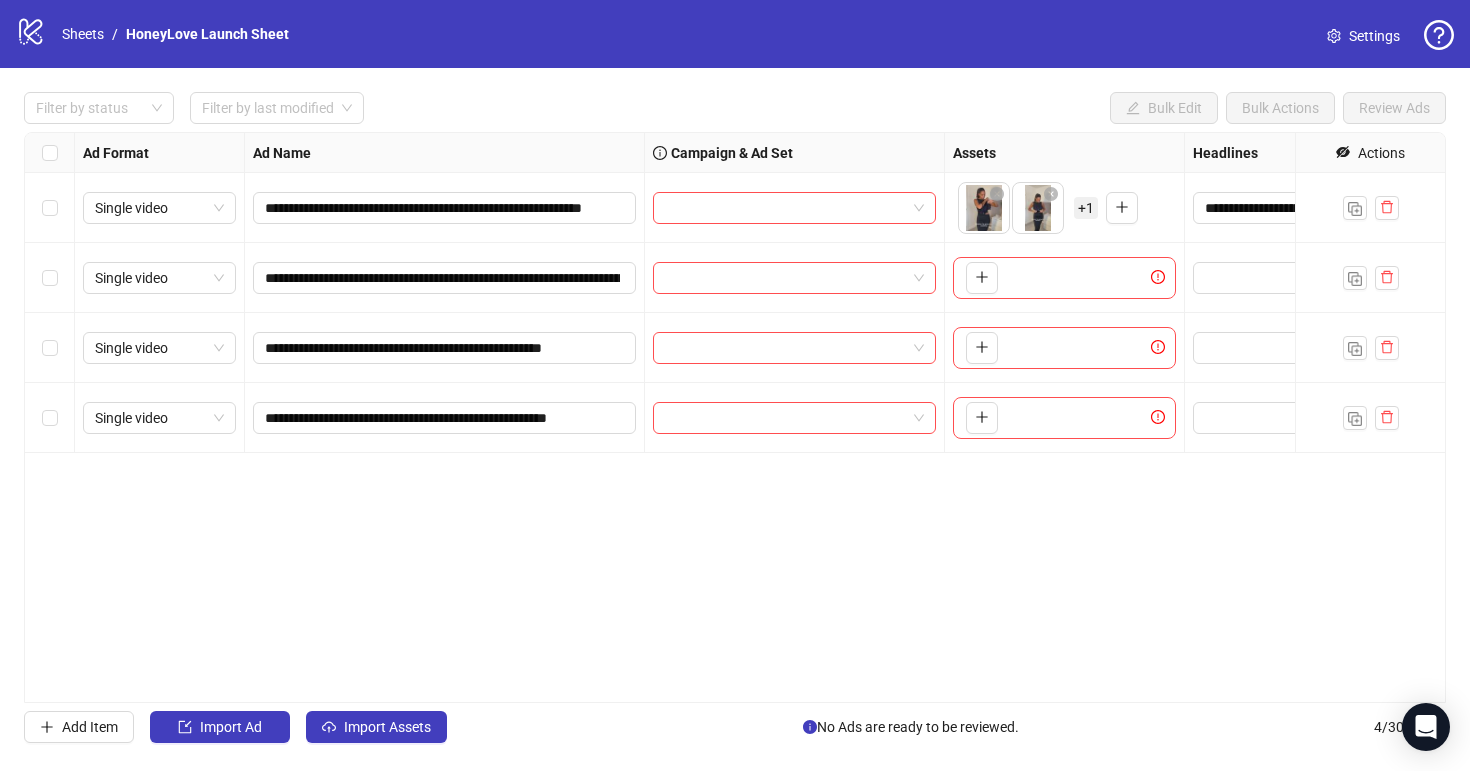 click on "**********" at bounding box center (735, 417) 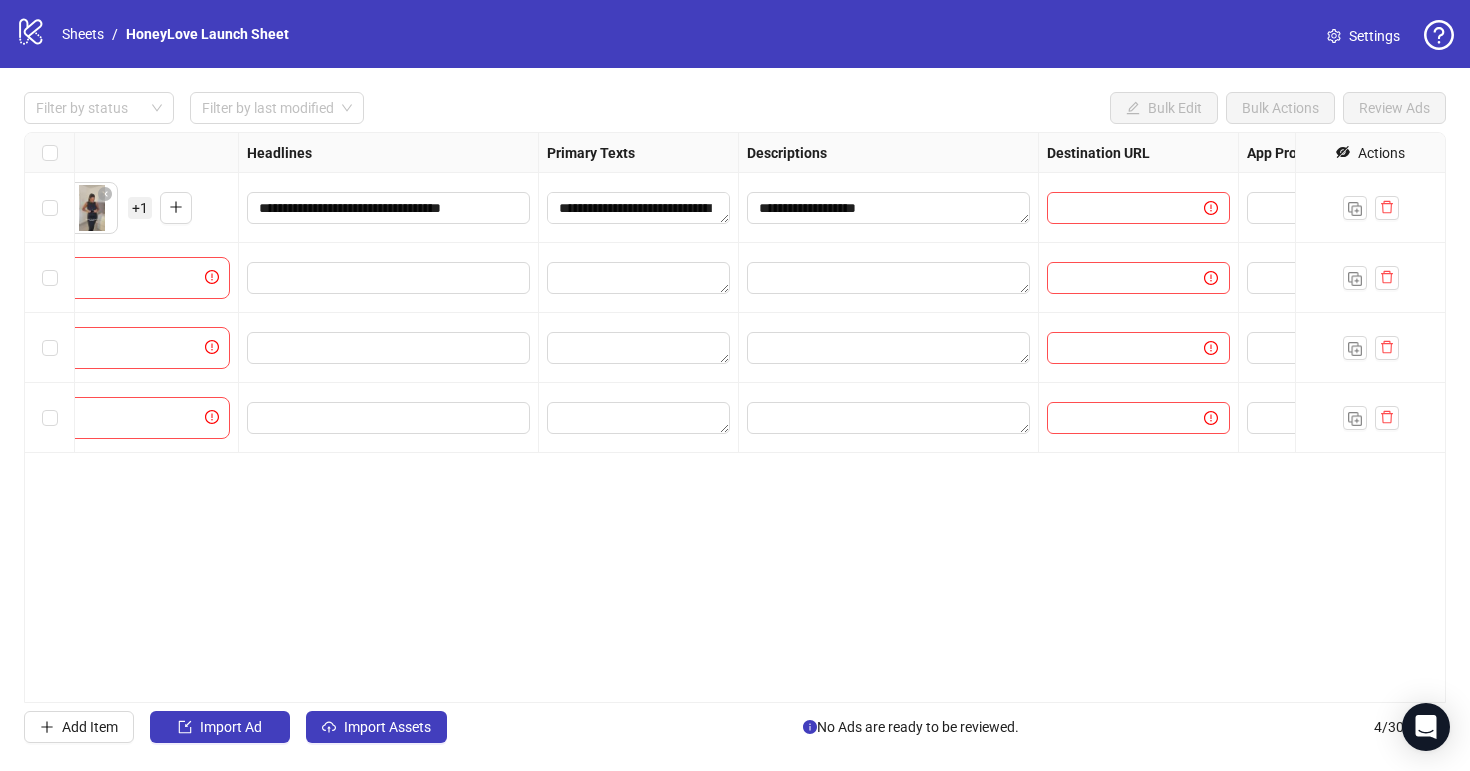 scroll, scrollTop: 0, scrollLeft: 1104, axis: horizontal 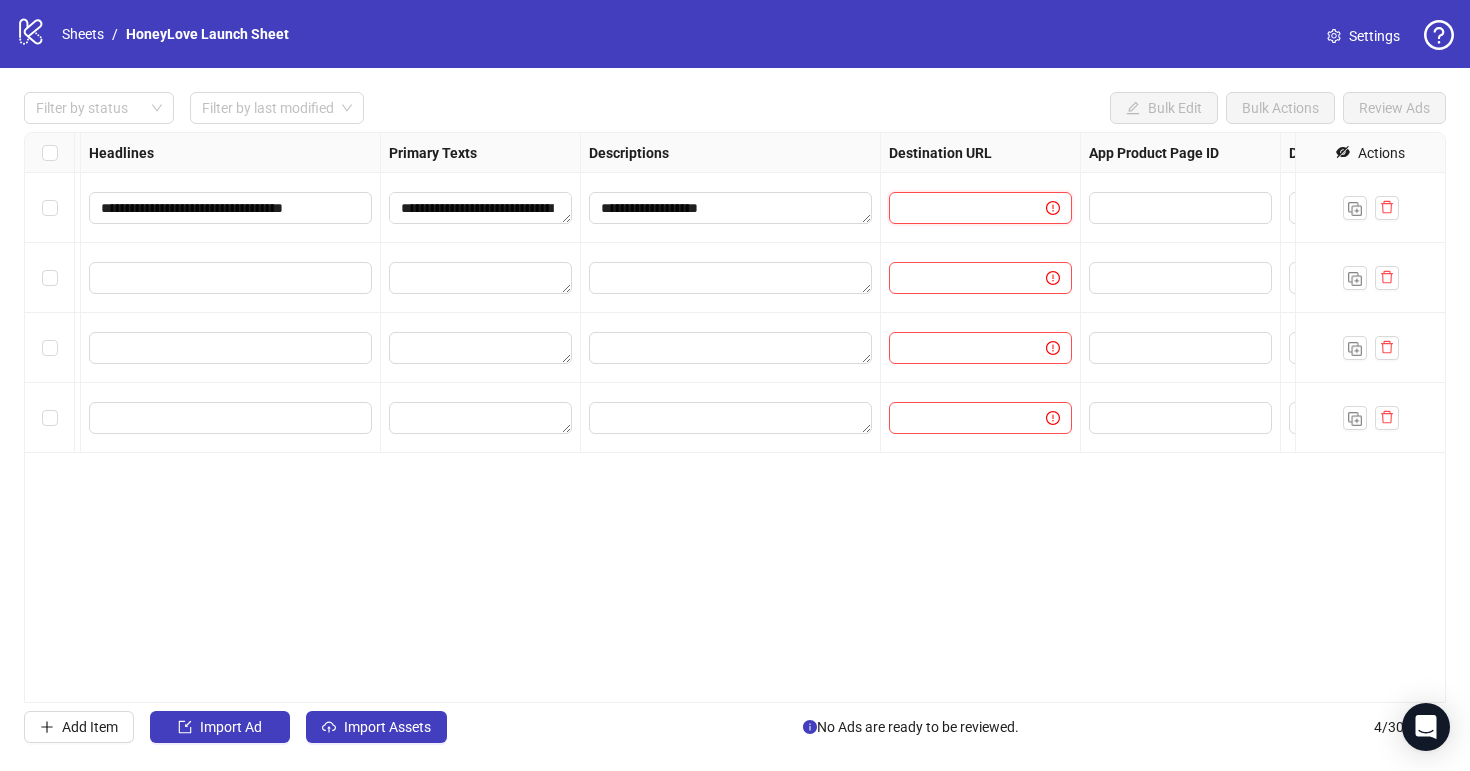 click at bounding box center (959, 208) 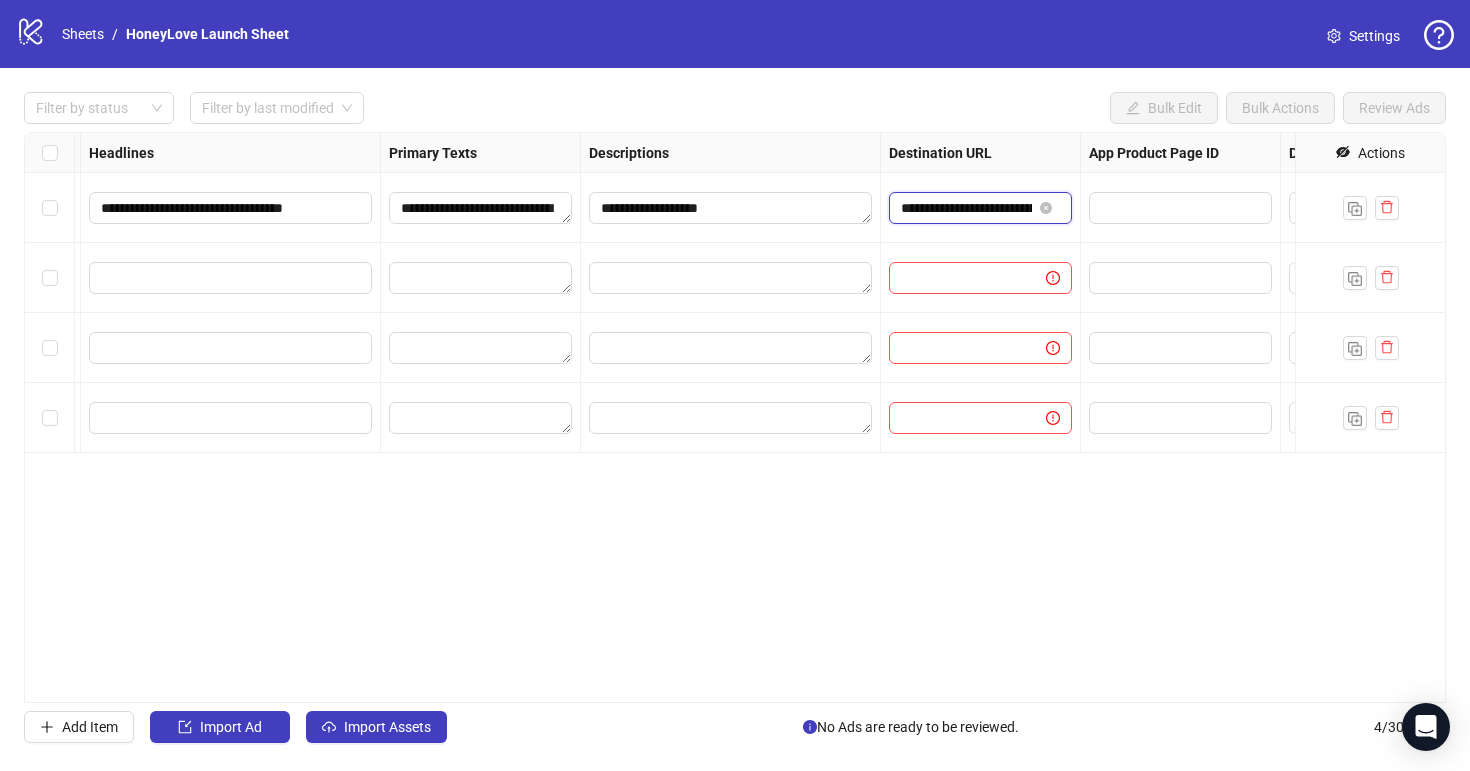 scroll, scrollTop: 0, scrollLeft: 319, axis: horizontal 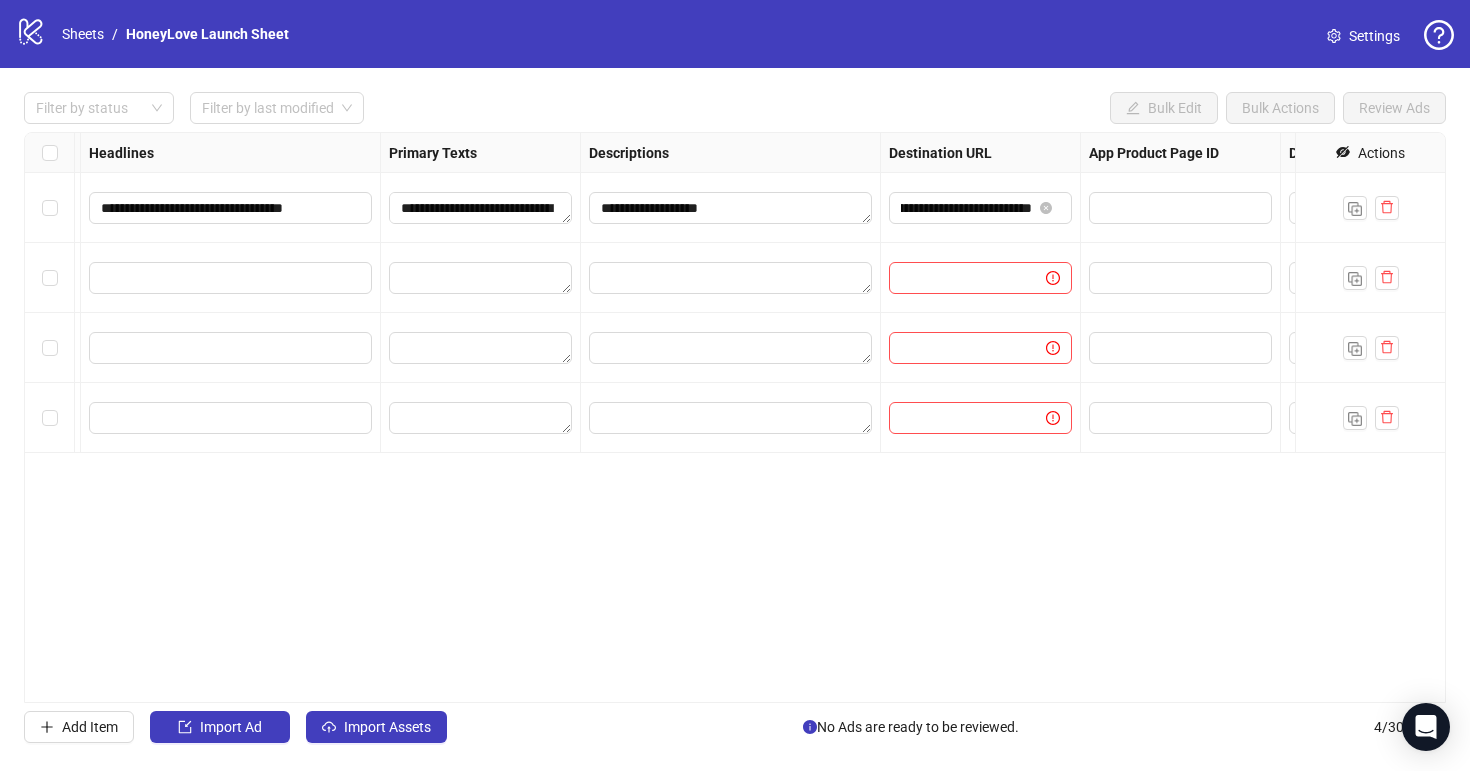 drag, startPoint x: 877, startPoint y: 548, endPoint x: 905, endPoint y: 517, distance: 41.773197 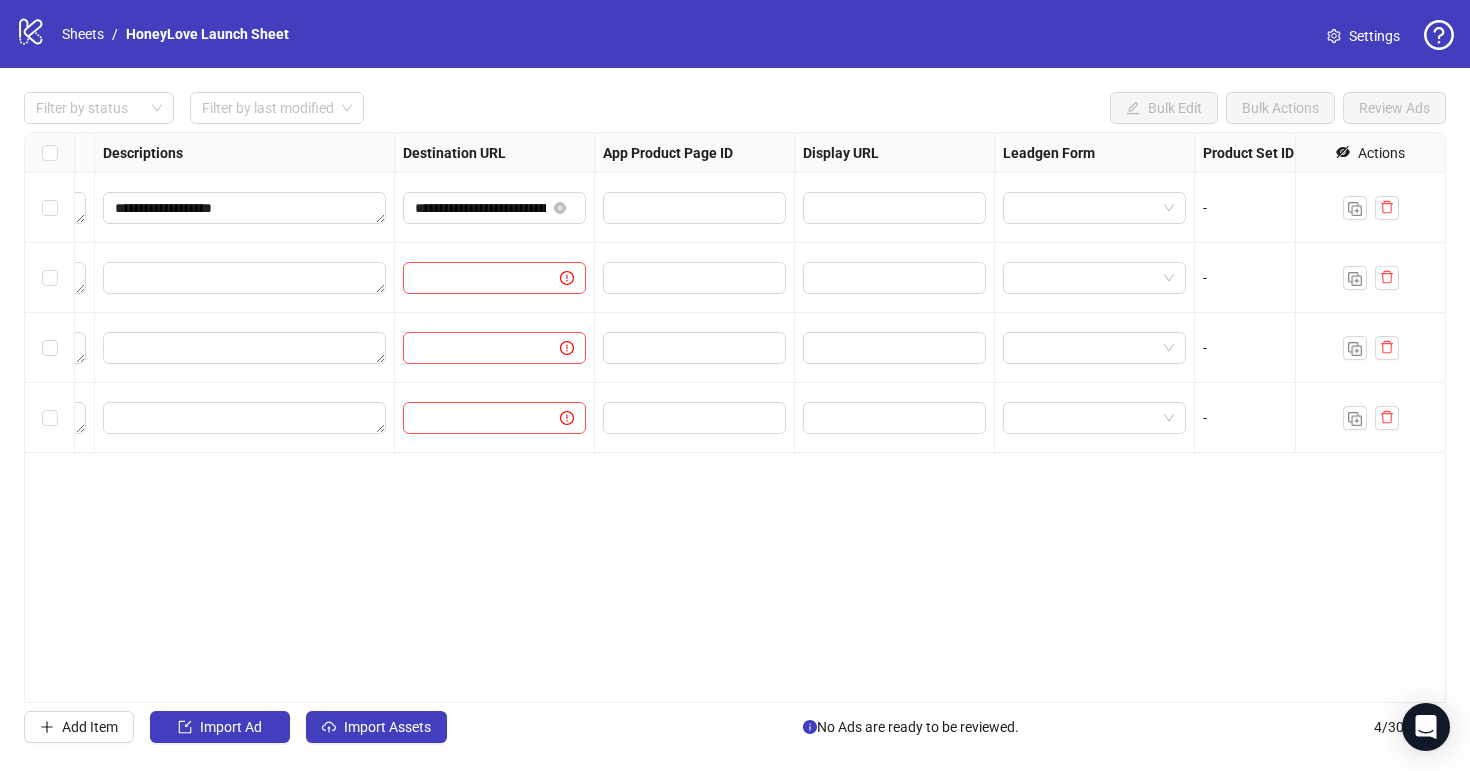 scroll, scrollTop: 0, scrollLeft: 1850, axis: horizontal 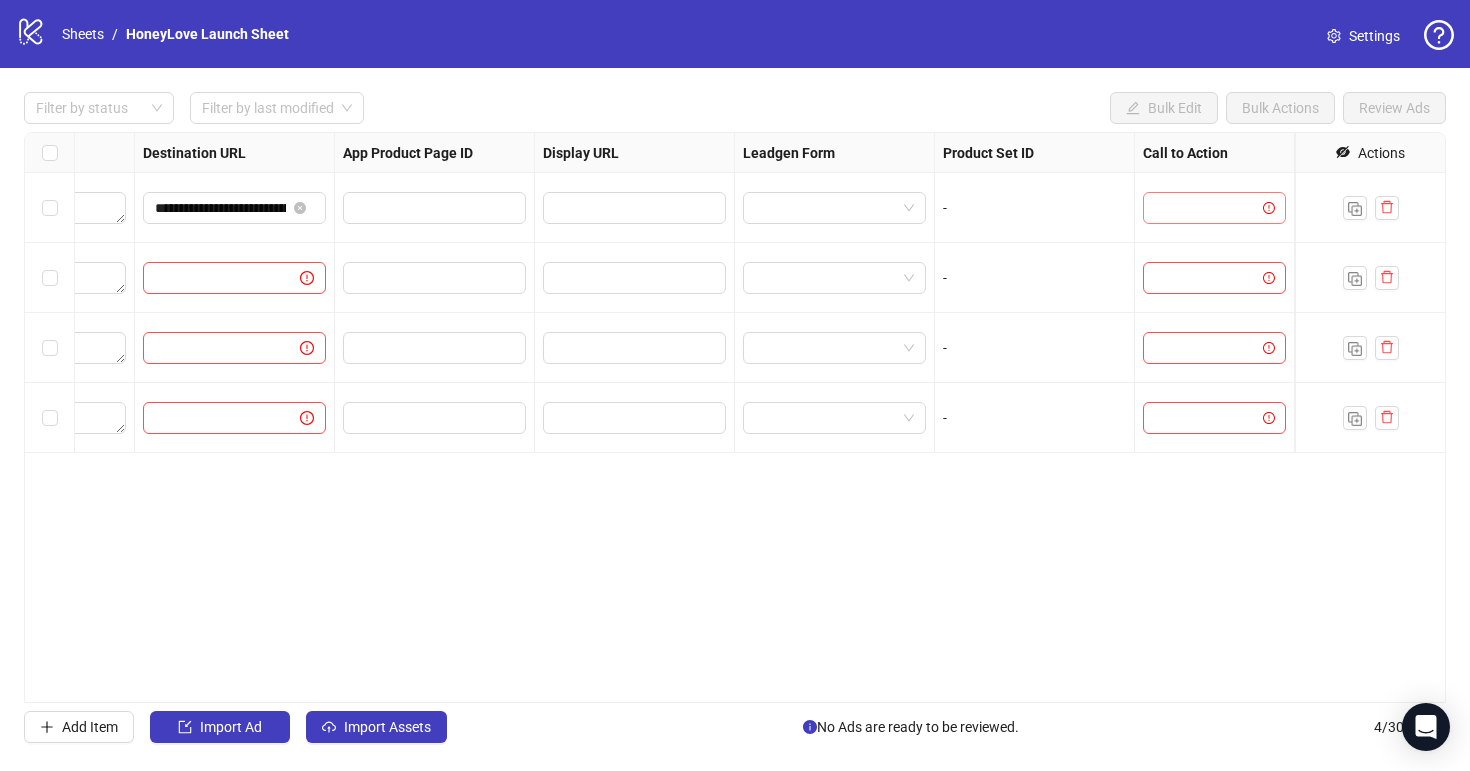 click at bounding box center (1205, 208) 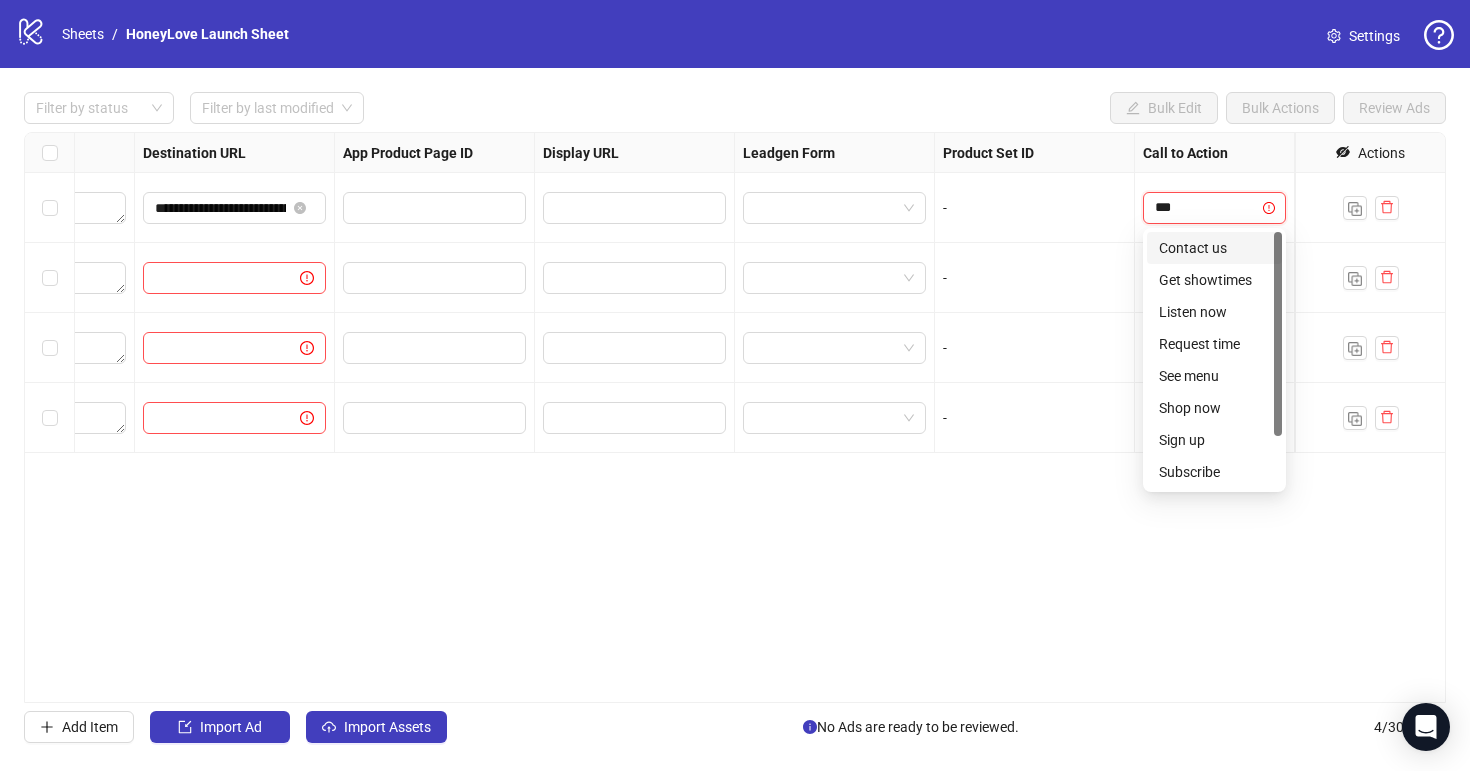 type on "****" 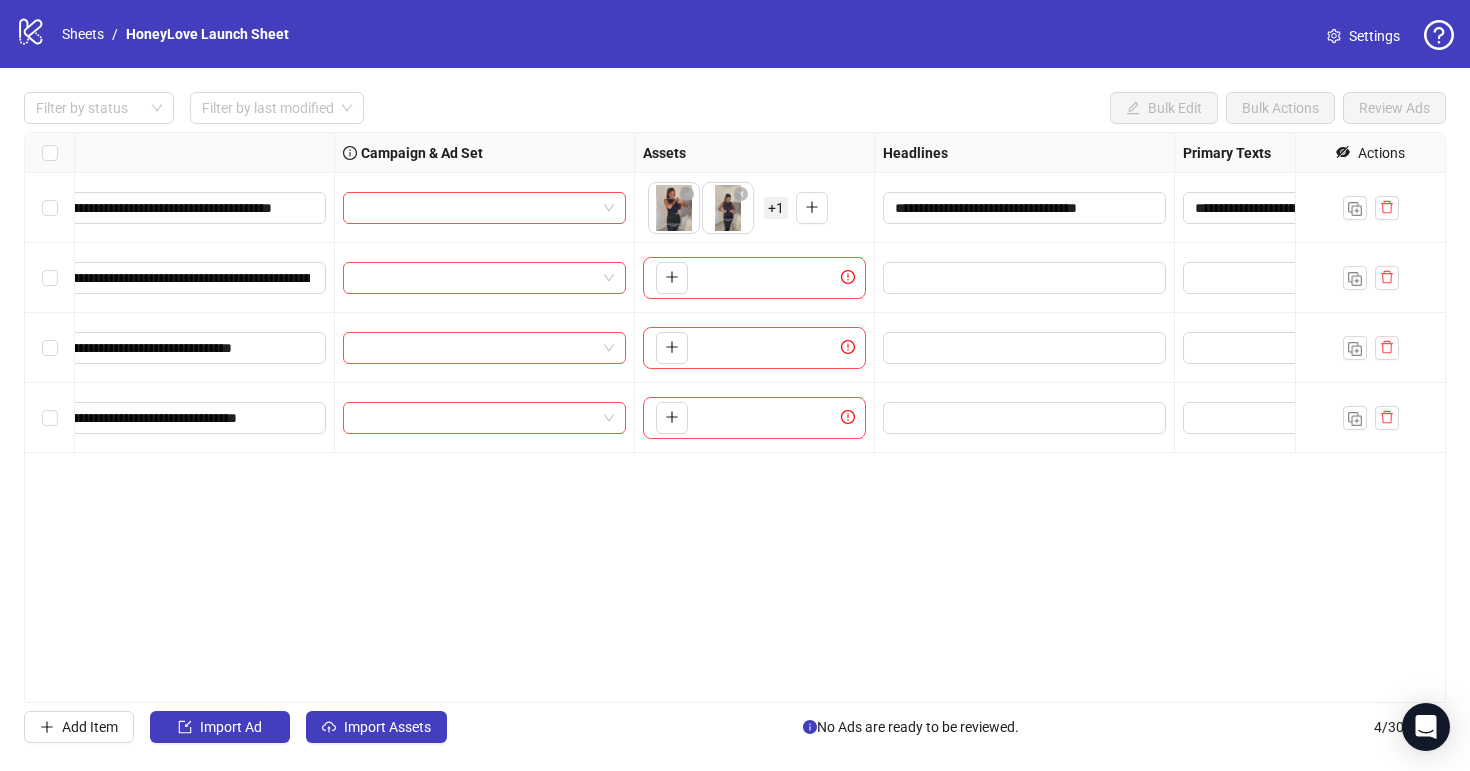 scroll, scrollTop: 0, scrollLeft: 443, axis: horizontal 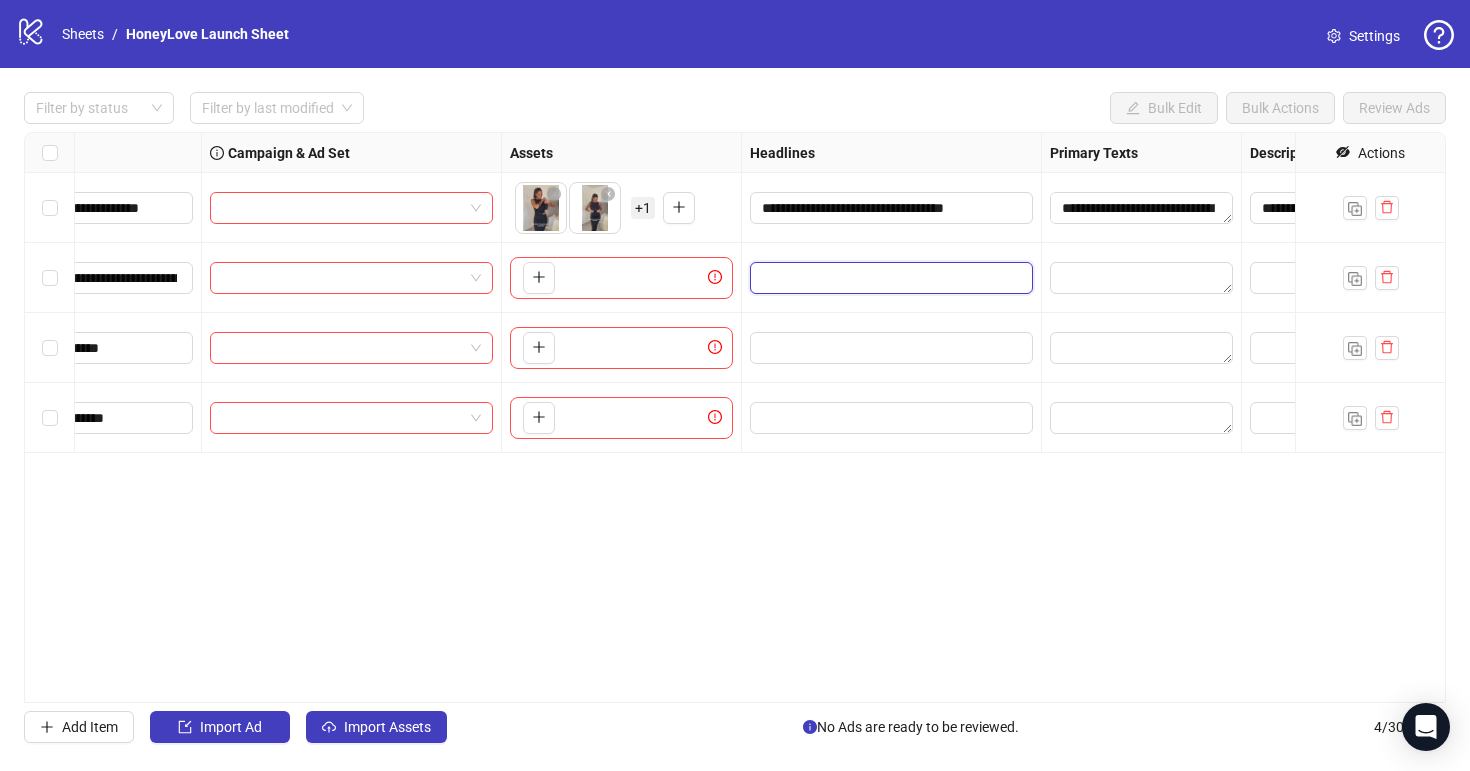 click at bounding box center (889, 278) 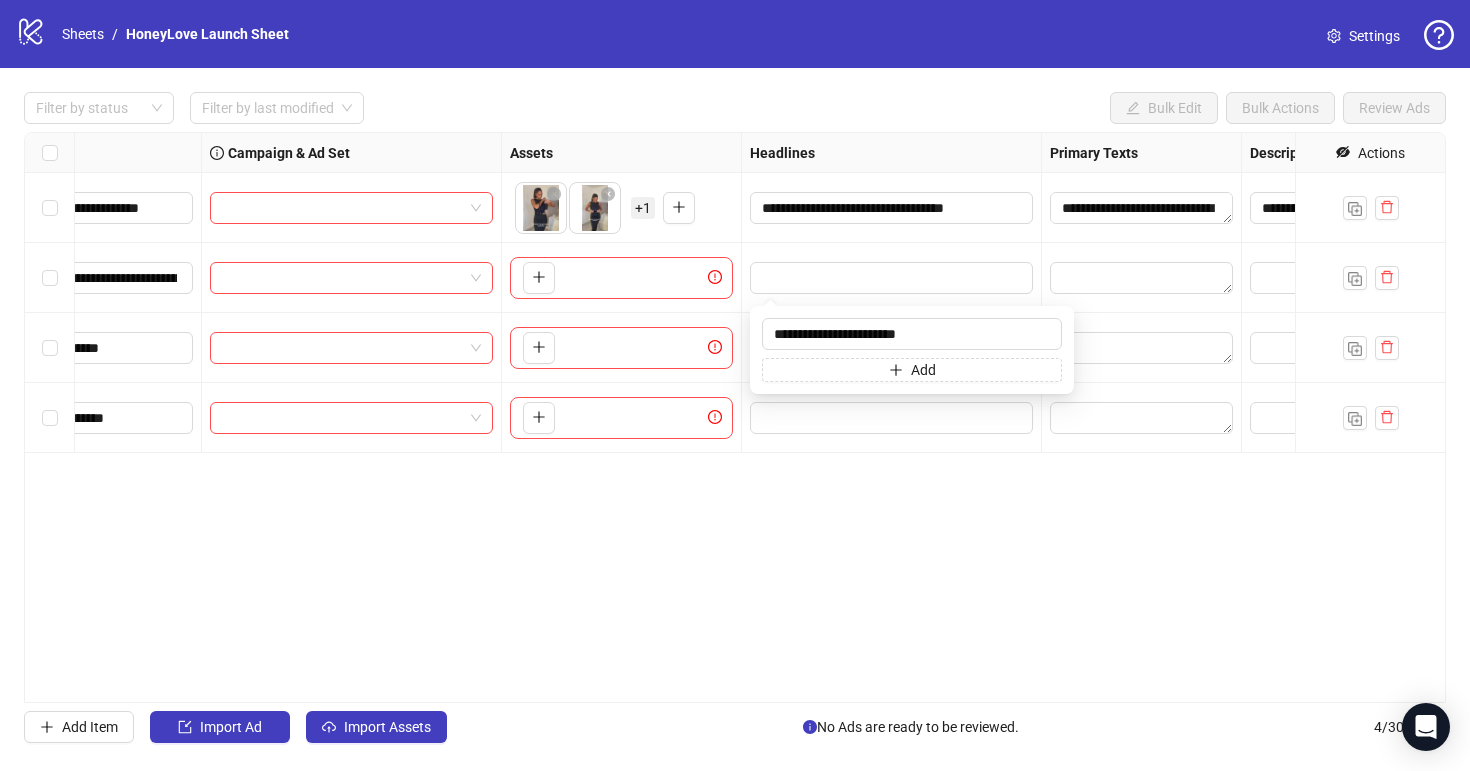 type on "**********" 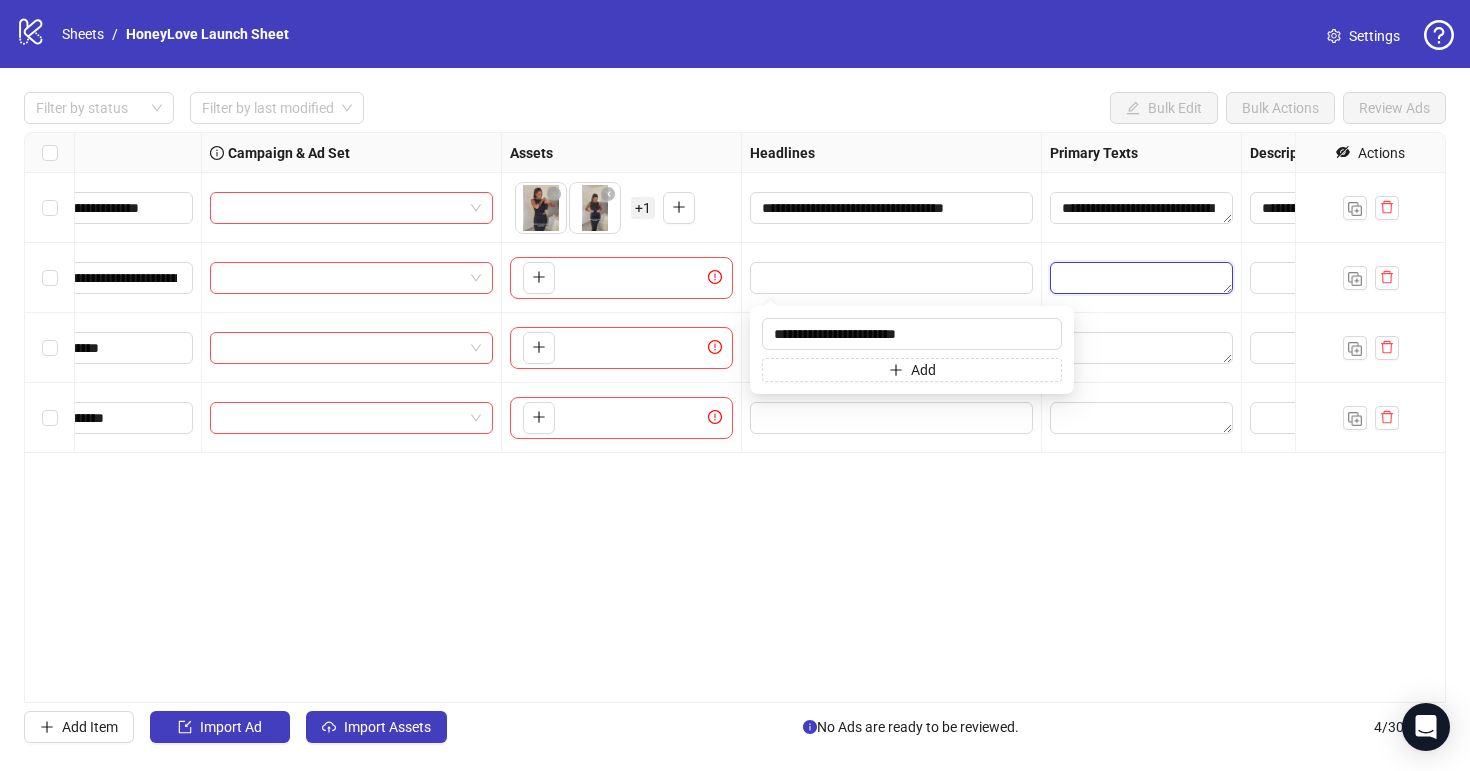 click at bounding box center (1141, 278) 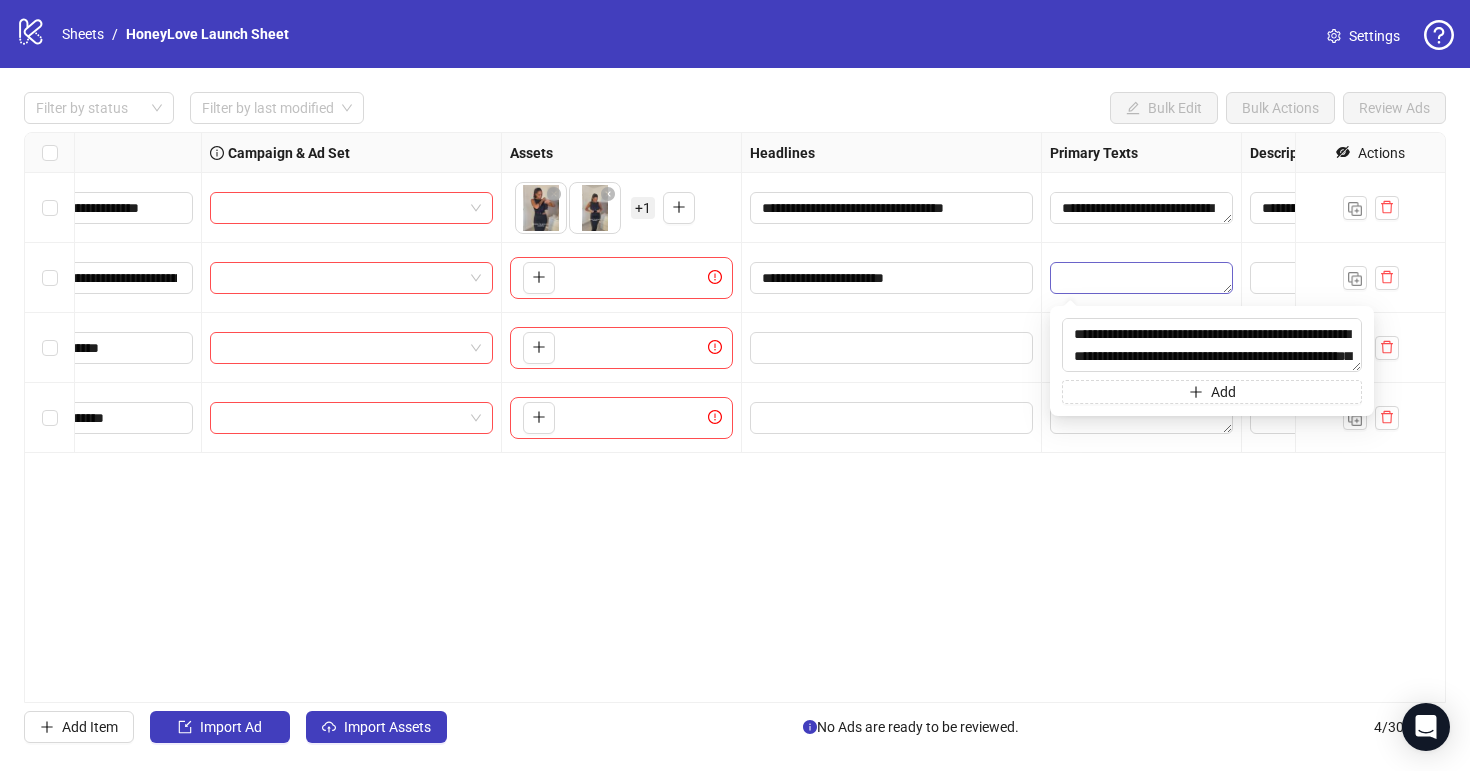 scroll, scrollTop: 15, scrollLeft: 0, axis: vertical 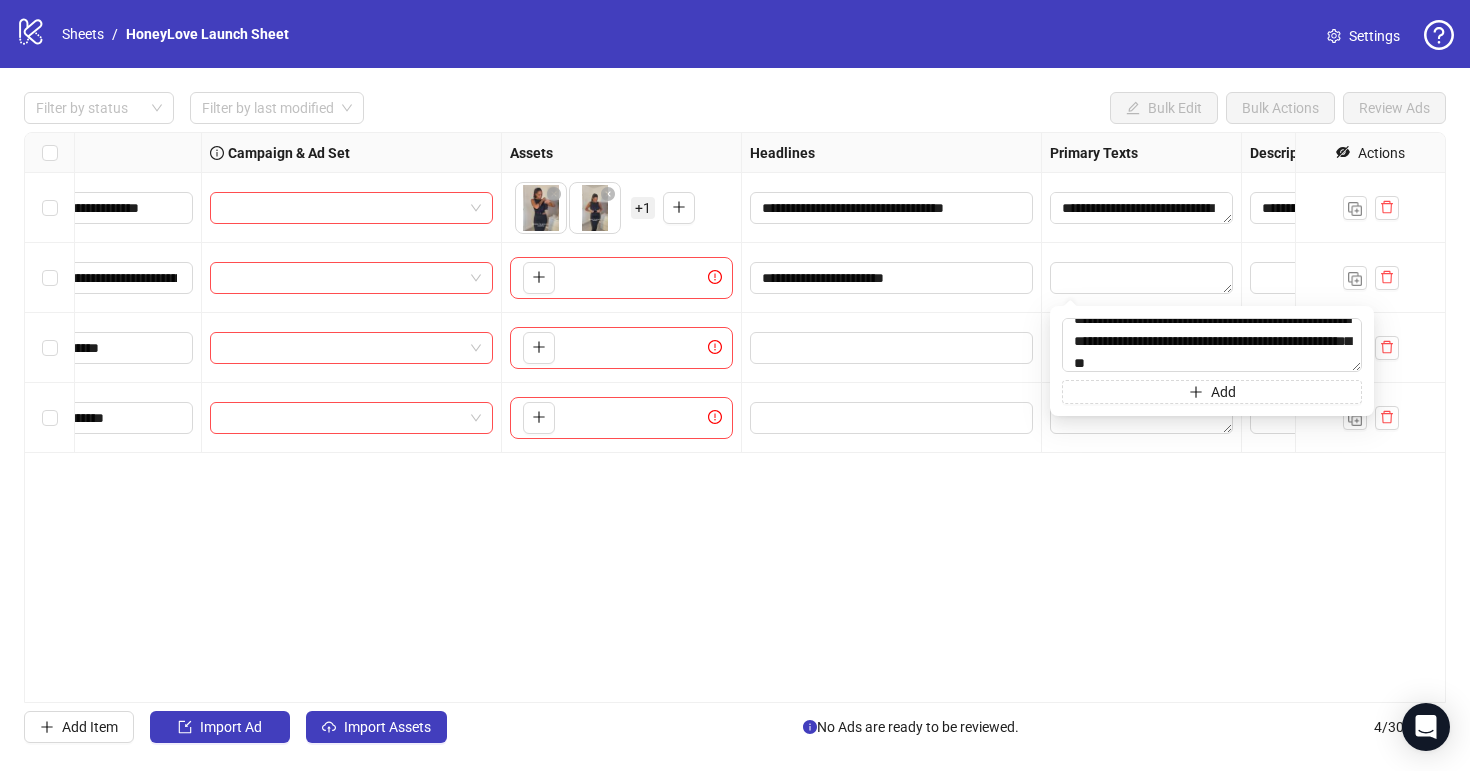 click on "**********" at bounding box center [735, 417] 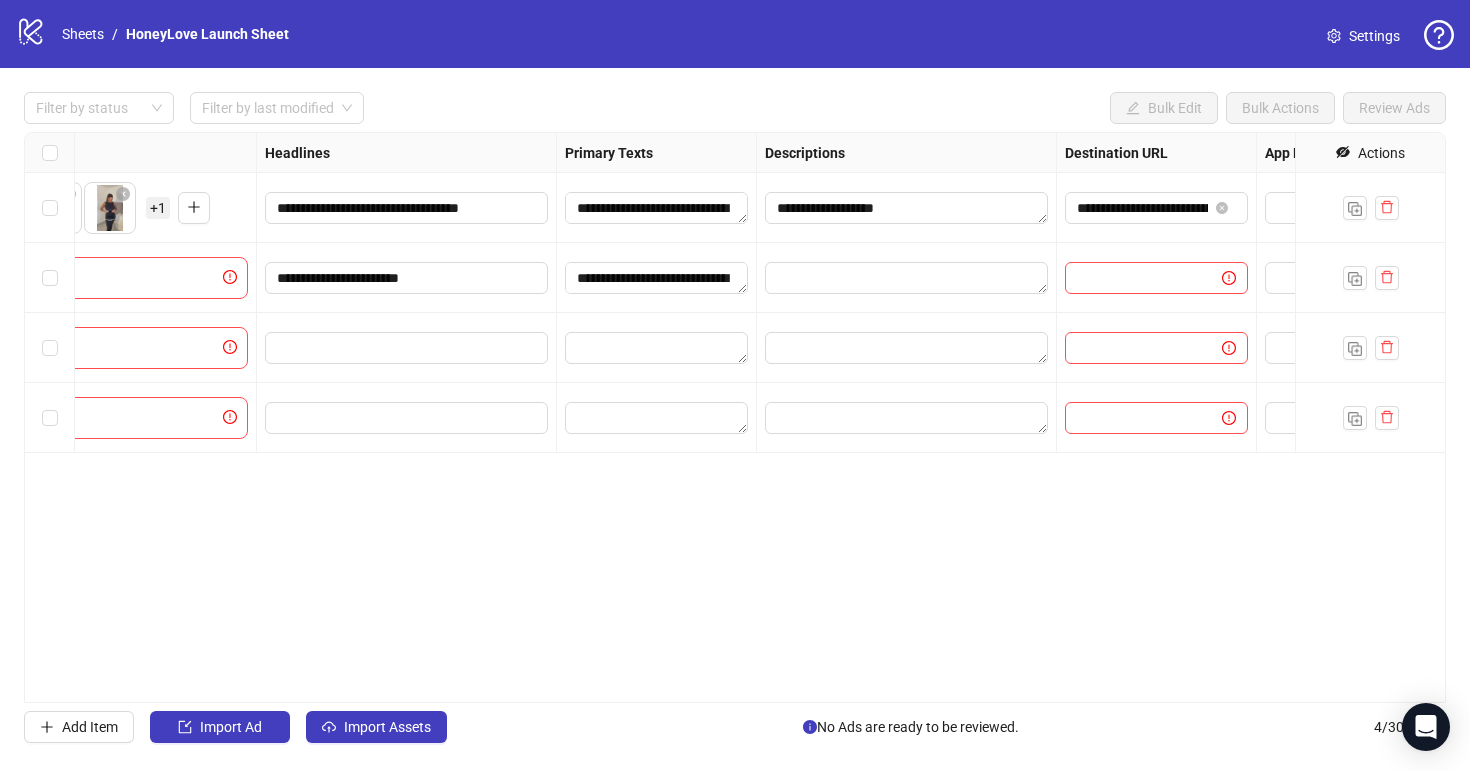 scroll, scrollTop: 0, scrollLeft: 1119, axis: horizontal 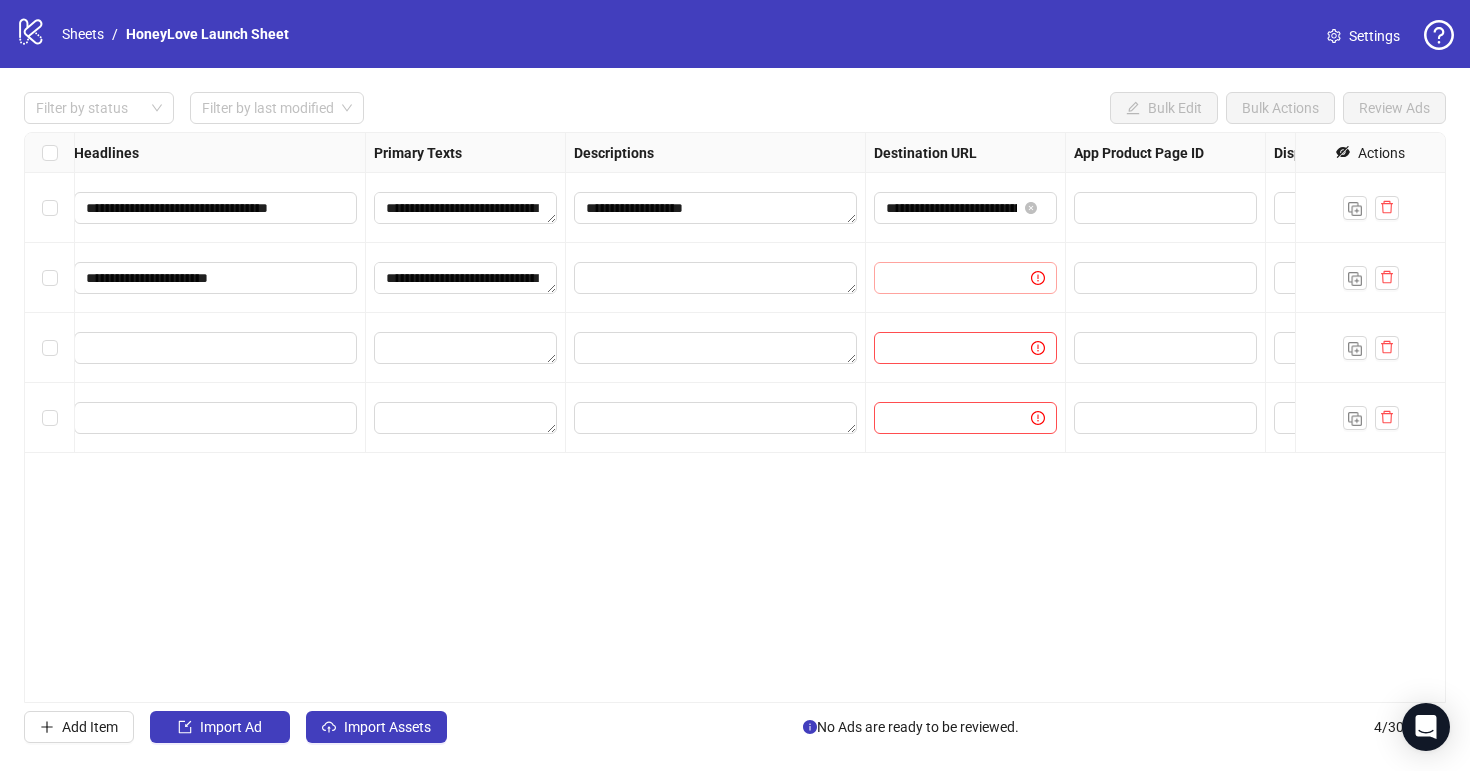 click at bounding box center (965, 278) 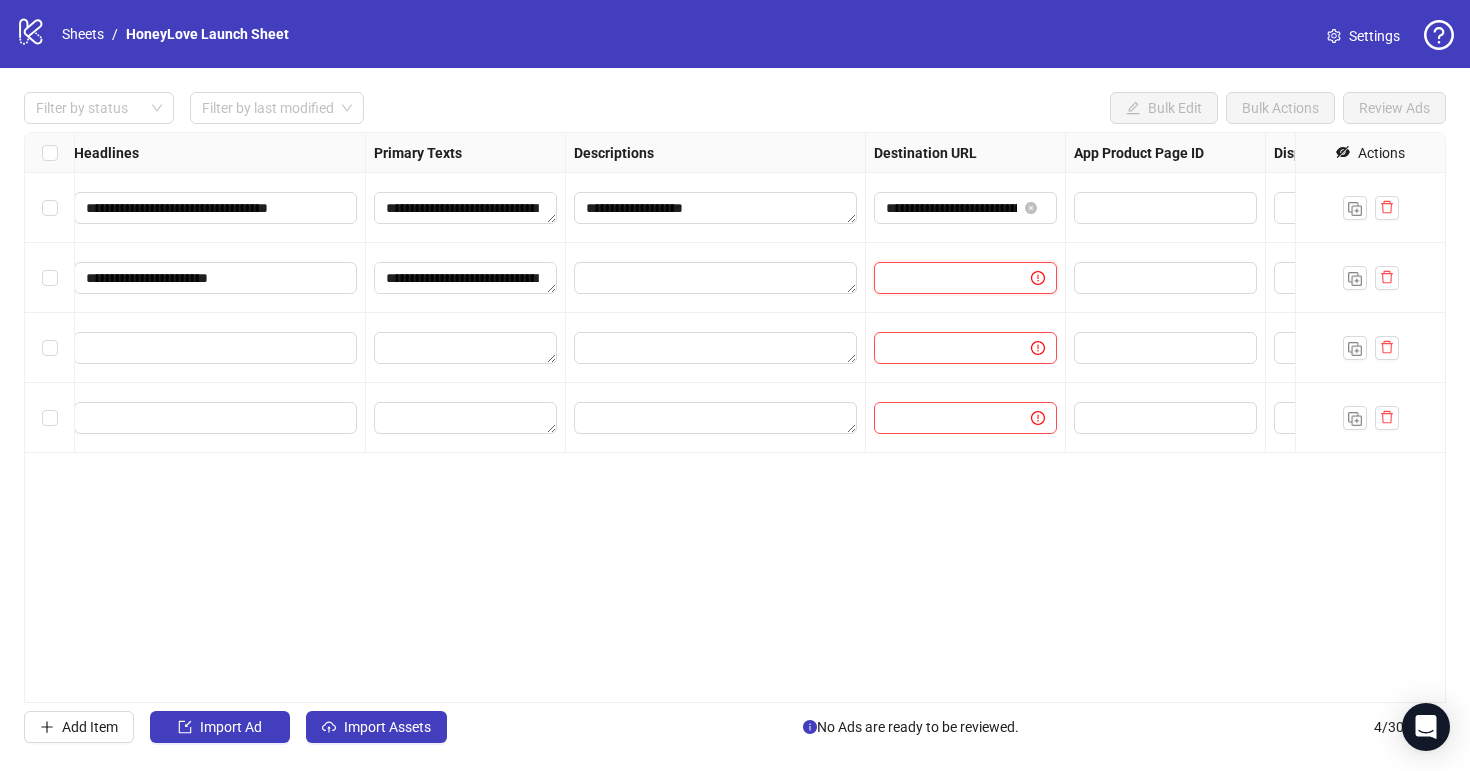click at bounding box center [944, 278] 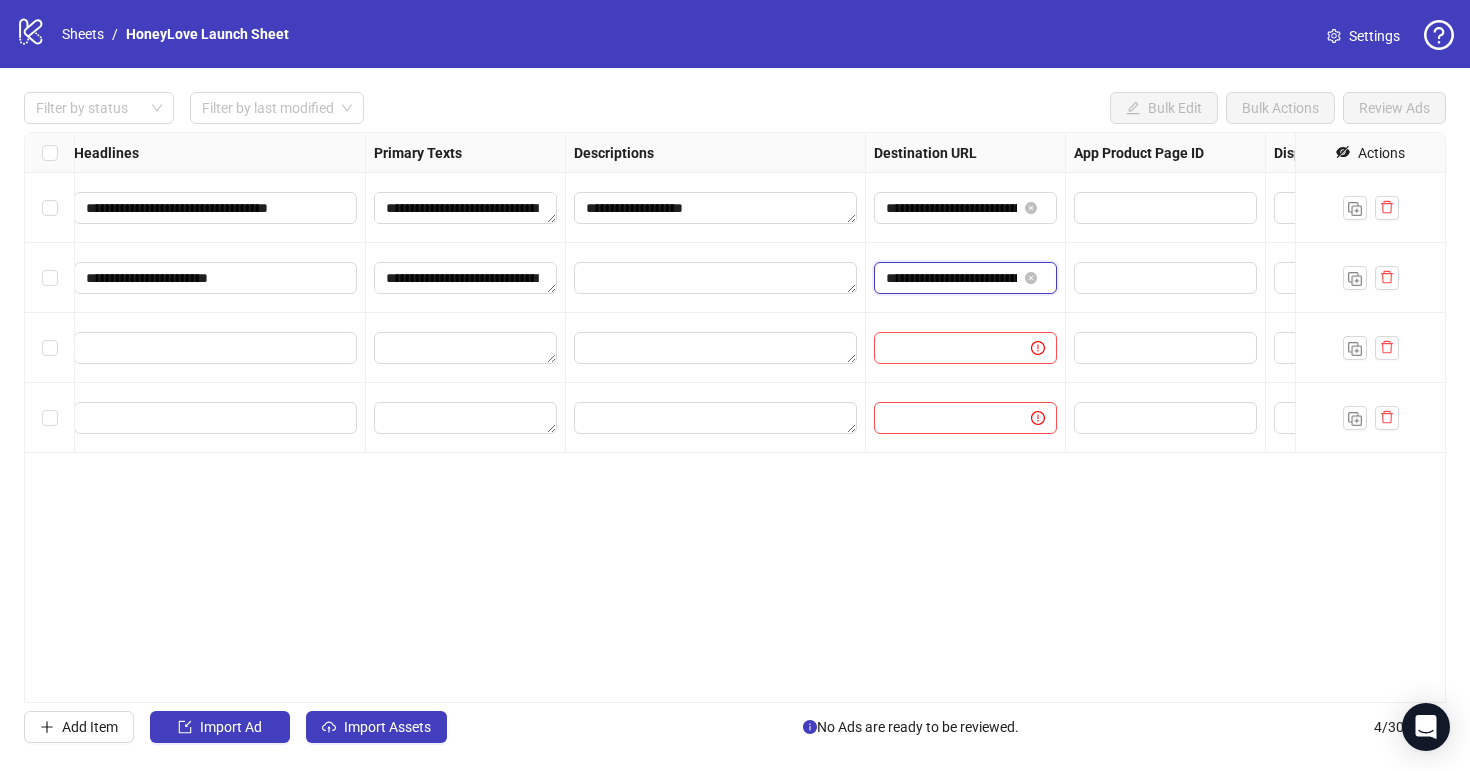 scroll, scrollTop: 0, scrollLeft: 189, axis: horizontal 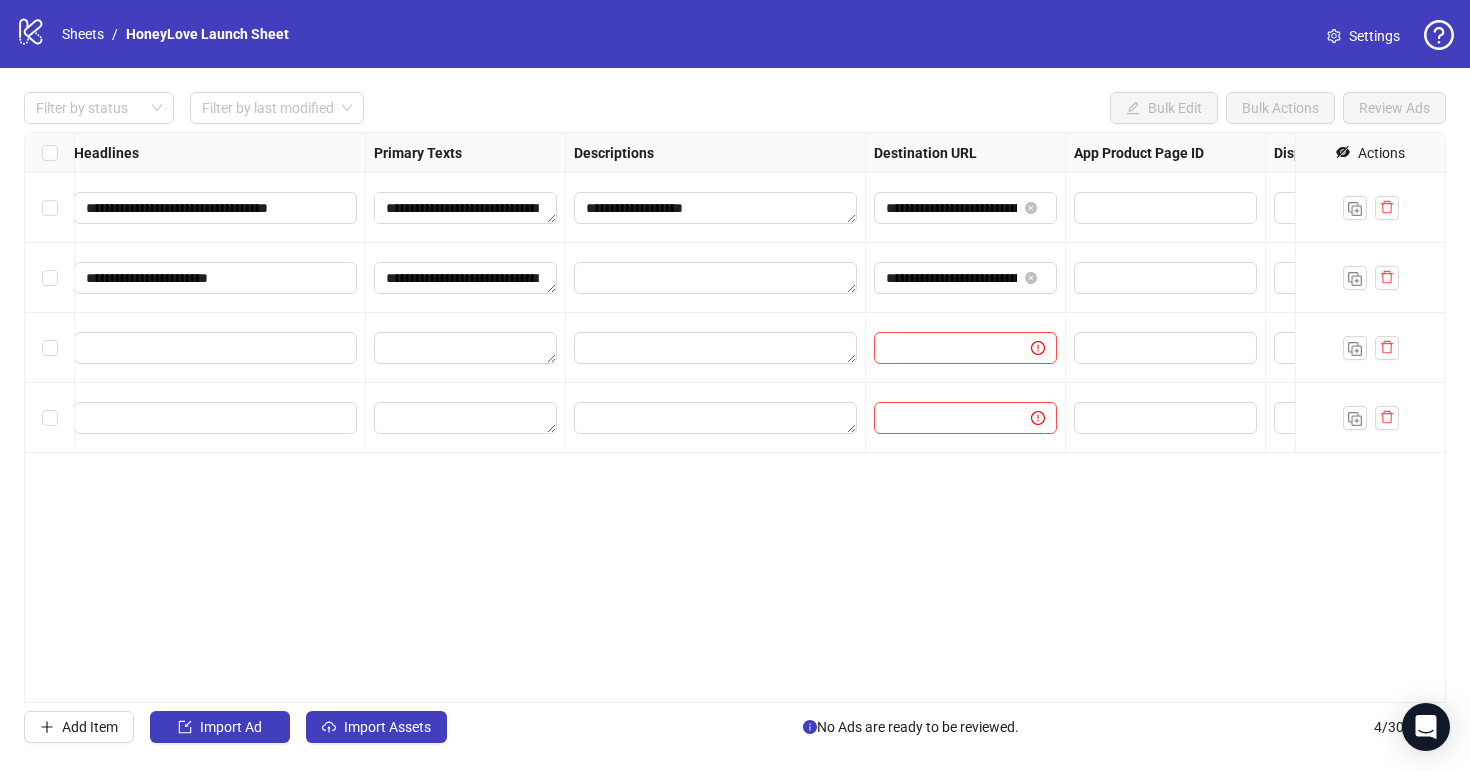 click on "**********" at bounding box center [735, 417] 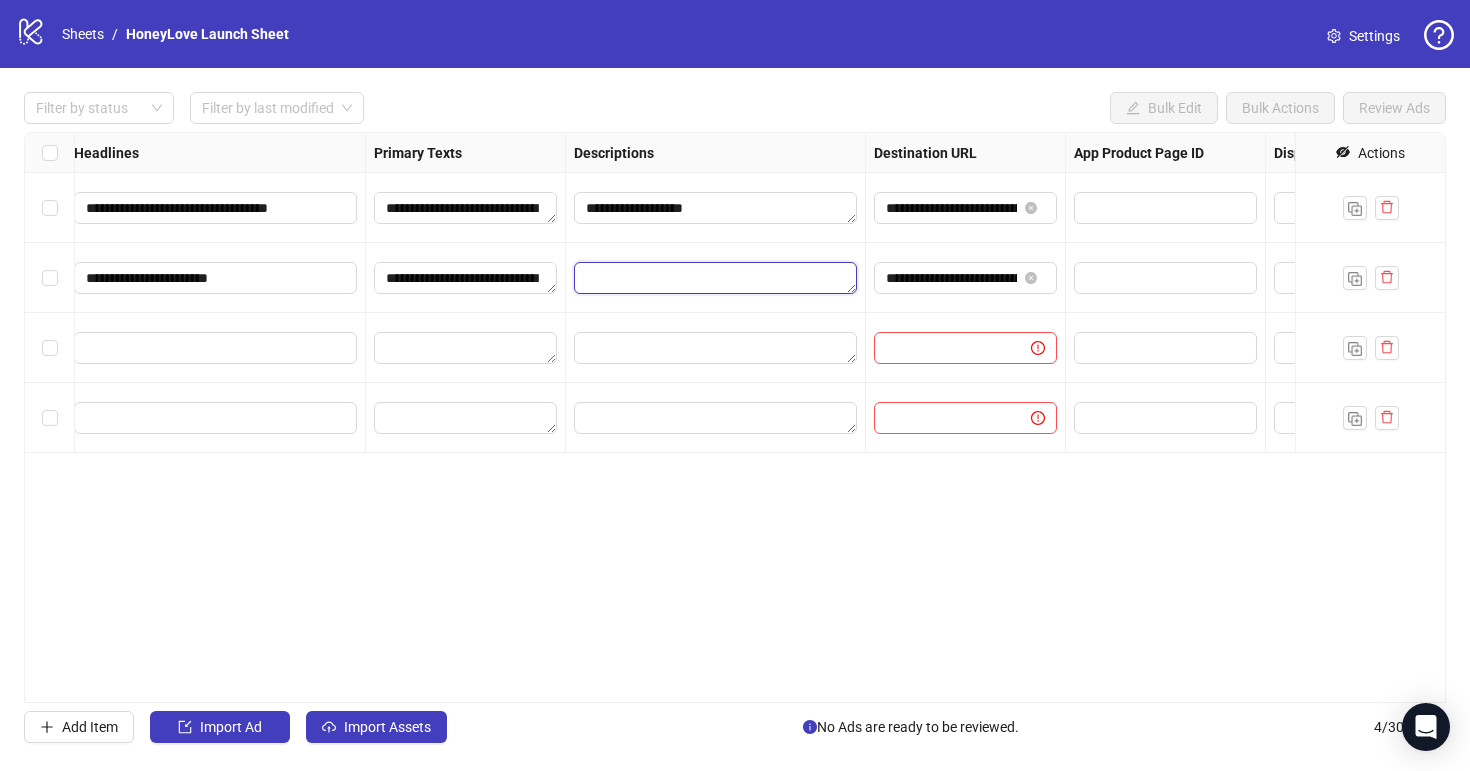 click at bounding box center [715, 278] 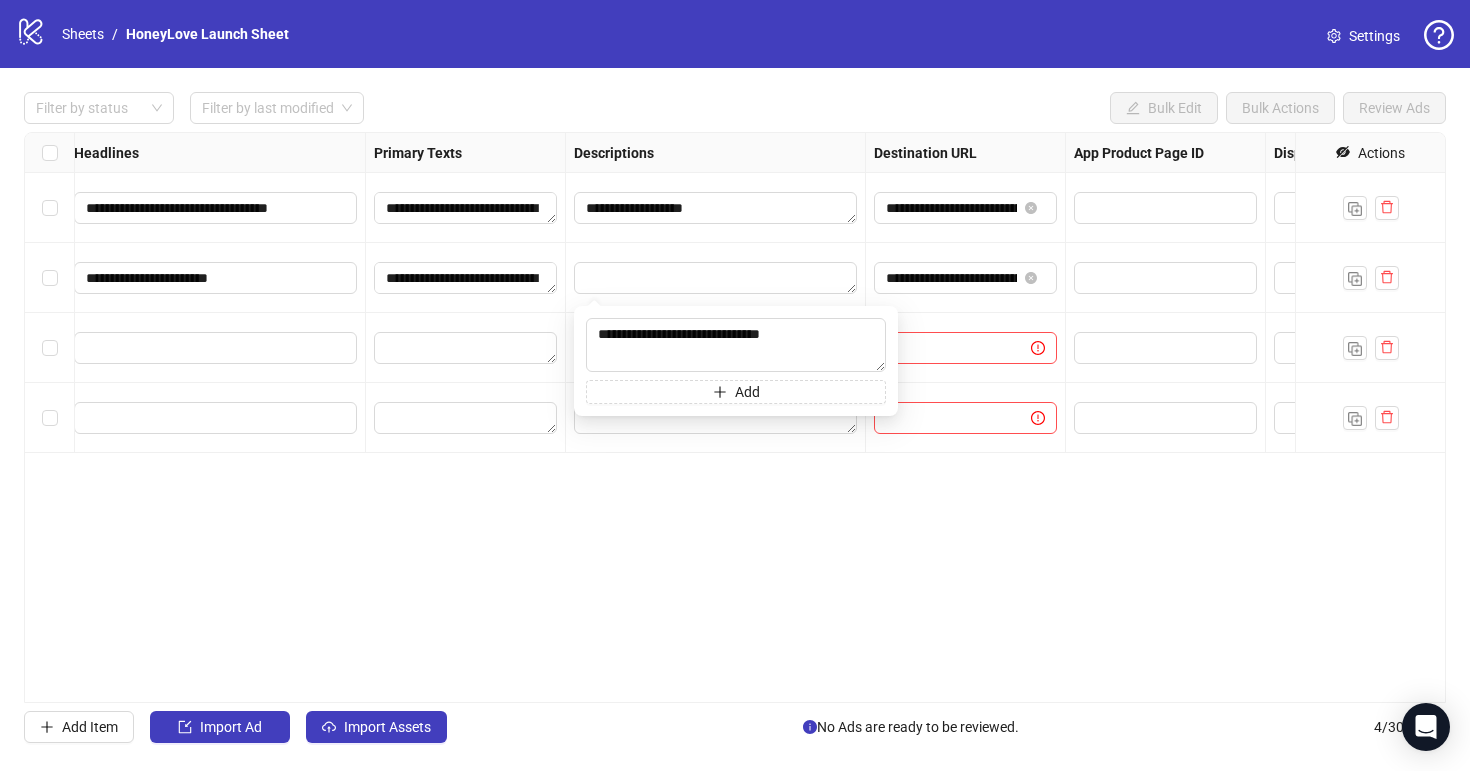 click on "**********" at bounding box center (735, 417) 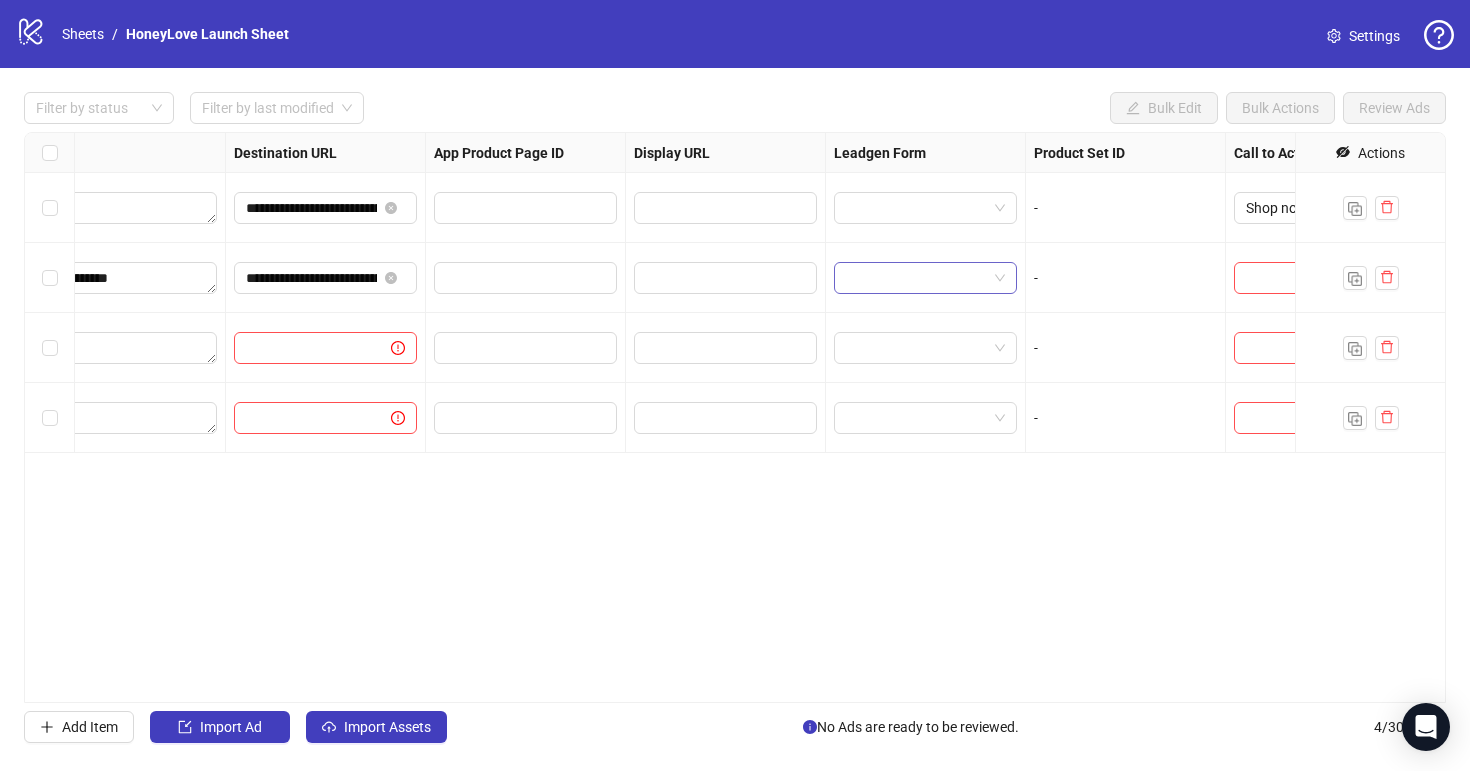 scroll, scrollTop: 0, scrollLeft: 1850, axis: horizontal 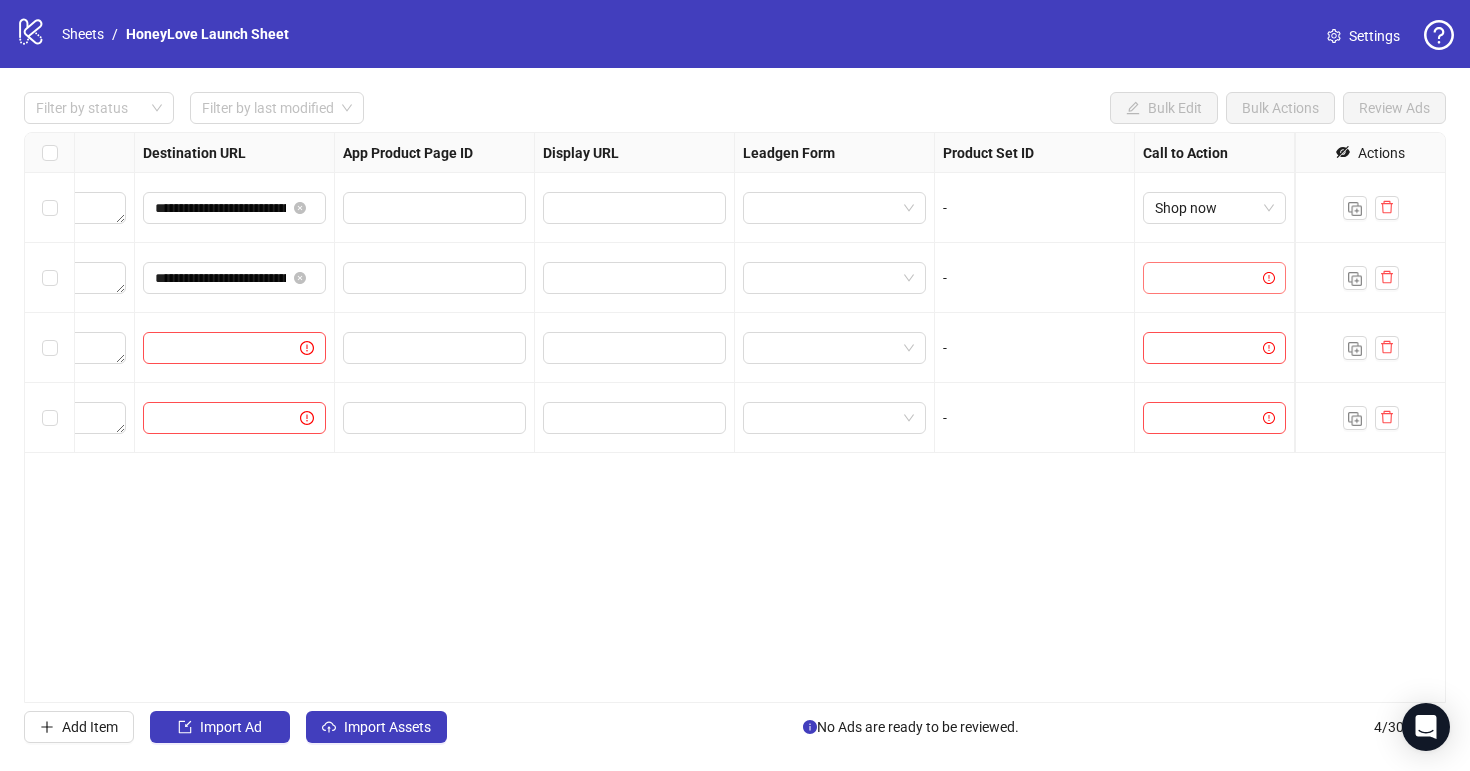 click at bounding box center (1205, 278) 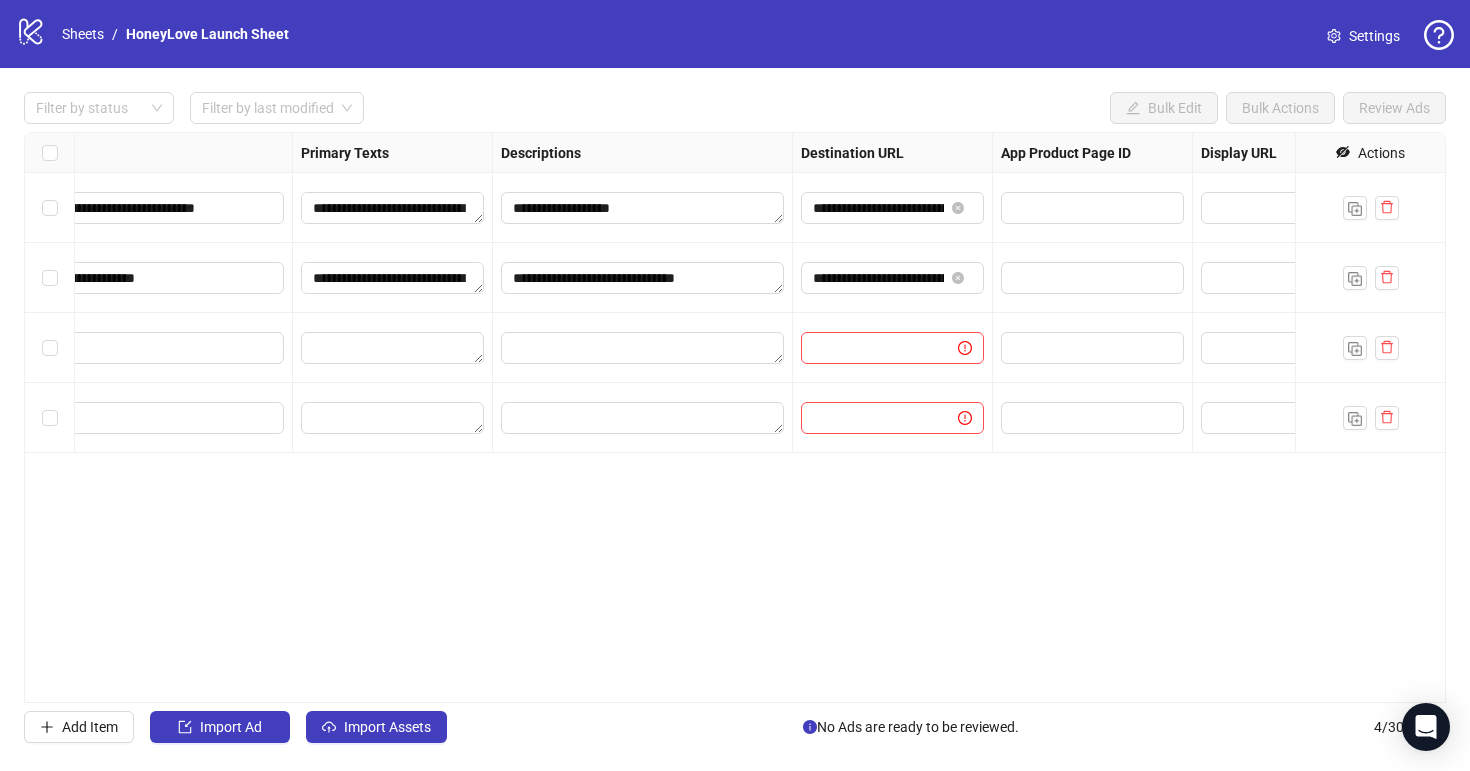 scroll, scrollTop: 0, scrollLeft: 1204, axis: horizontal 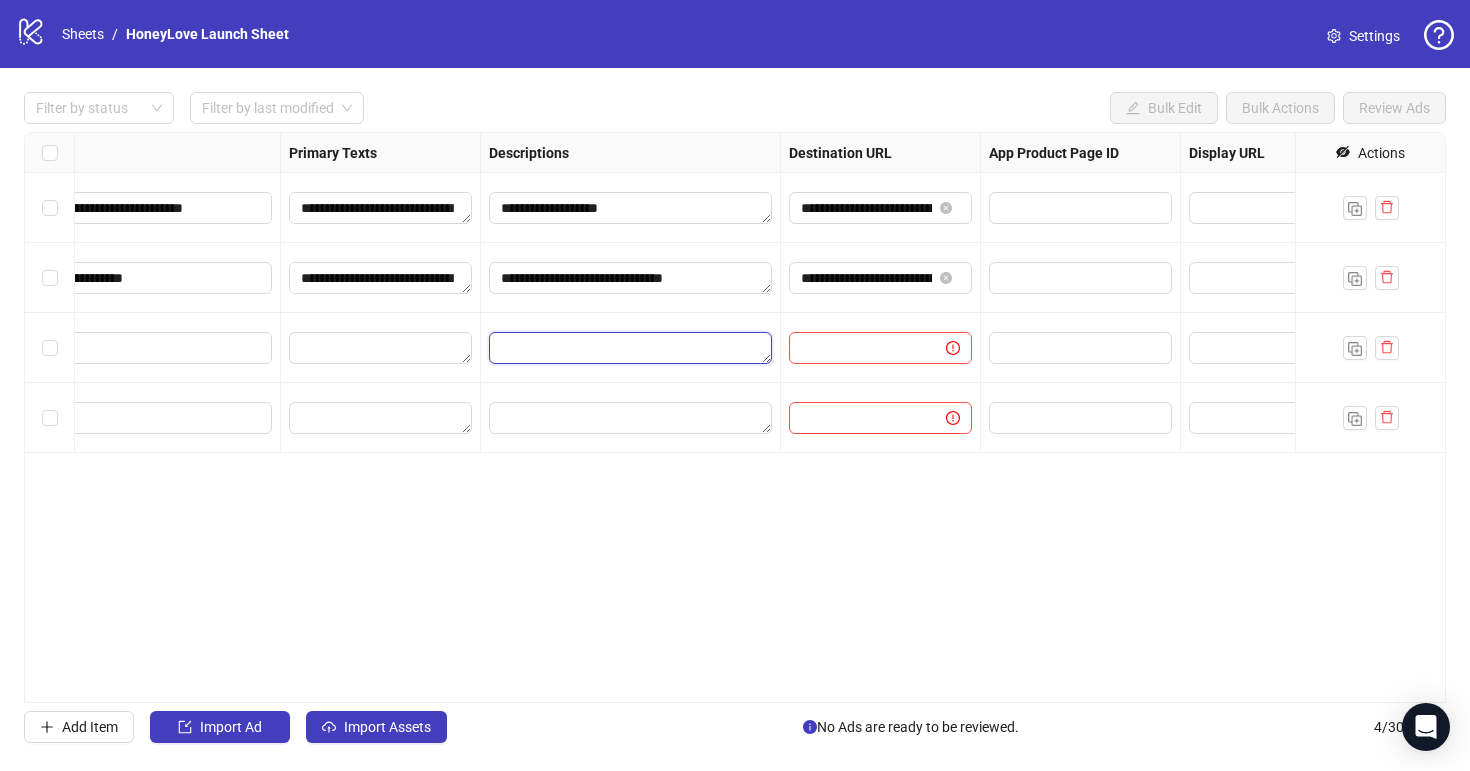 click at bounding box center [630, 348] 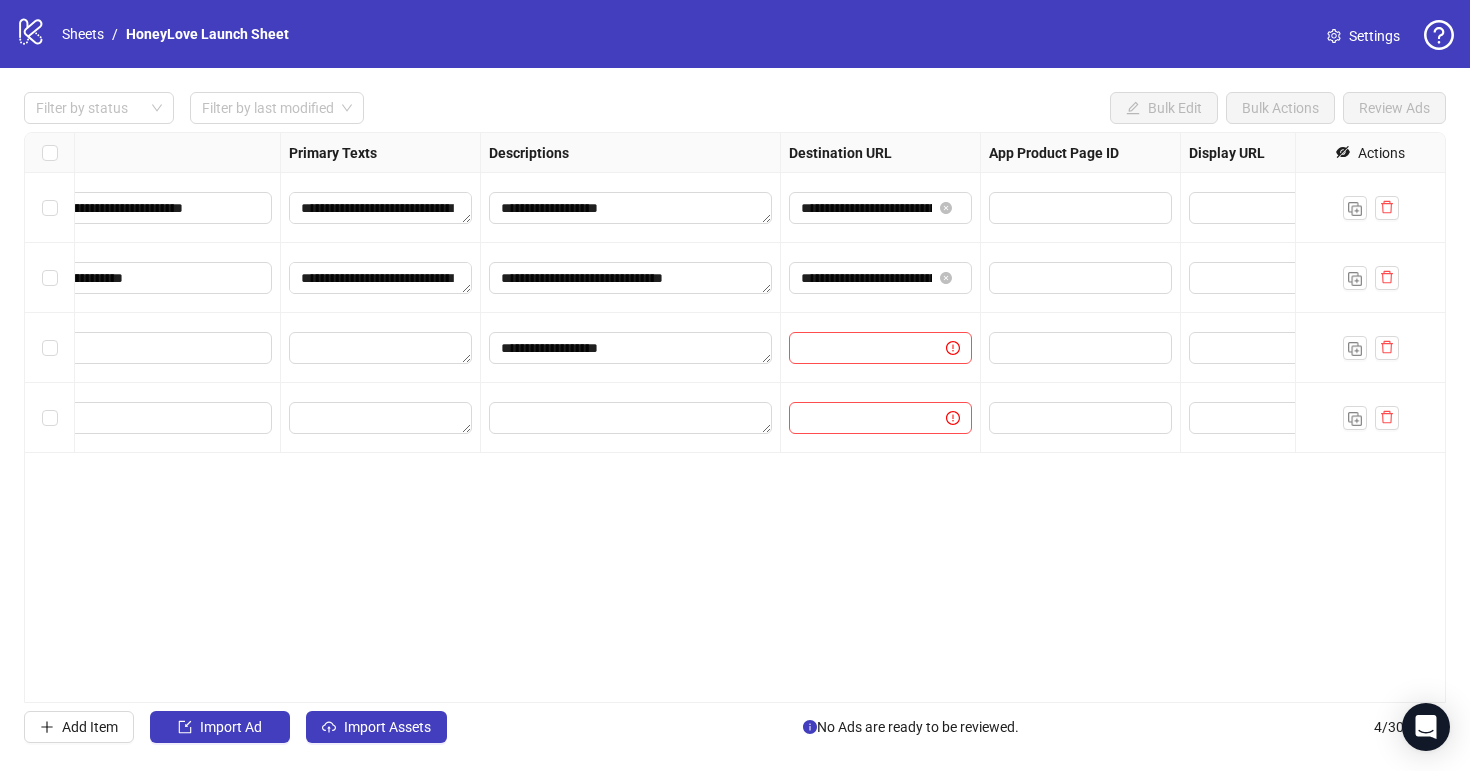 click on "**********" at bounding box center (735, 417) 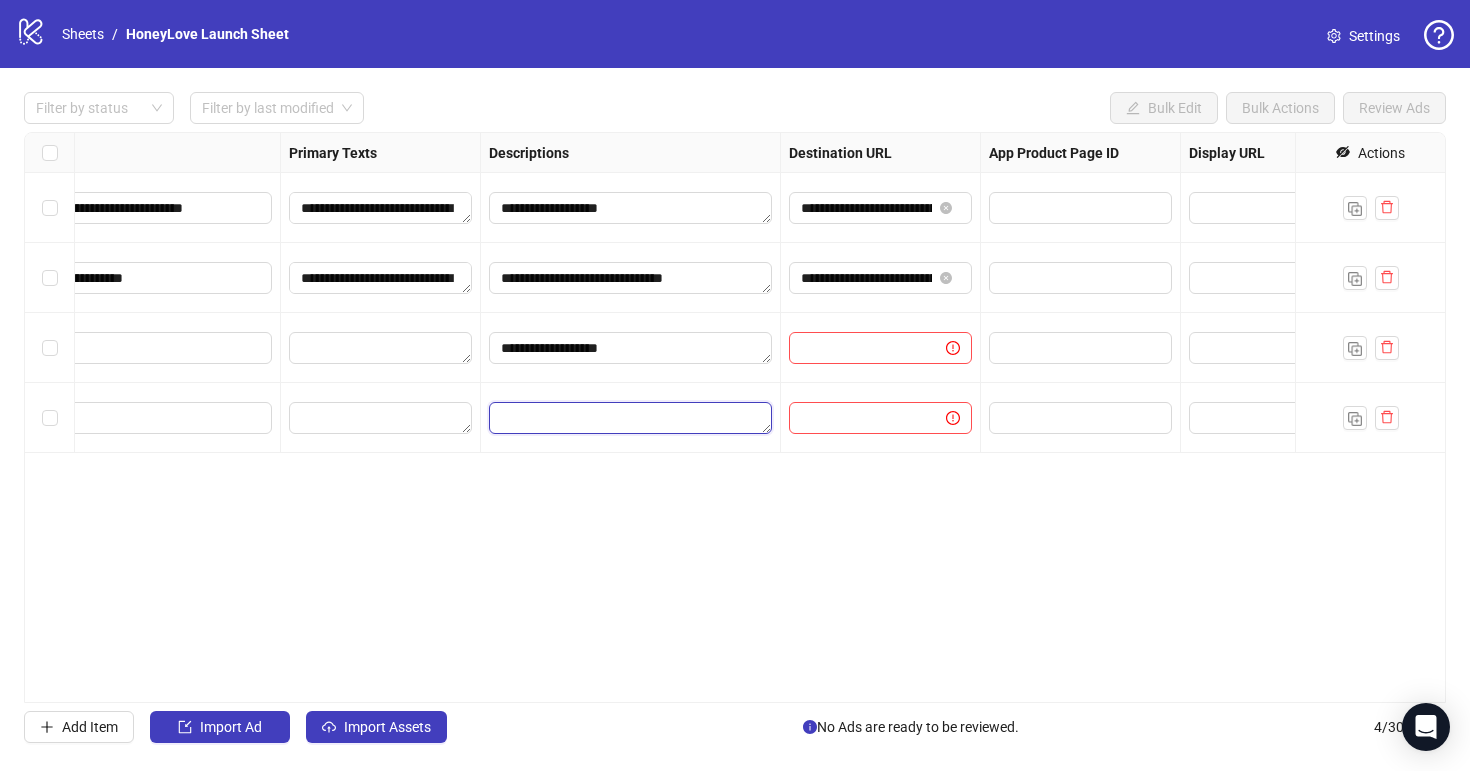 click at bounding box center (630, 418) 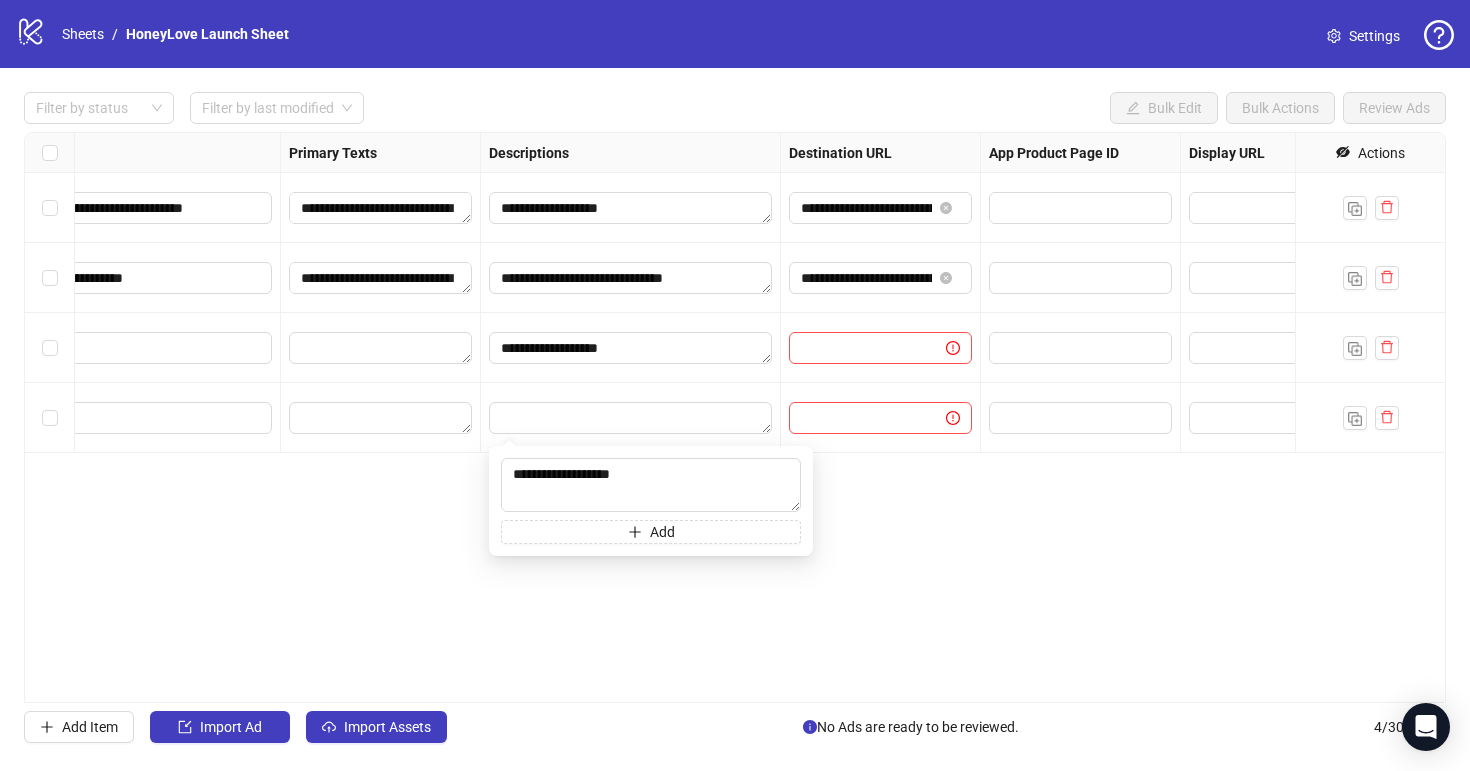 click on "**********" at bounding box center [735, 417] 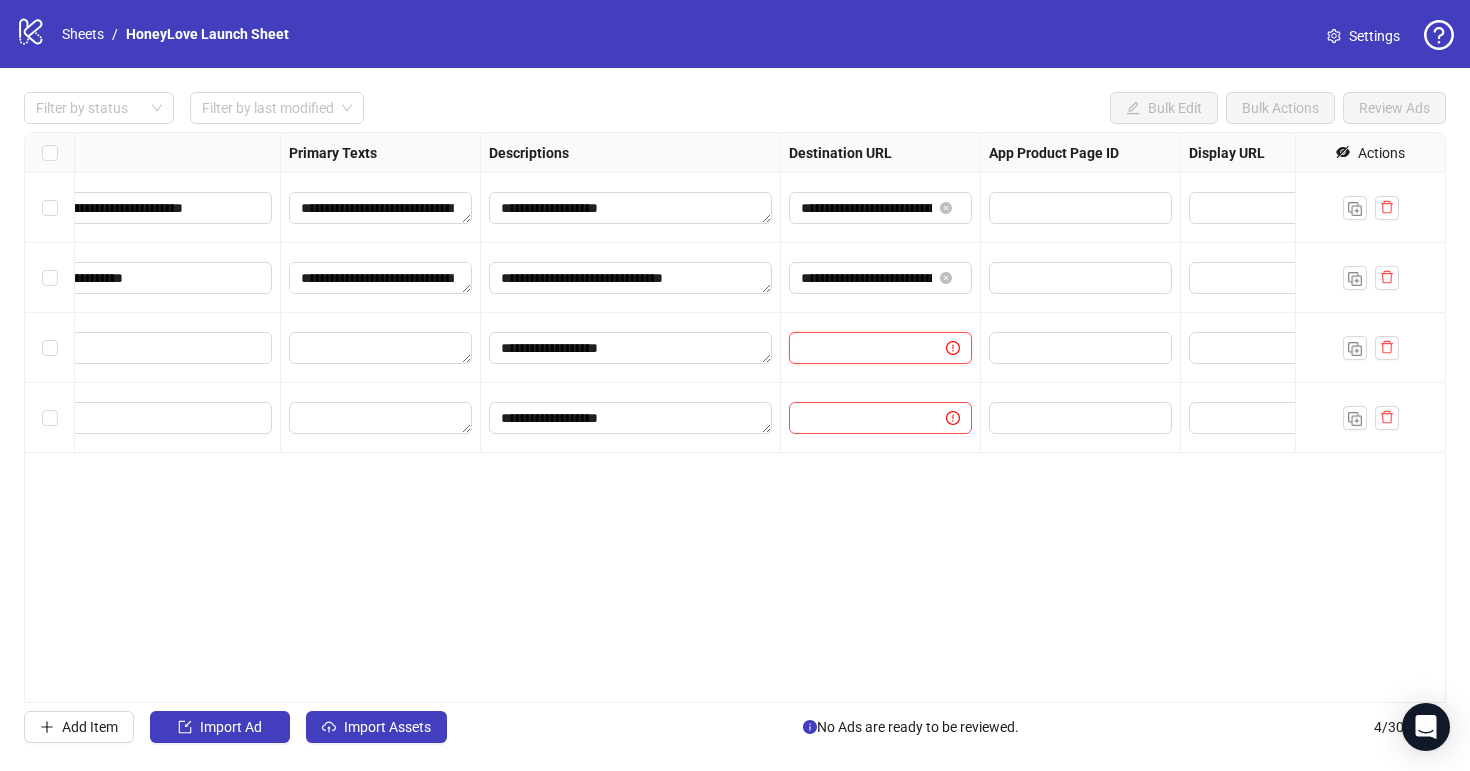 click at bounding box center [859, 348] 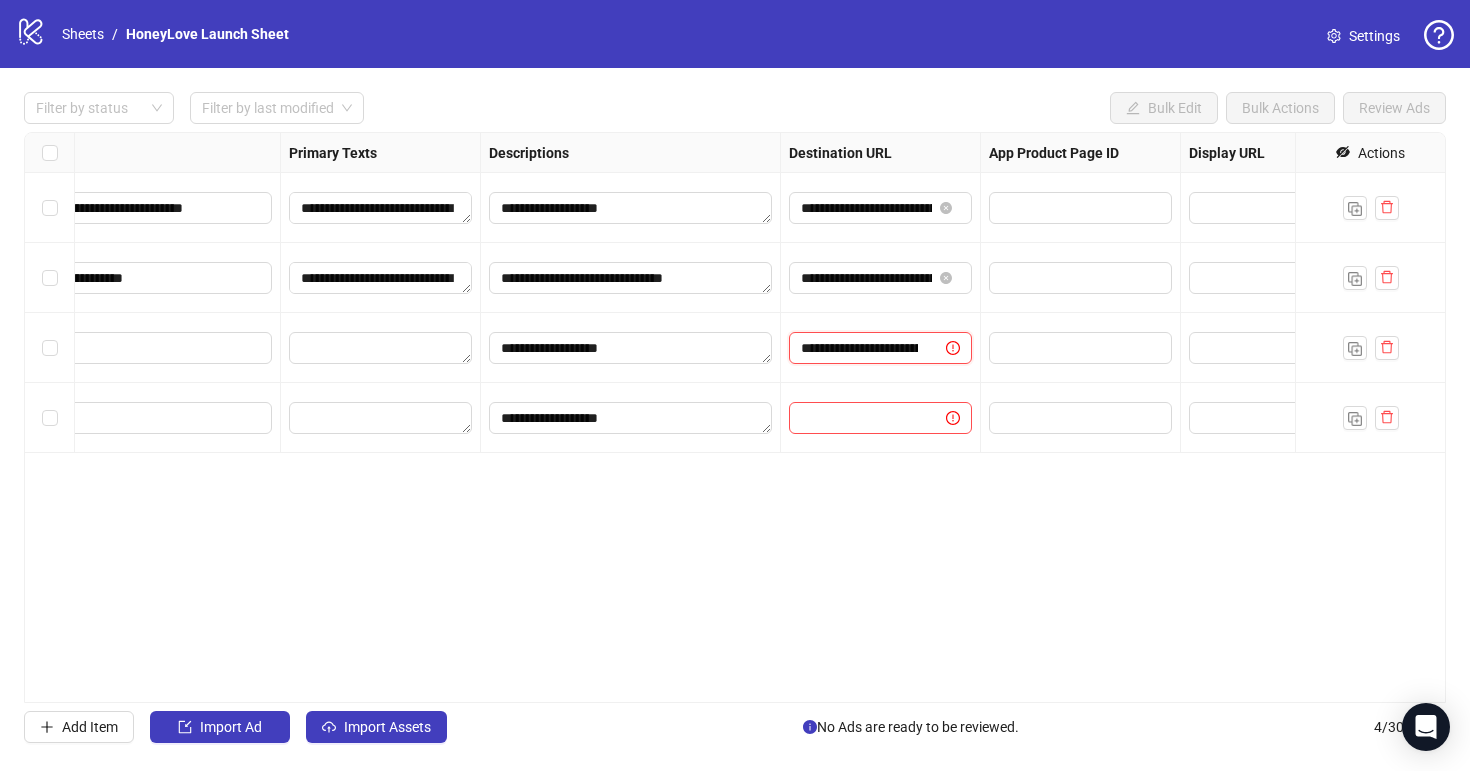 scroll, scrollTop: 0, scrollLeft: 89, axis: horizontal 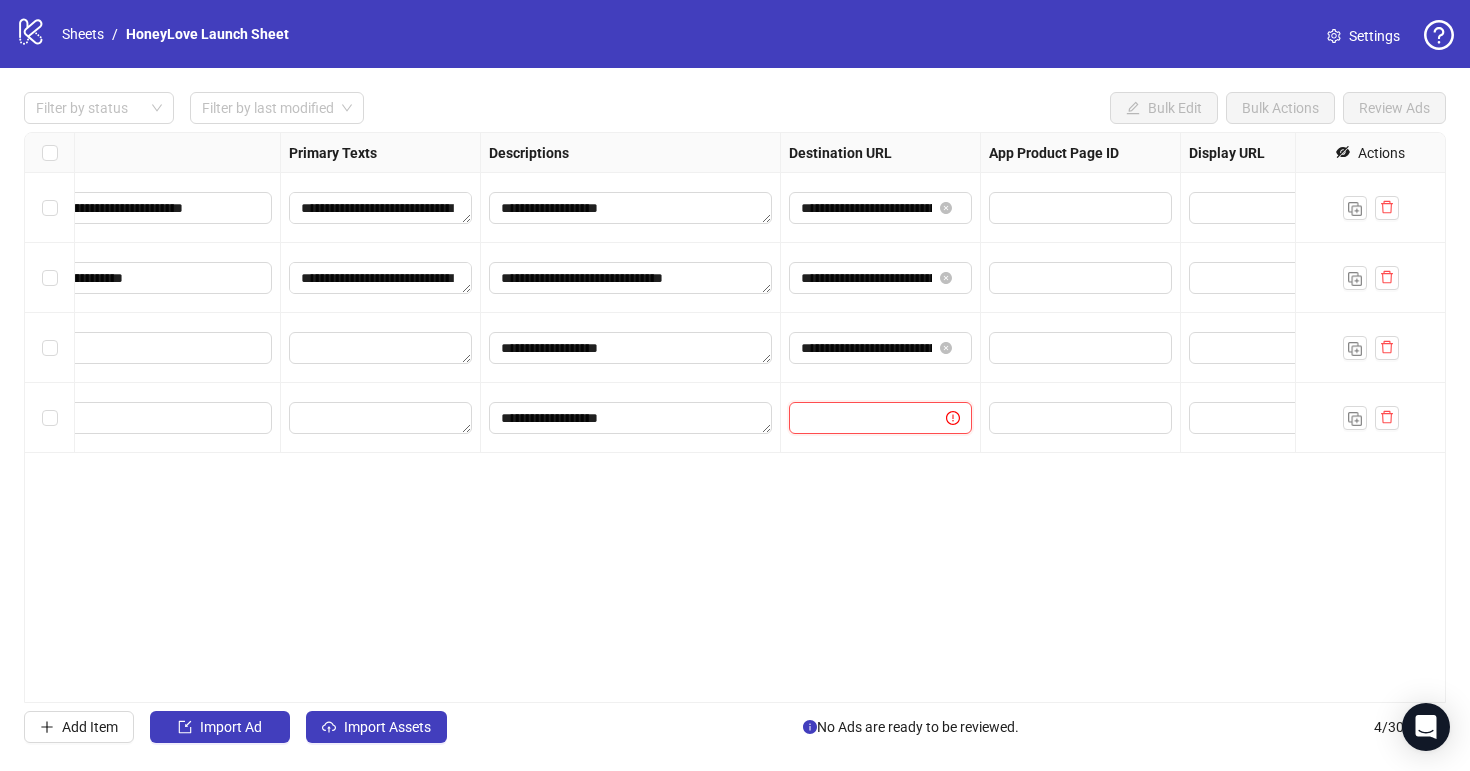 click at bounding box center [859, 418] 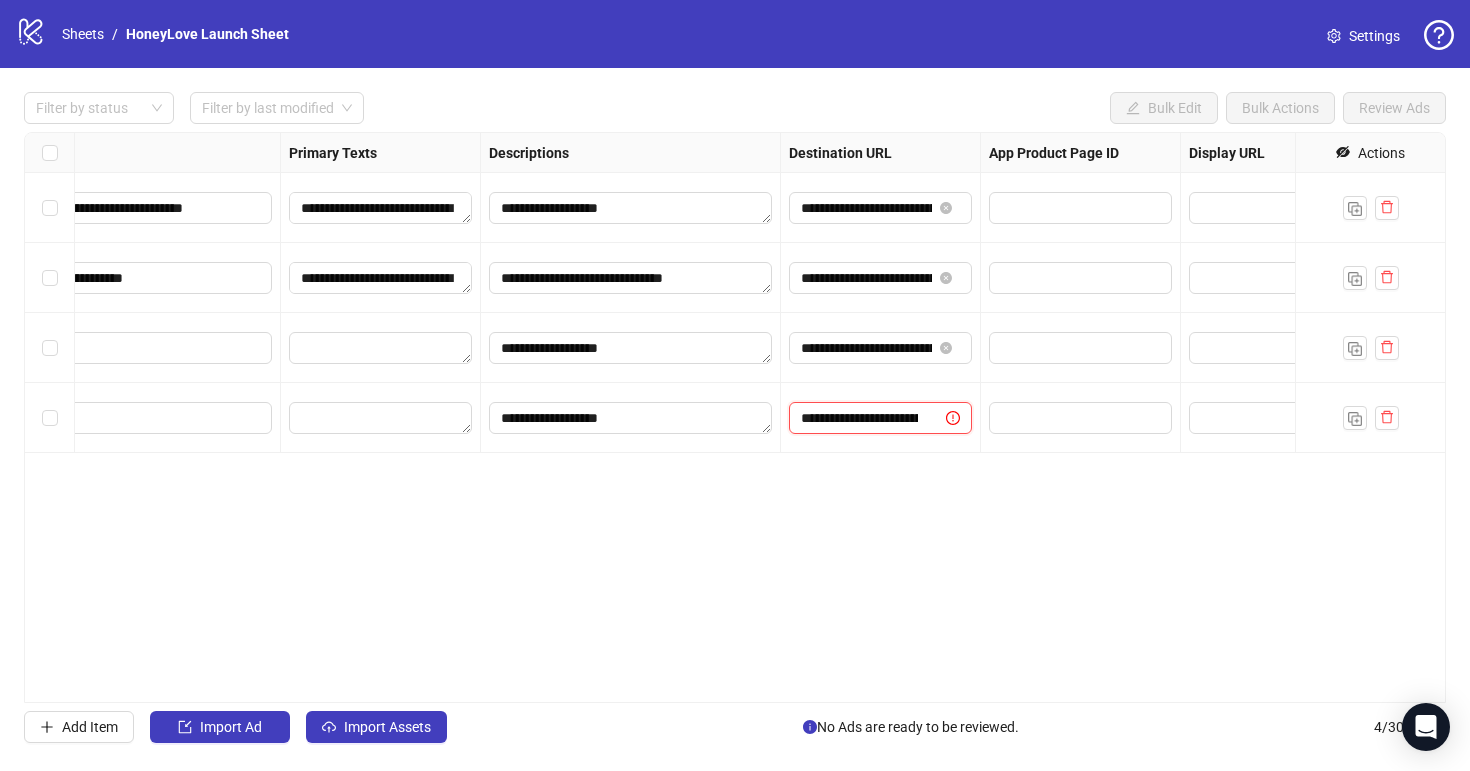 scroll, scrollTop: 0, scrollLeft: 235, axis: horizontal 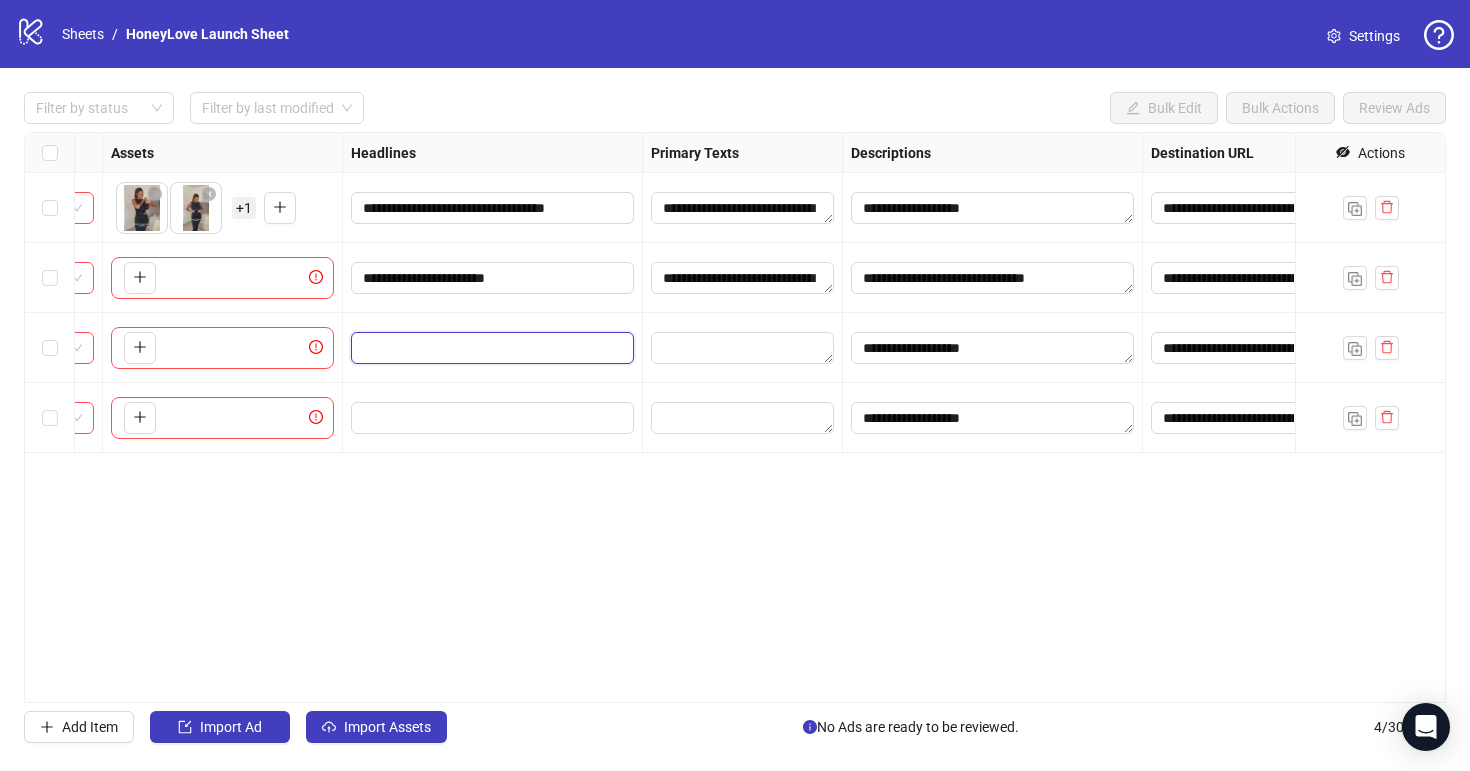 click at bounding box center (490, 348) 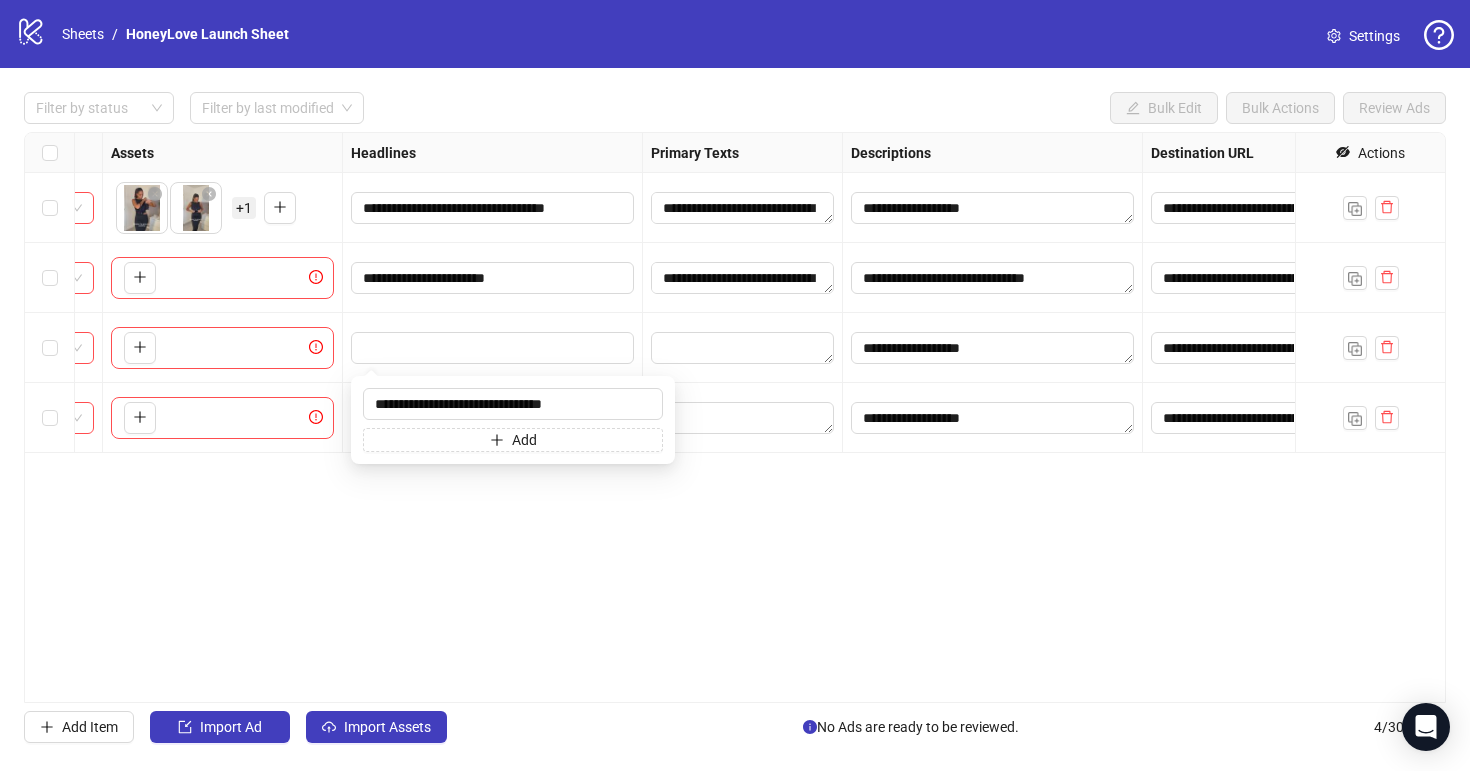 type on "**********" 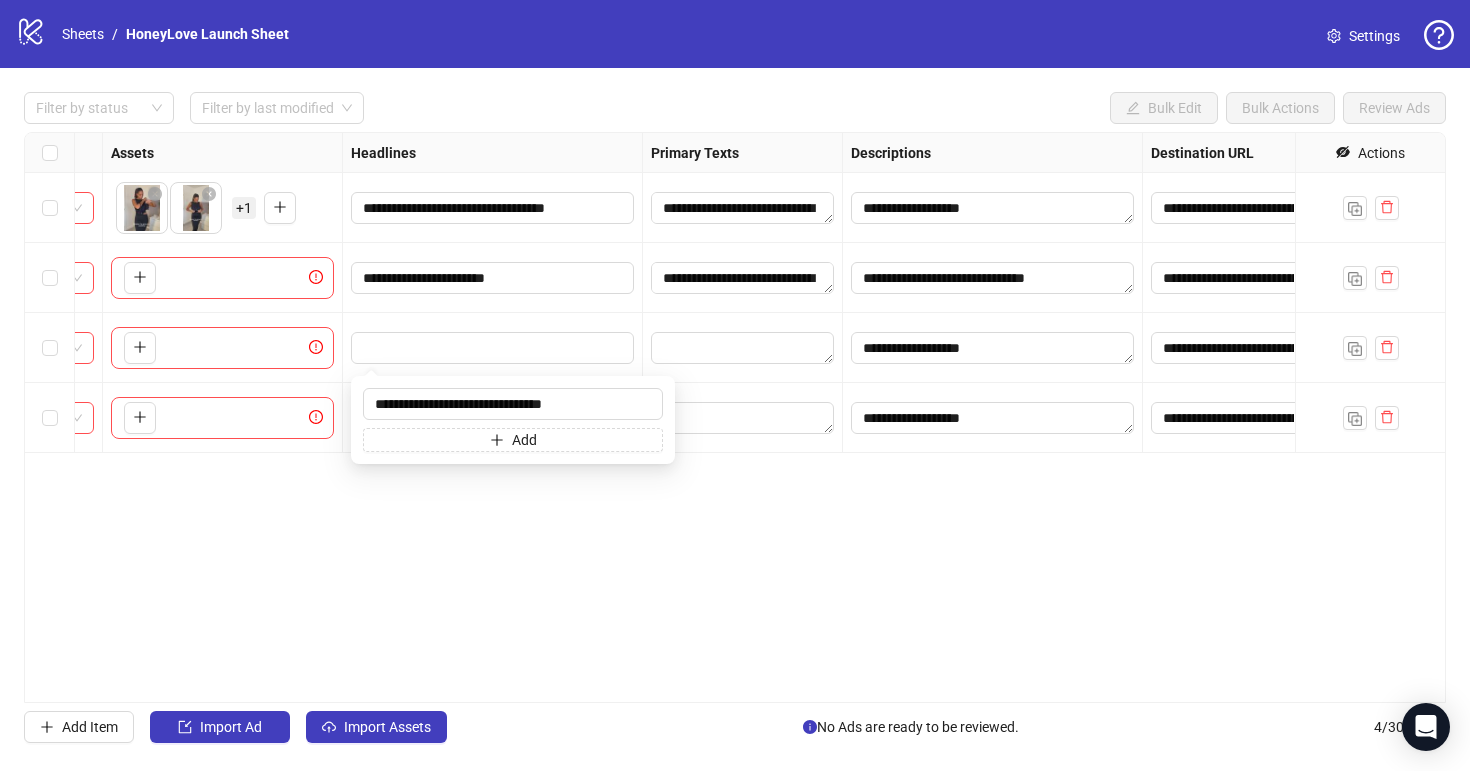 click on "**********" at bounding box center [735, 417] 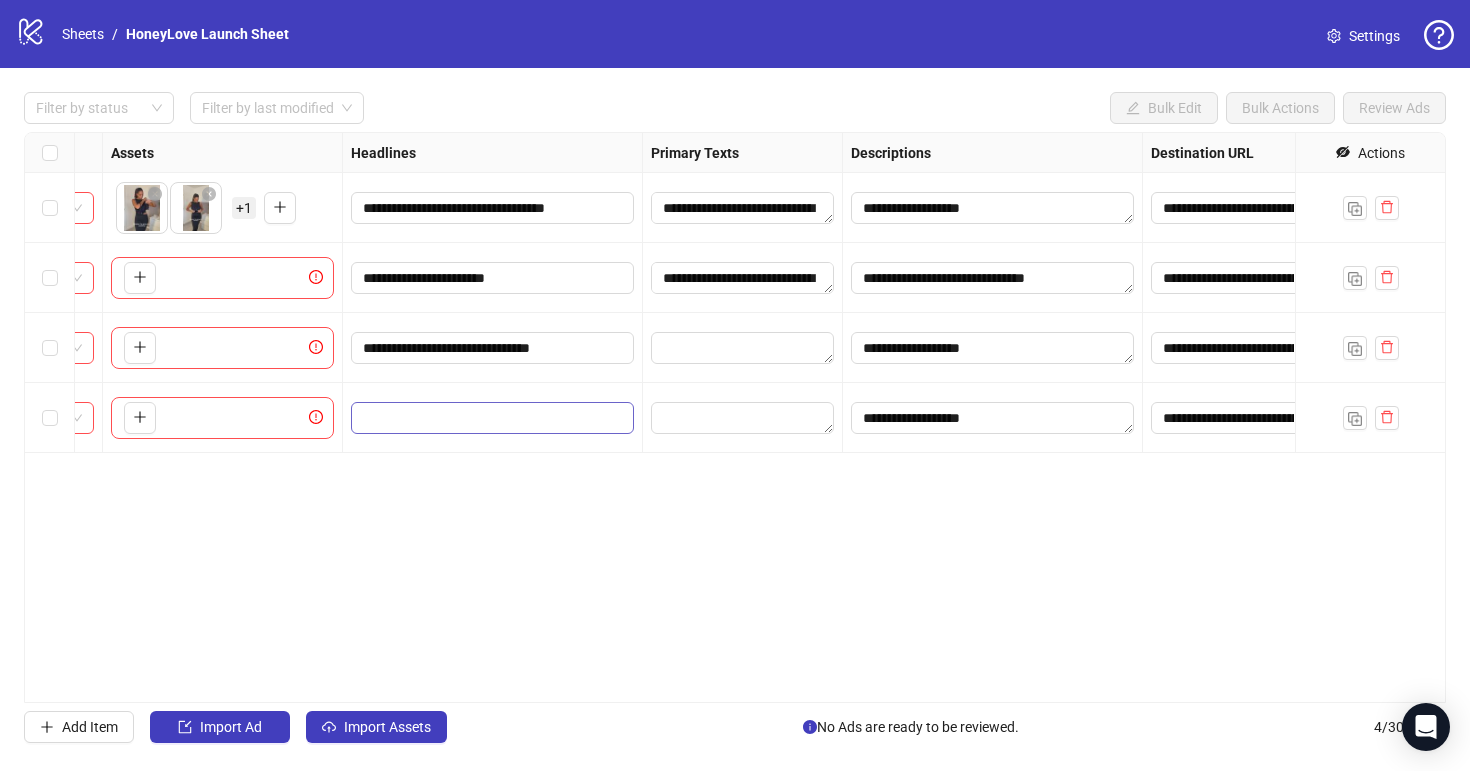 click at bounding box center (492, 418) 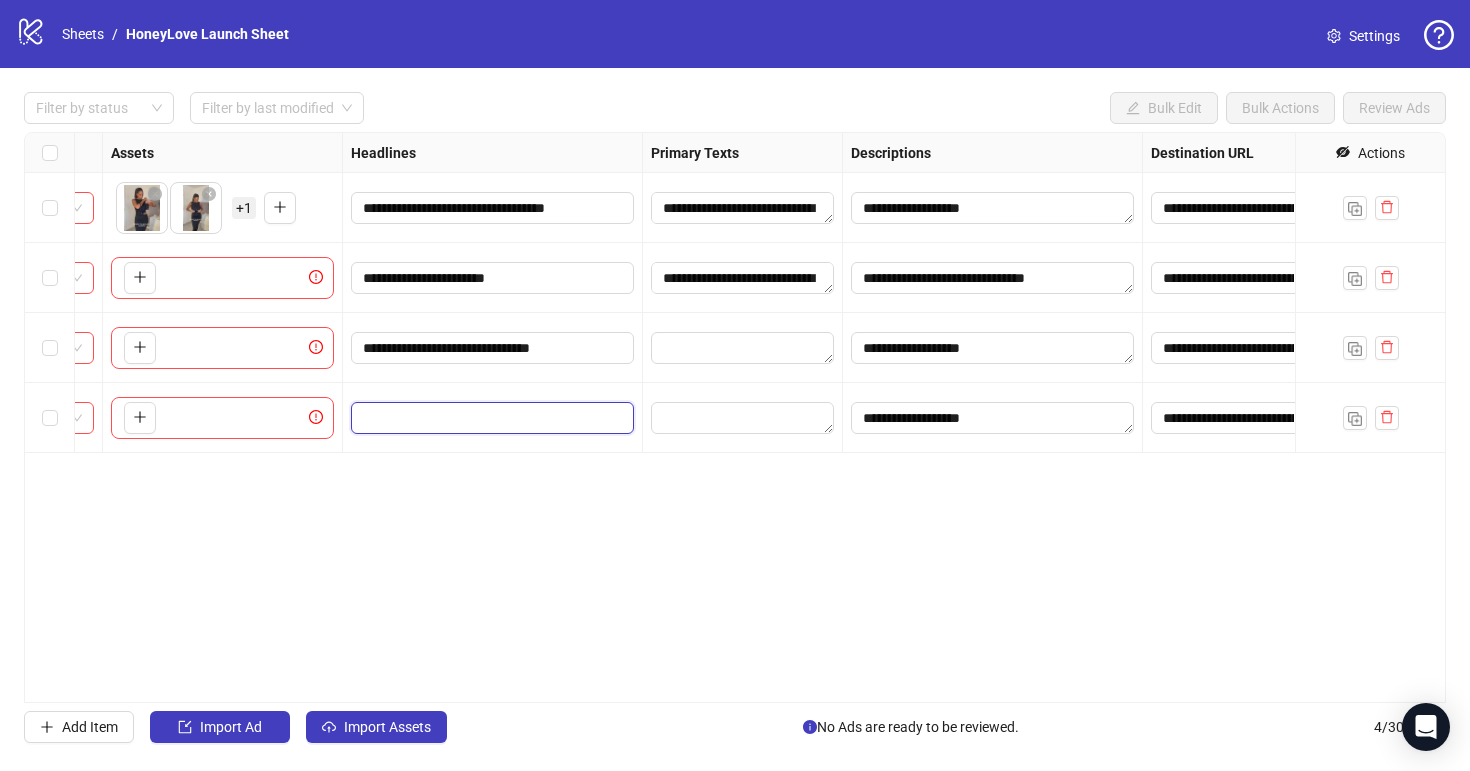 click at bounding box center [490, 418] 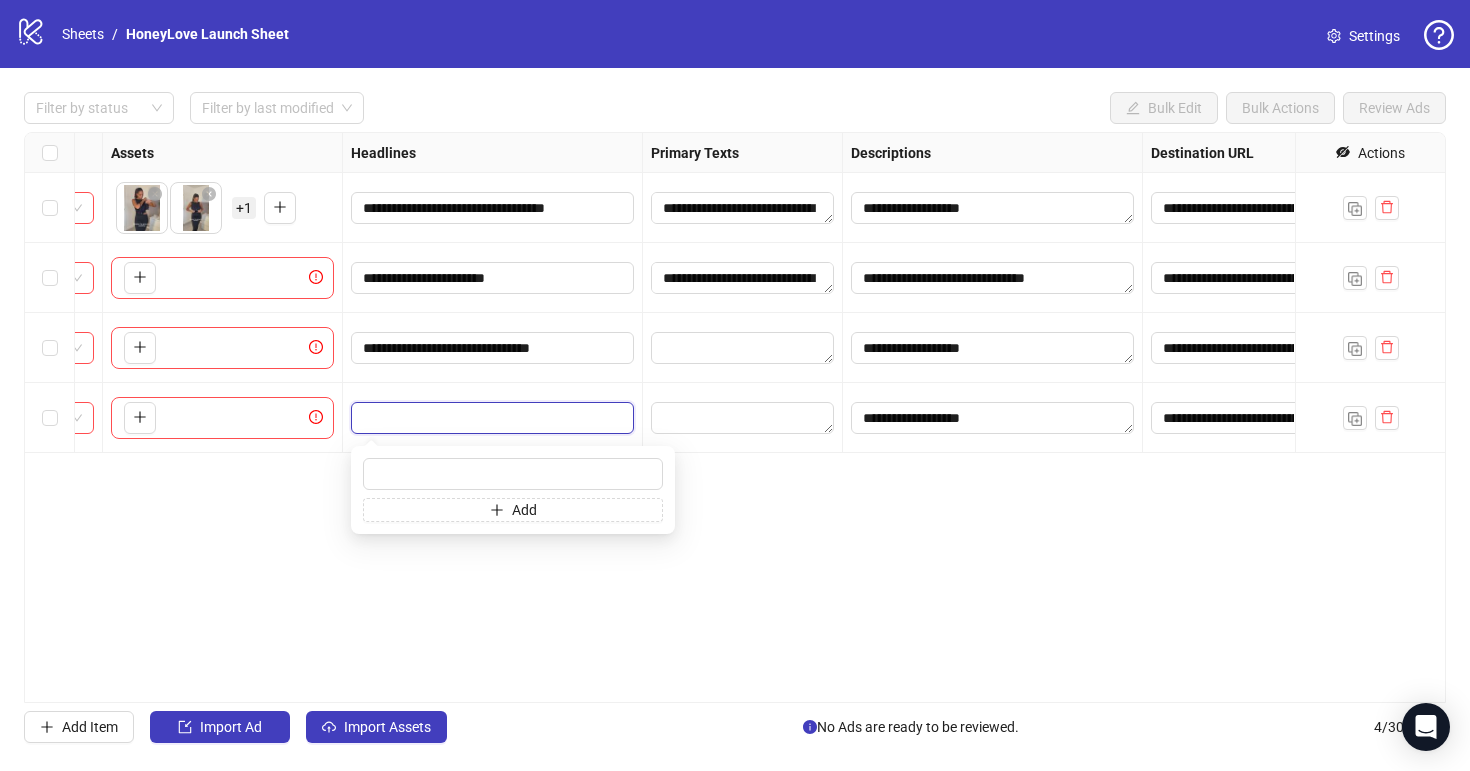 click at bounding box center (490, 418) 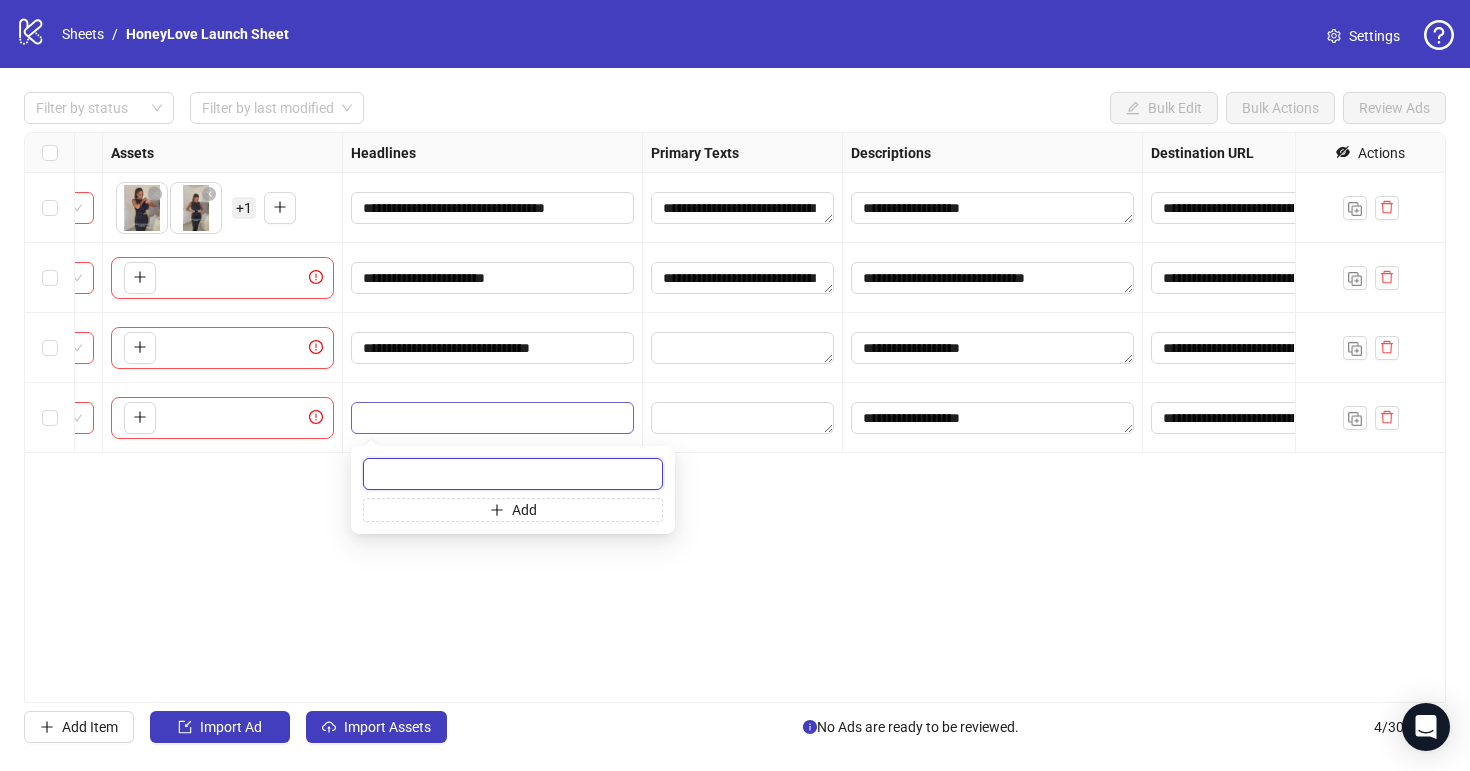 paste on "**********" 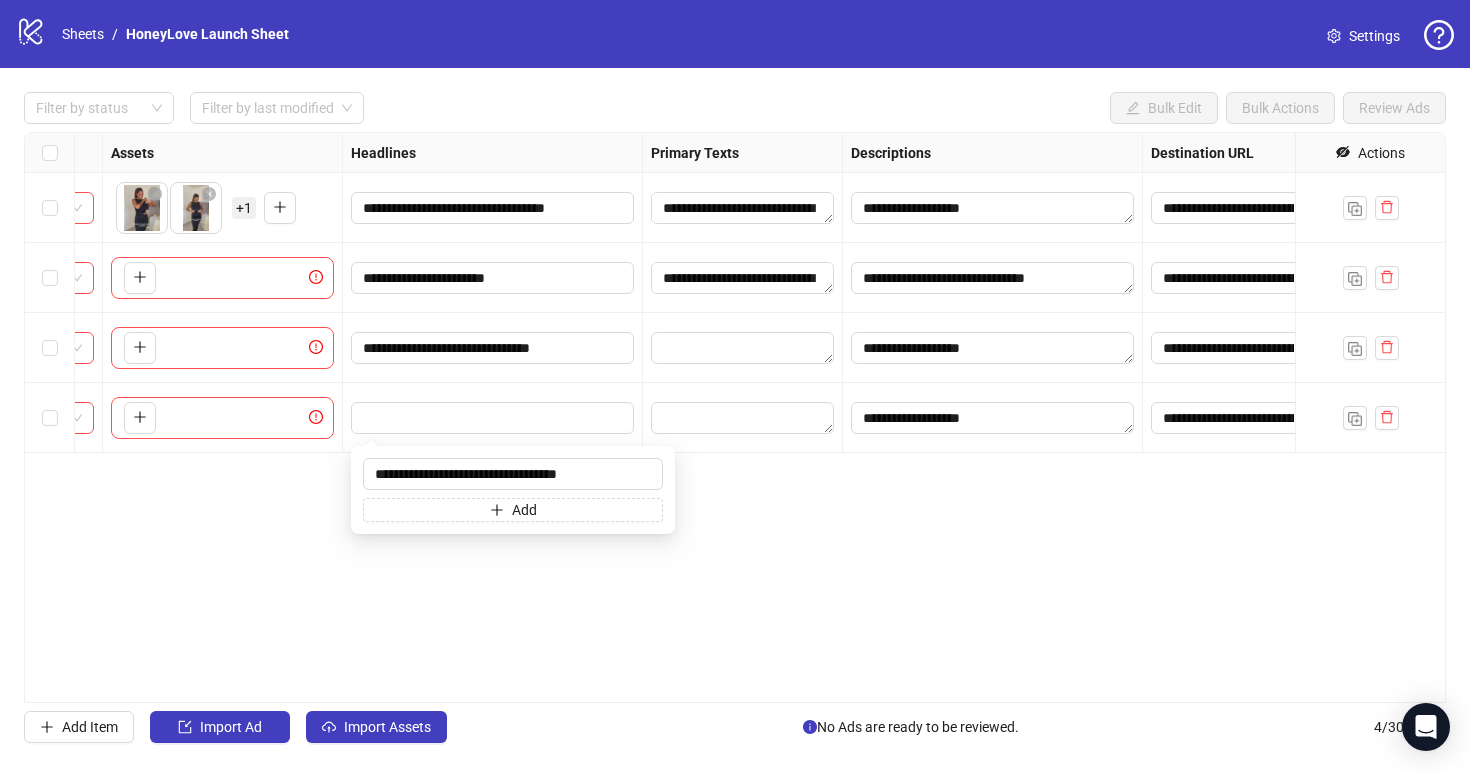 click on "**********" at bounding box center (735, 417) 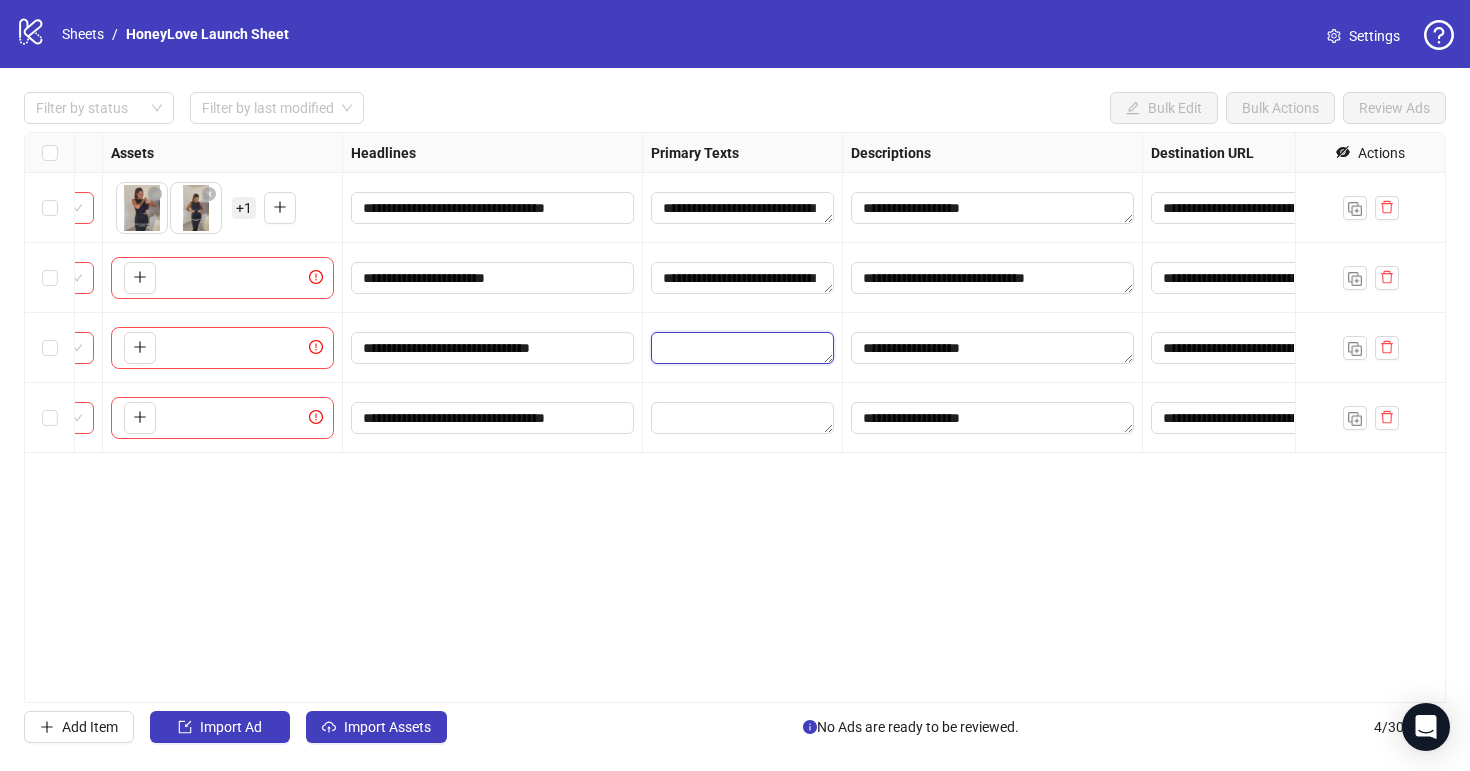 click at bounding box center [742, 348] 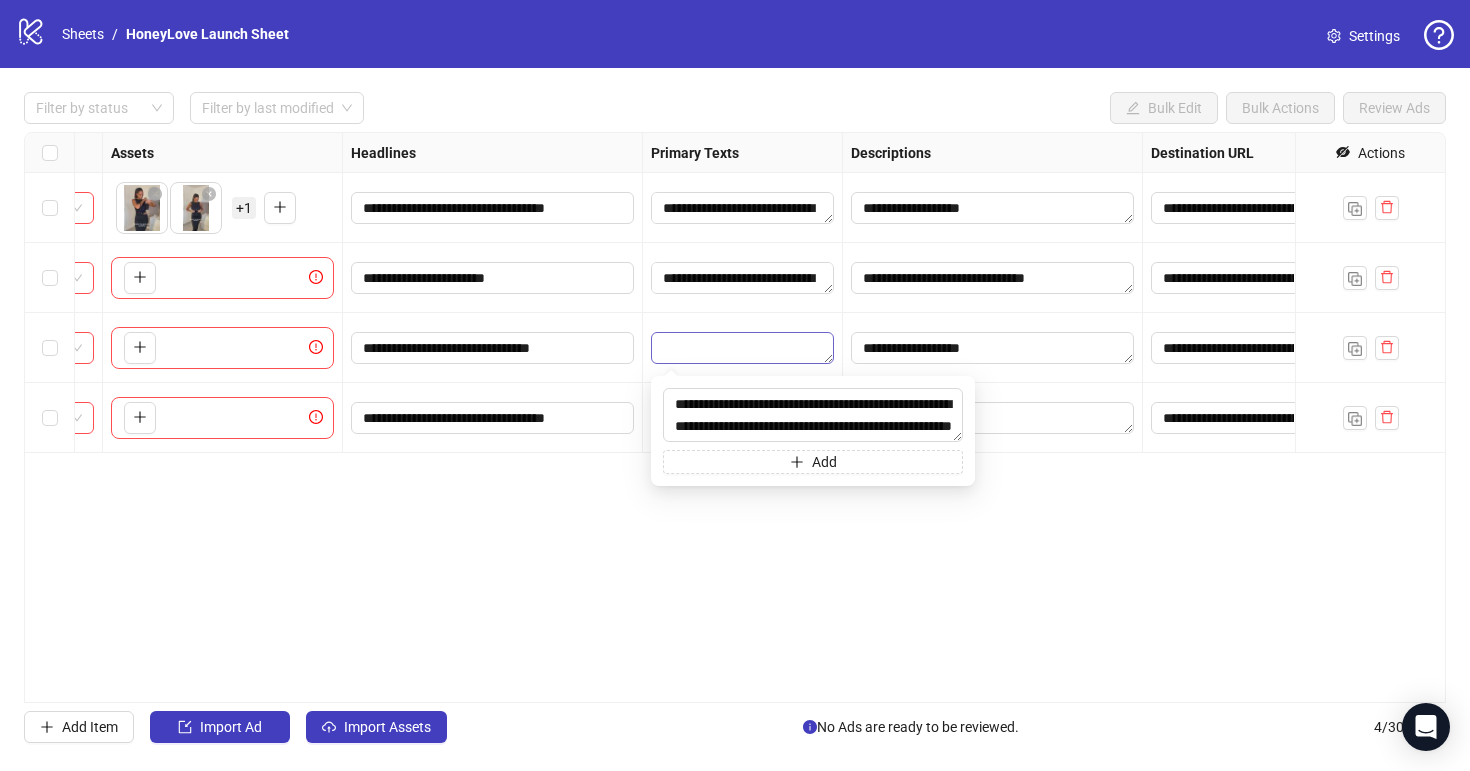 scroll, scrollTop: 15, scrollLeft: 0, axis: vertical 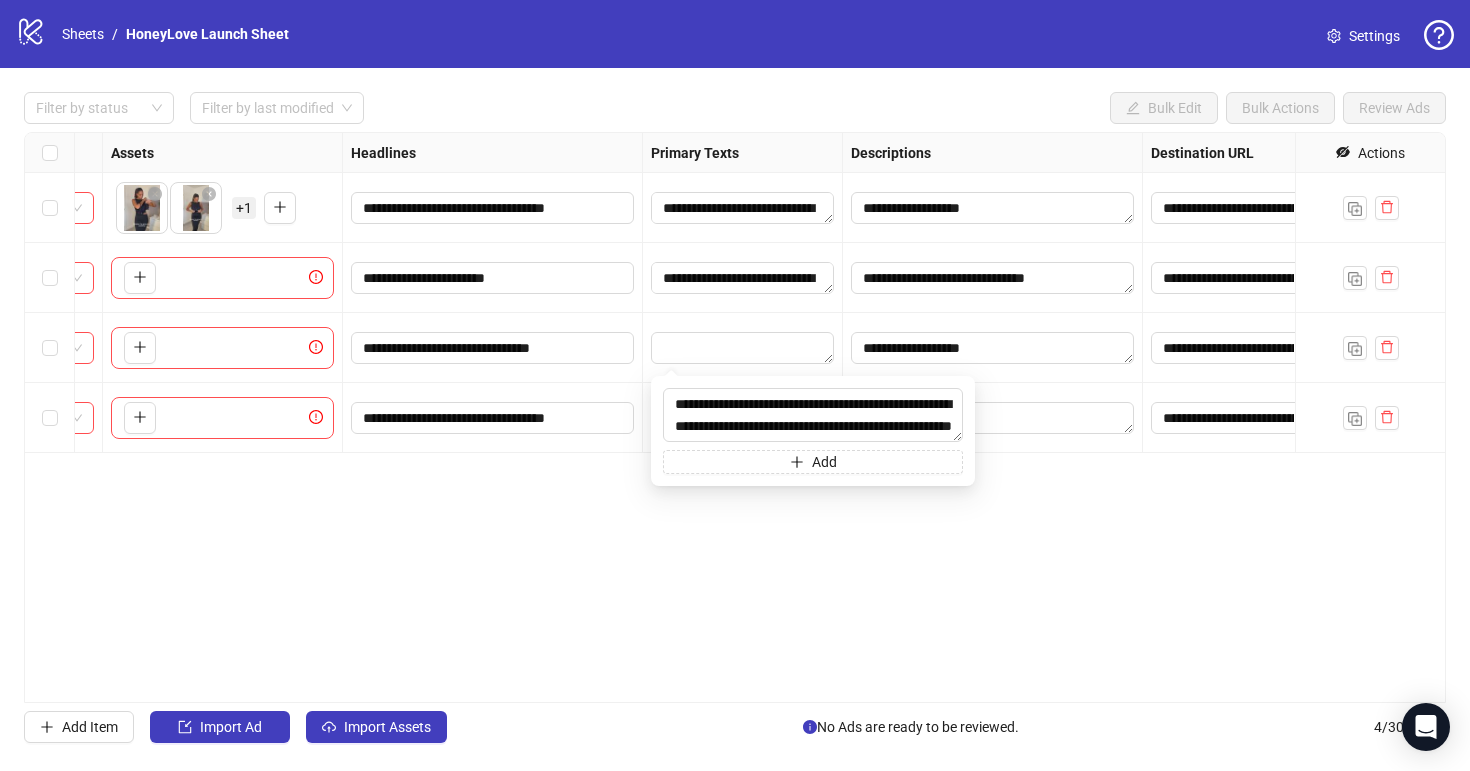 type on "**********" 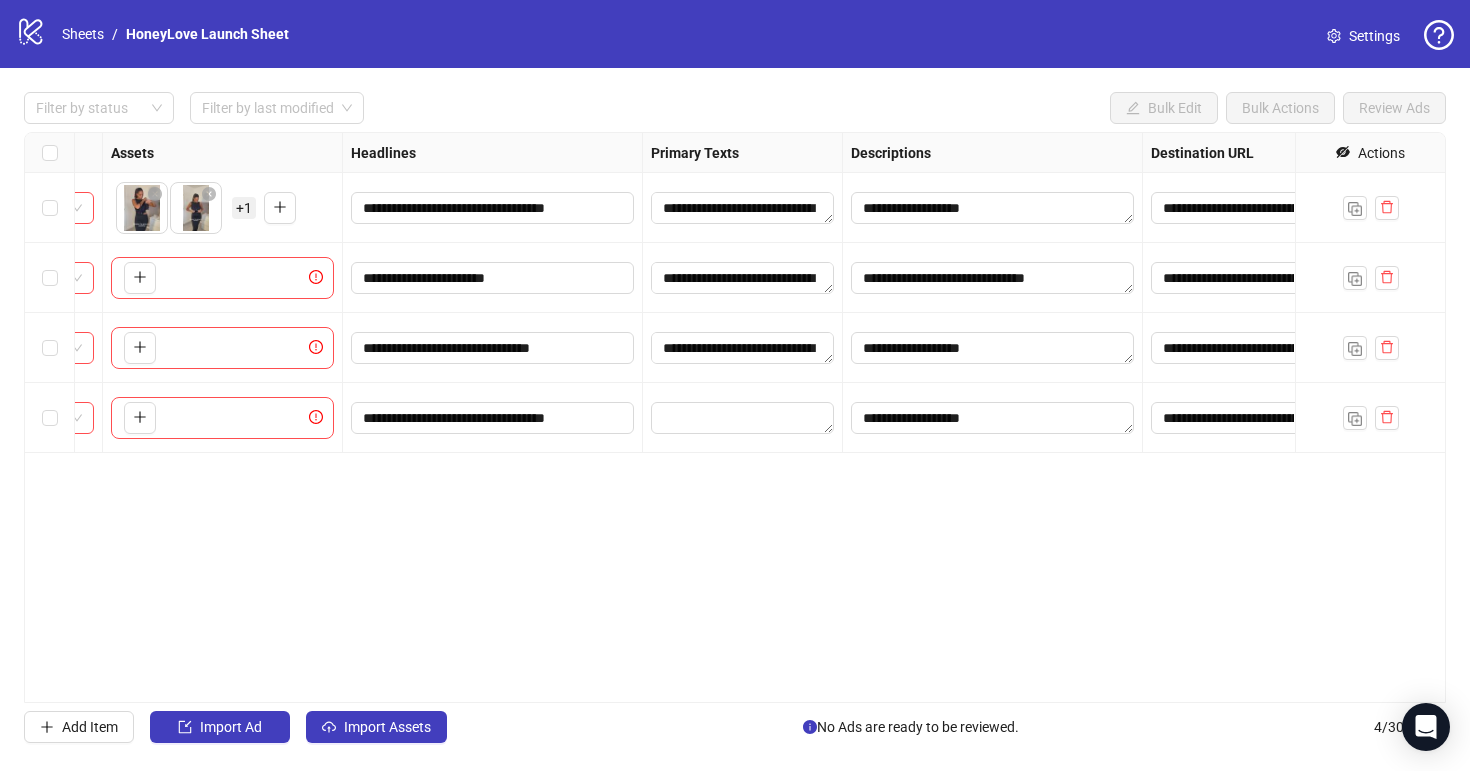 click on "**********" at bounding box center [735, 417] 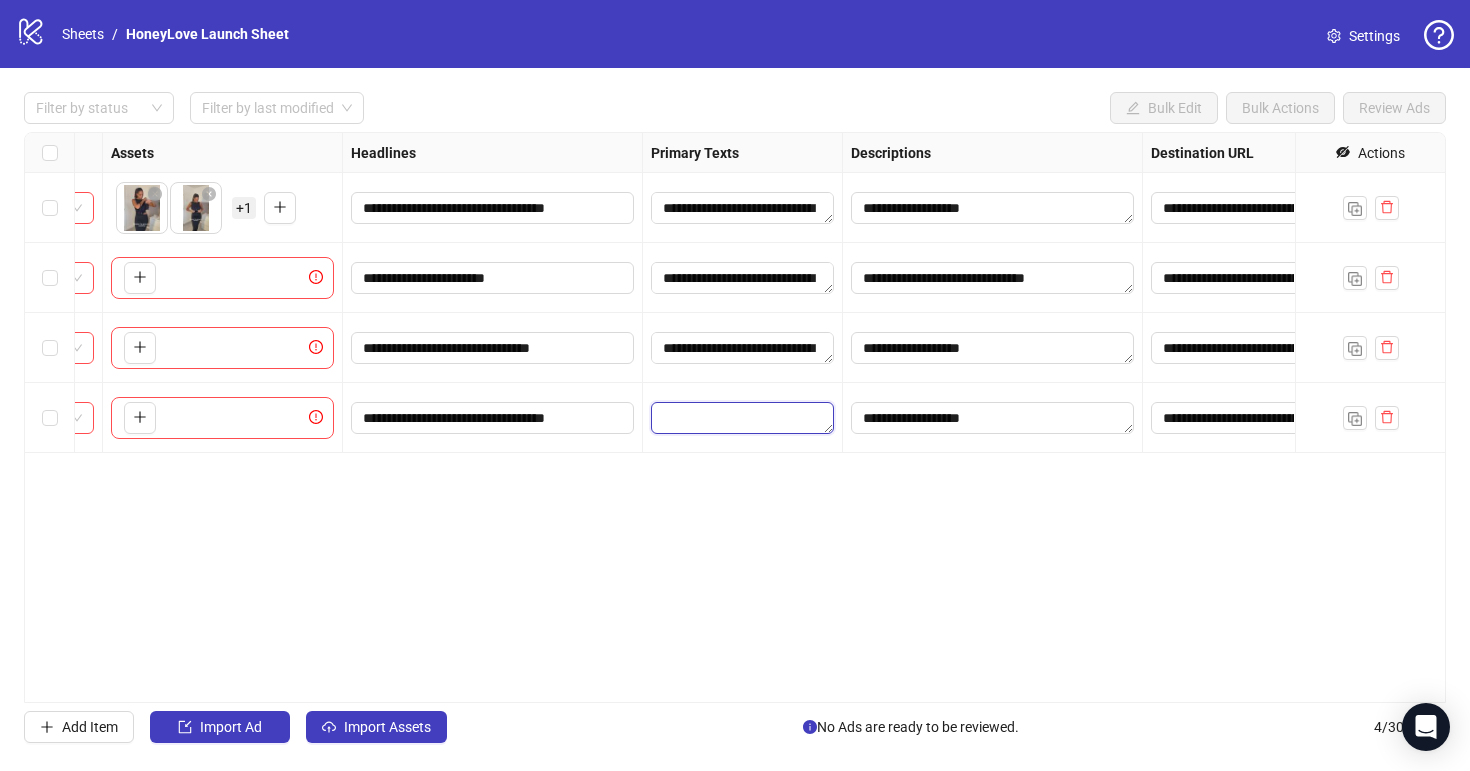 click at bounding box center [742, 418] 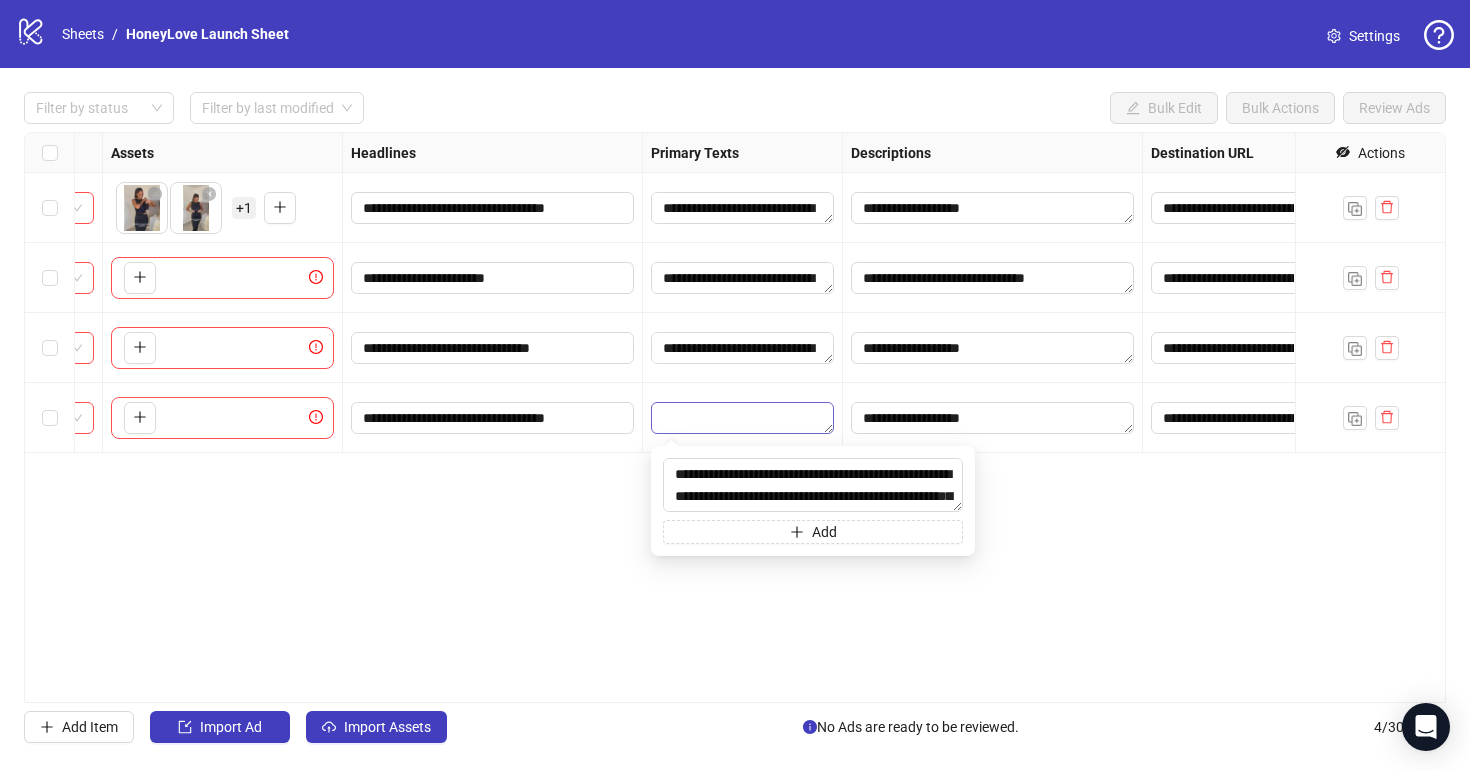 scroll, scrollTop: 37, scrollLeft: 0, axis: vertical 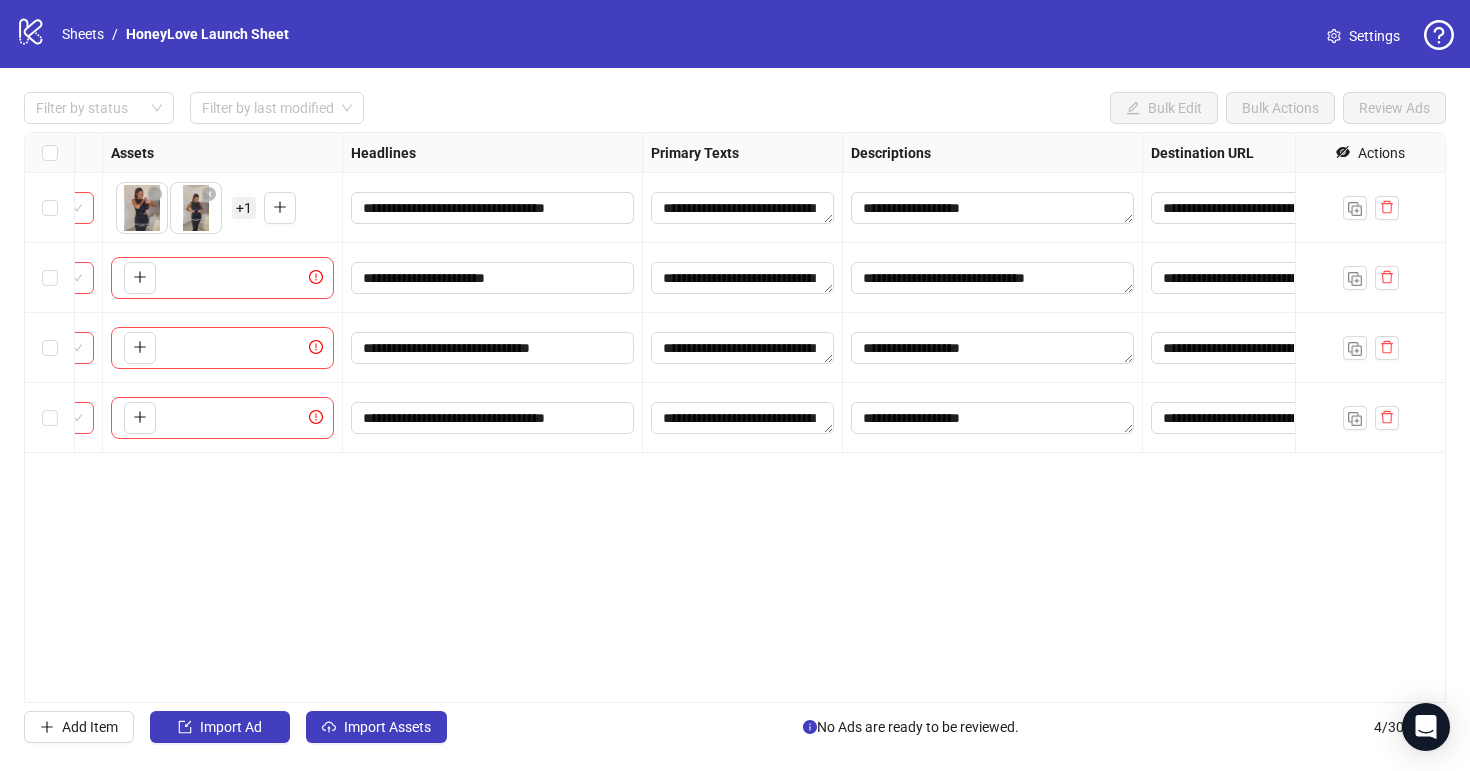click on "**********" at bounding box center (735, 417) 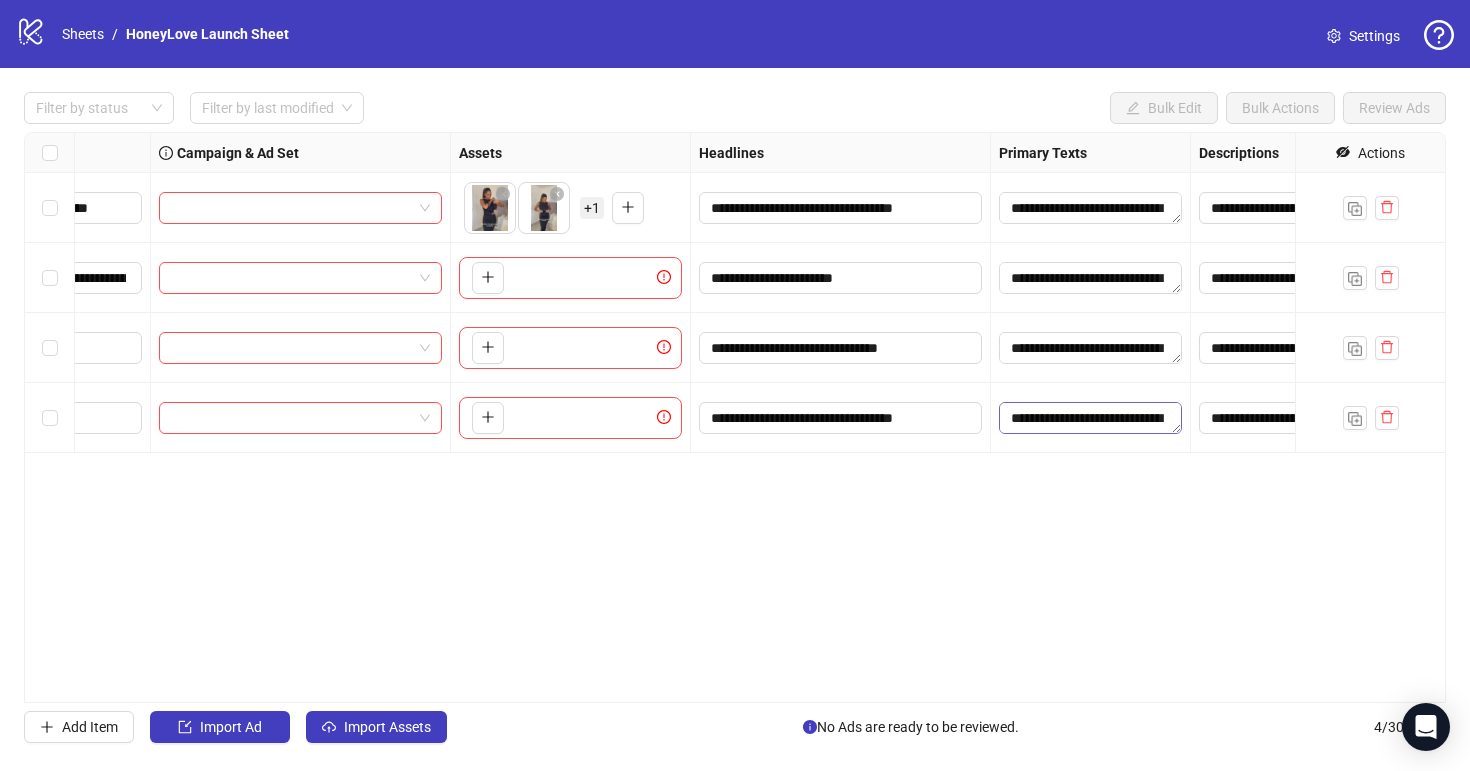 scroll, scrollTop: 0, scrollLeft: 483, axis: horizontal 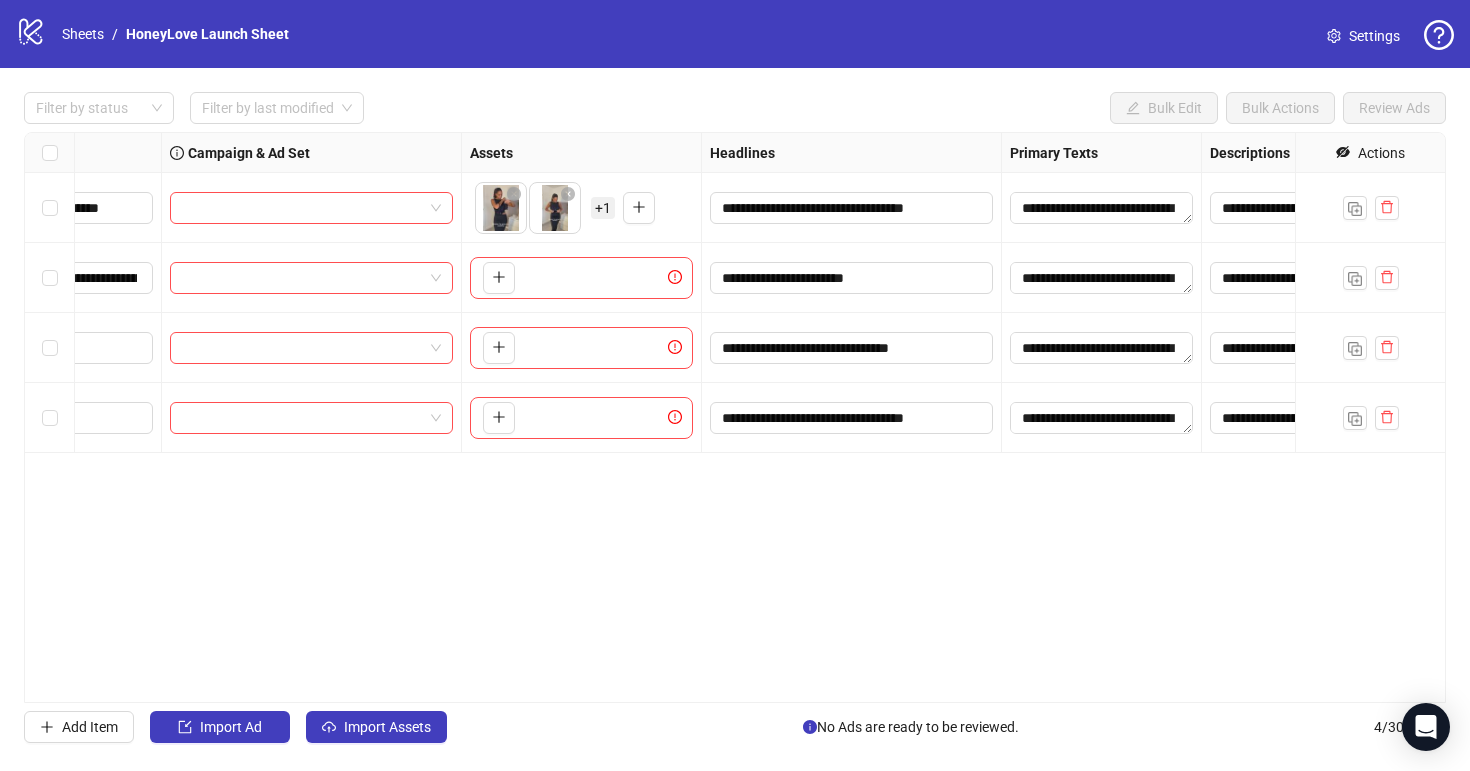 click on "+ 1" at bounding box center (603, 208) 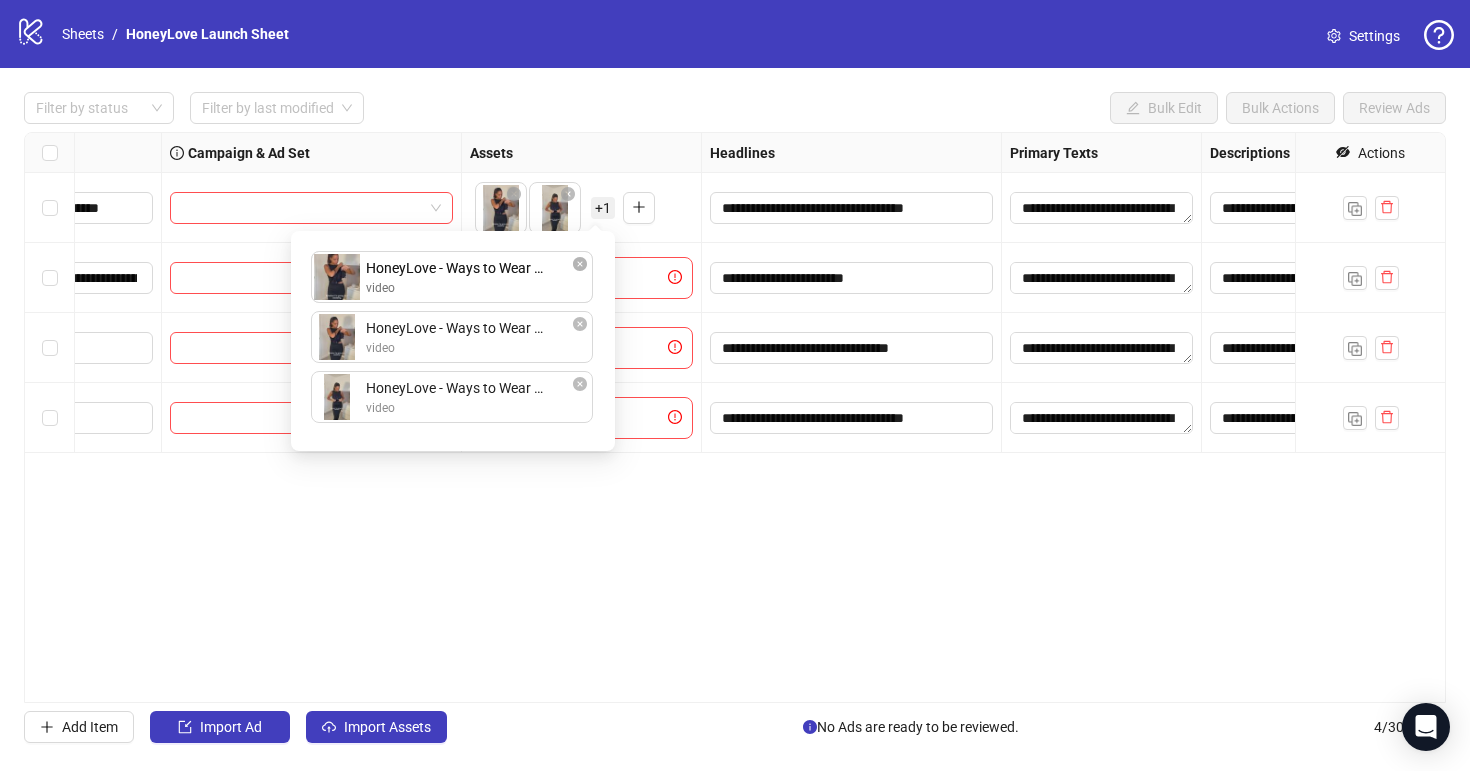 drag, startPoint x: 510, startPoint y: 383, endPoint x: 507, endPoint y: 248, distance: 135.03333 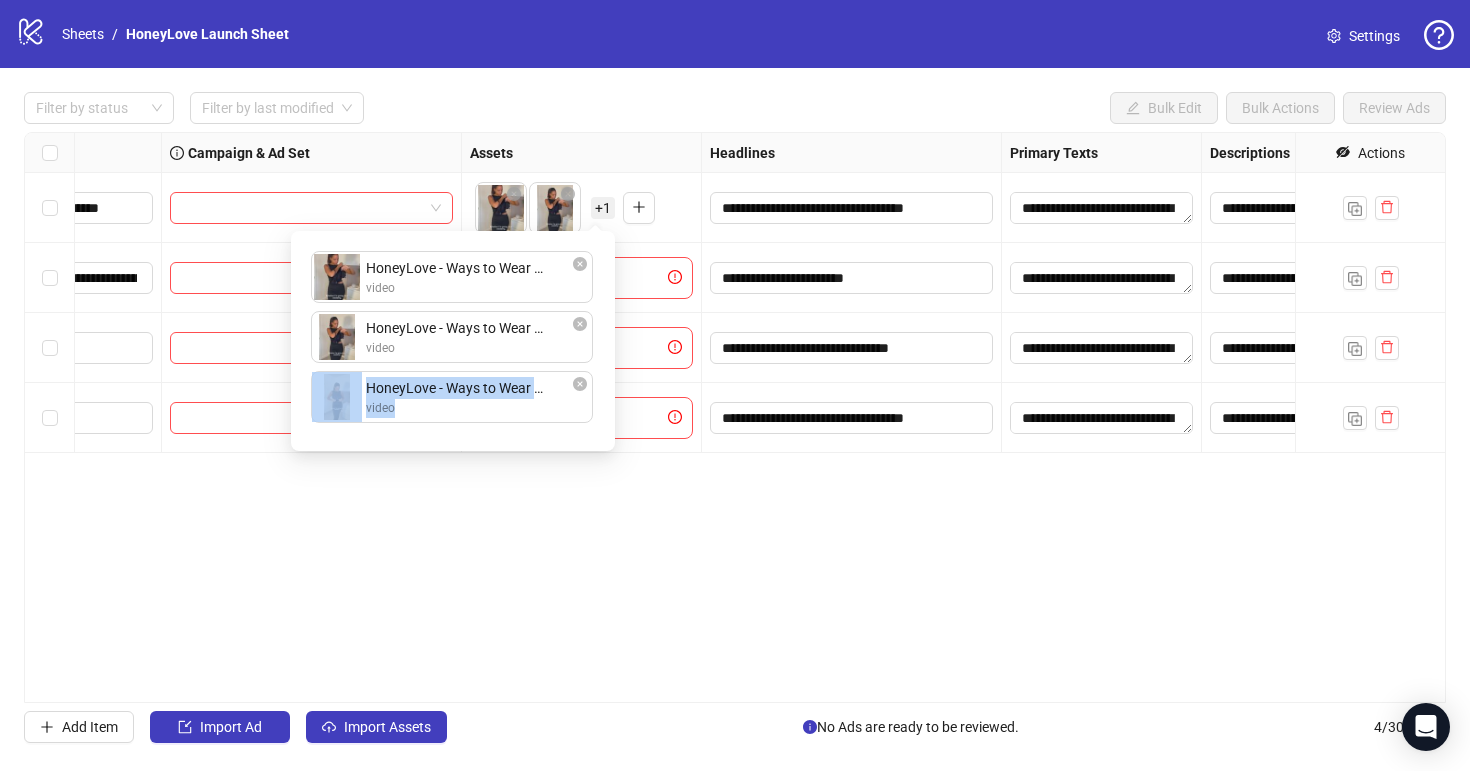 drag, startPoint x: 476, startPoint y: 423, endPoint x: 476, endPoint y: 347, distance: 76 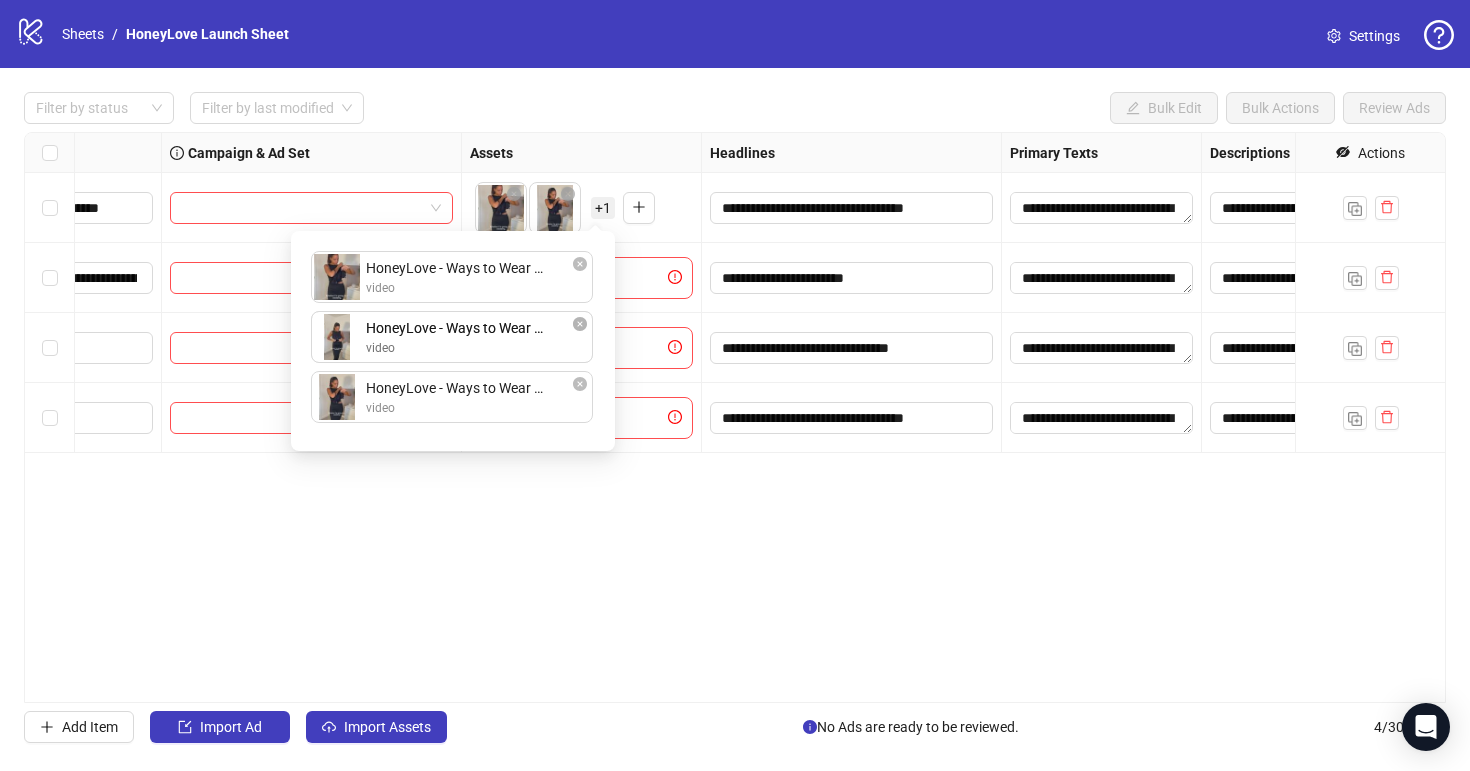 drag, startPoint x: 481, startPoint y: 394, endPoint x: 481, endPoint y: 319, distance: 75 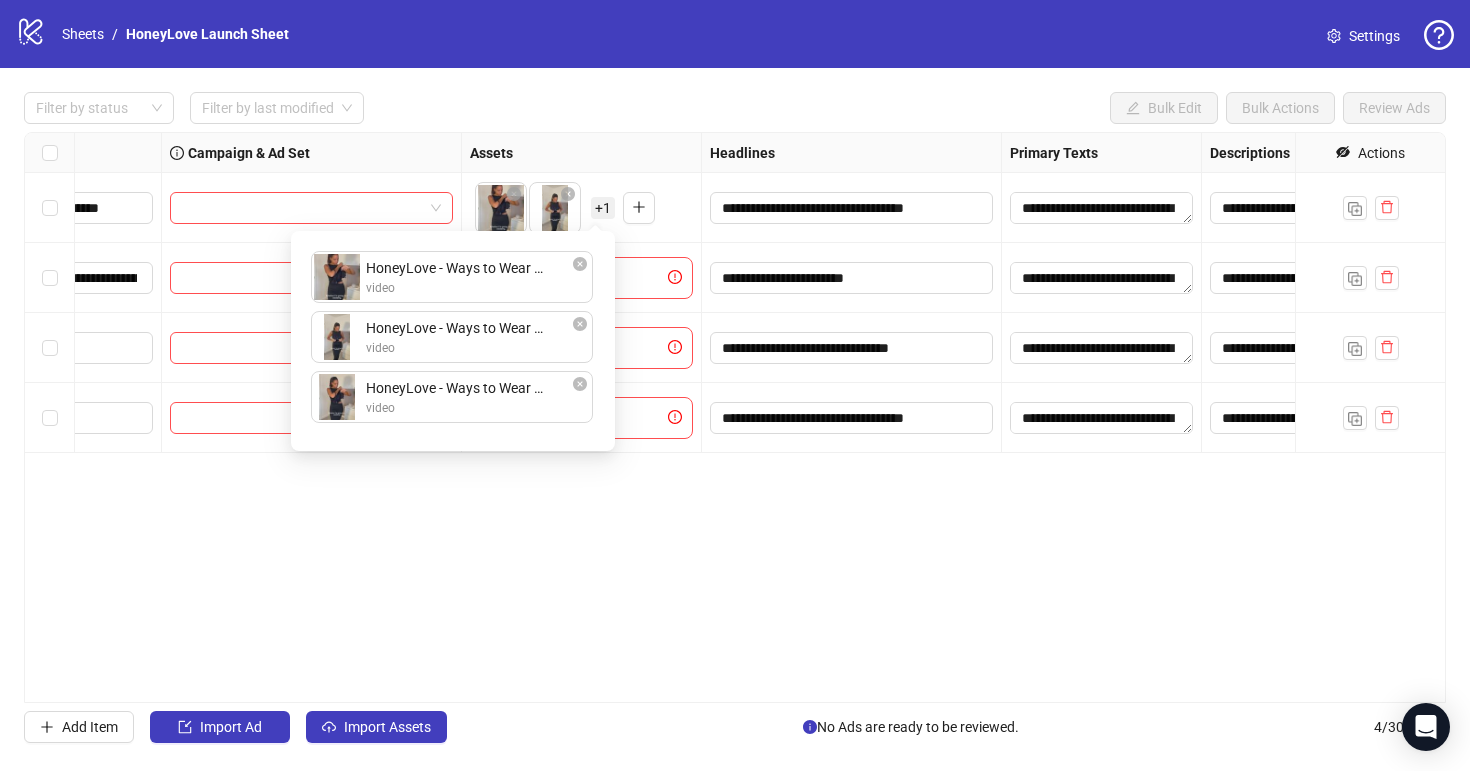 click on "**********" at bounding box center (735, 417) 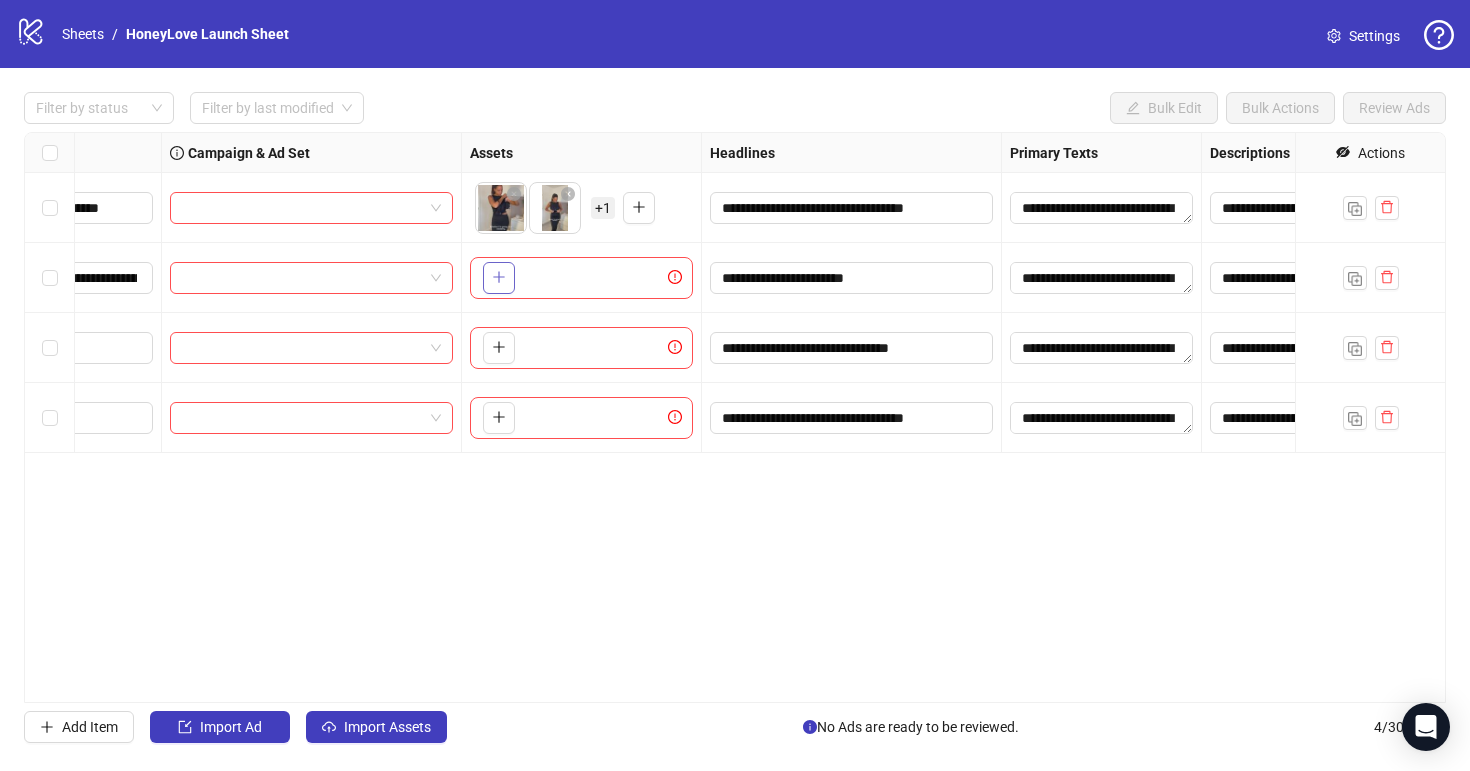 click at bounding box center (499, 277) 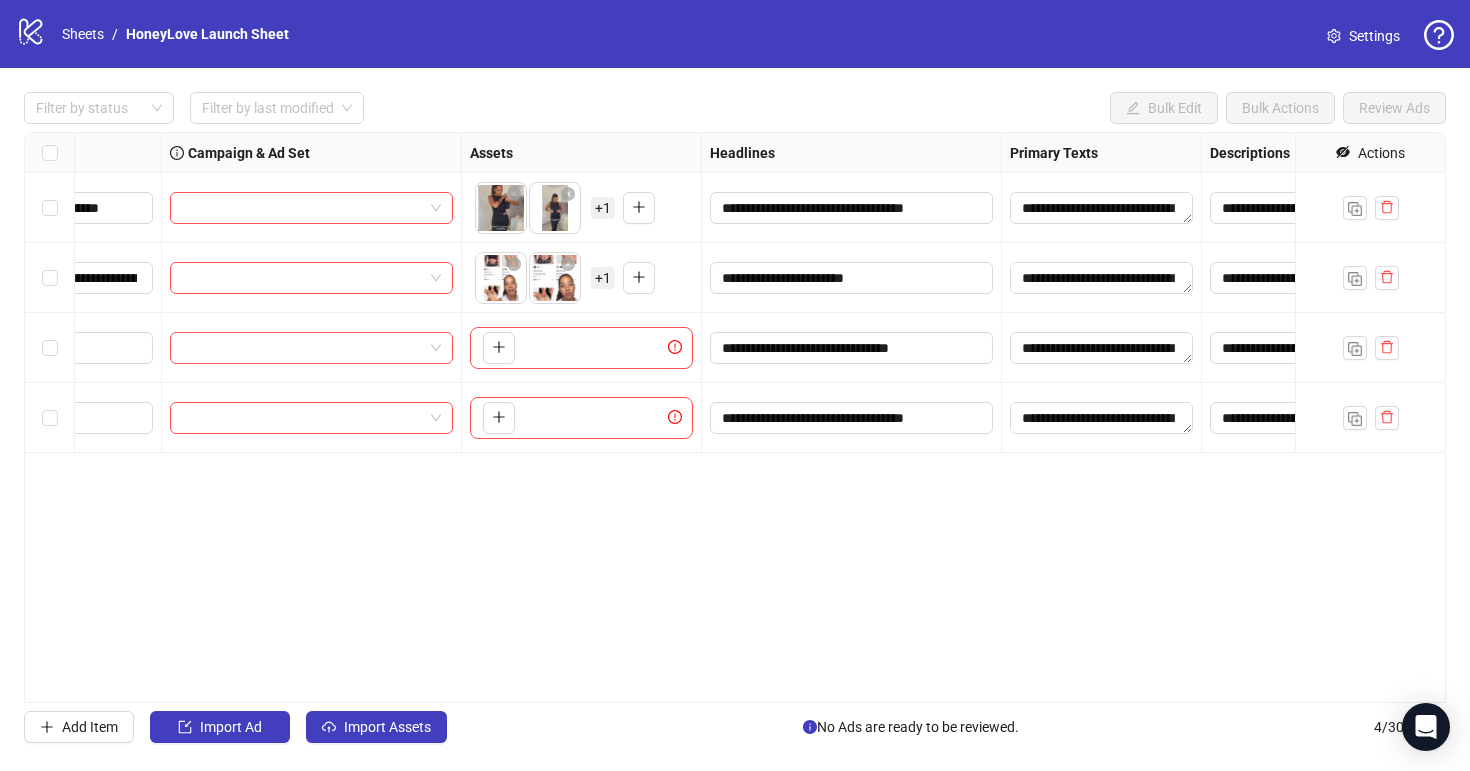 click on "+ 1" at bounding box center (603, 278) 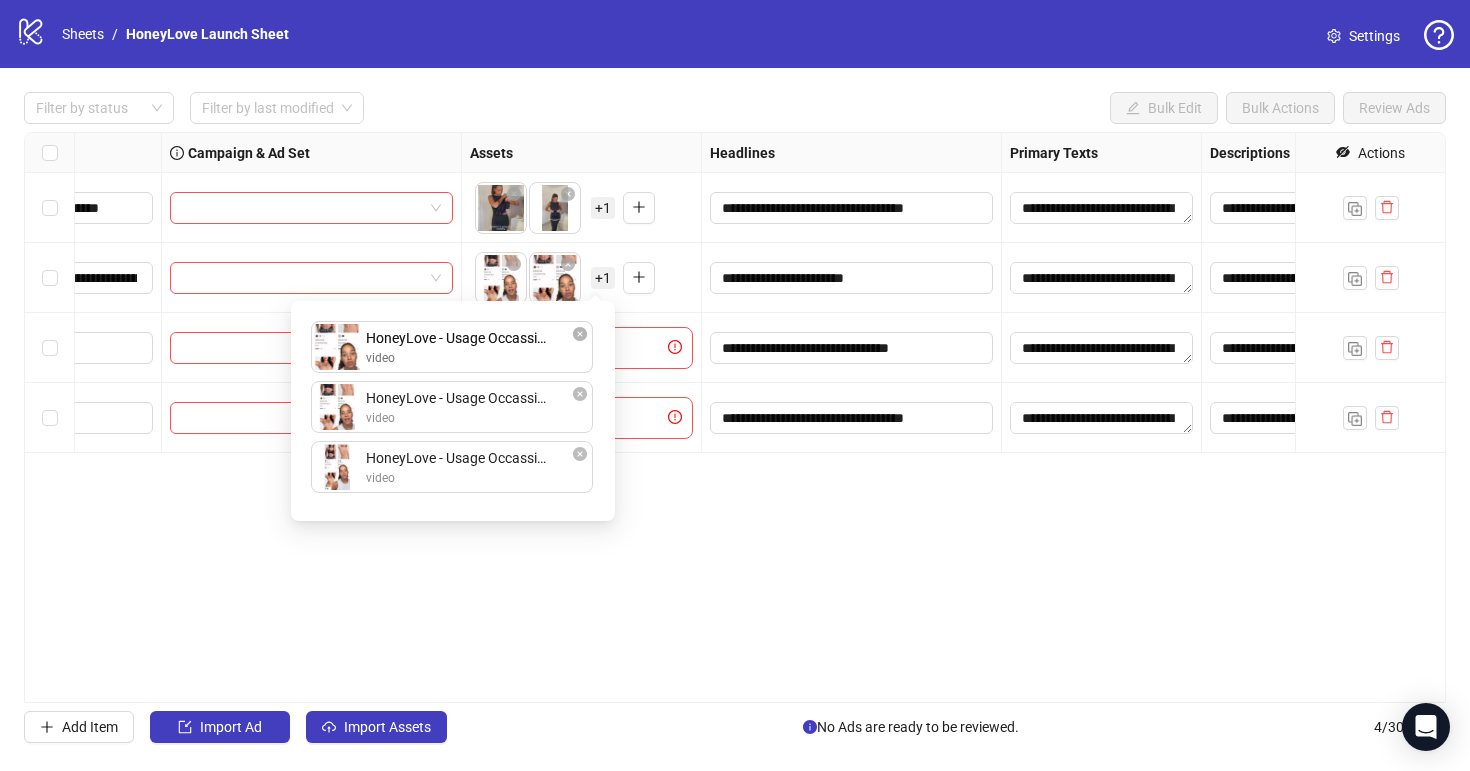 drag, startPoint x: 518, startPoint y: 422, endPoint x: 518, endPoint y: 370, distance: 52 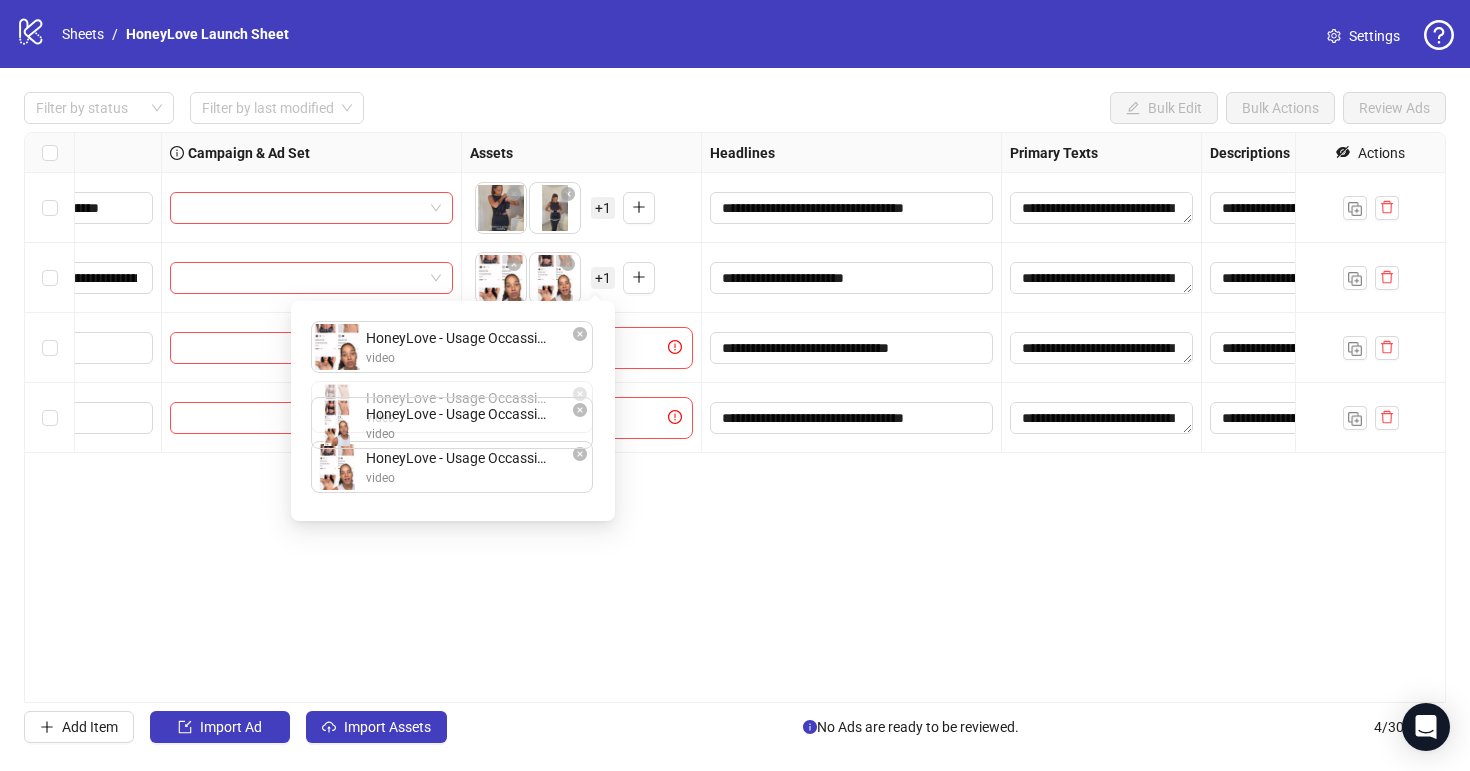 drag, startPoint x: 507, startPoint y: 465, endPoint x: 507, endPoint y: 412, distance: 53 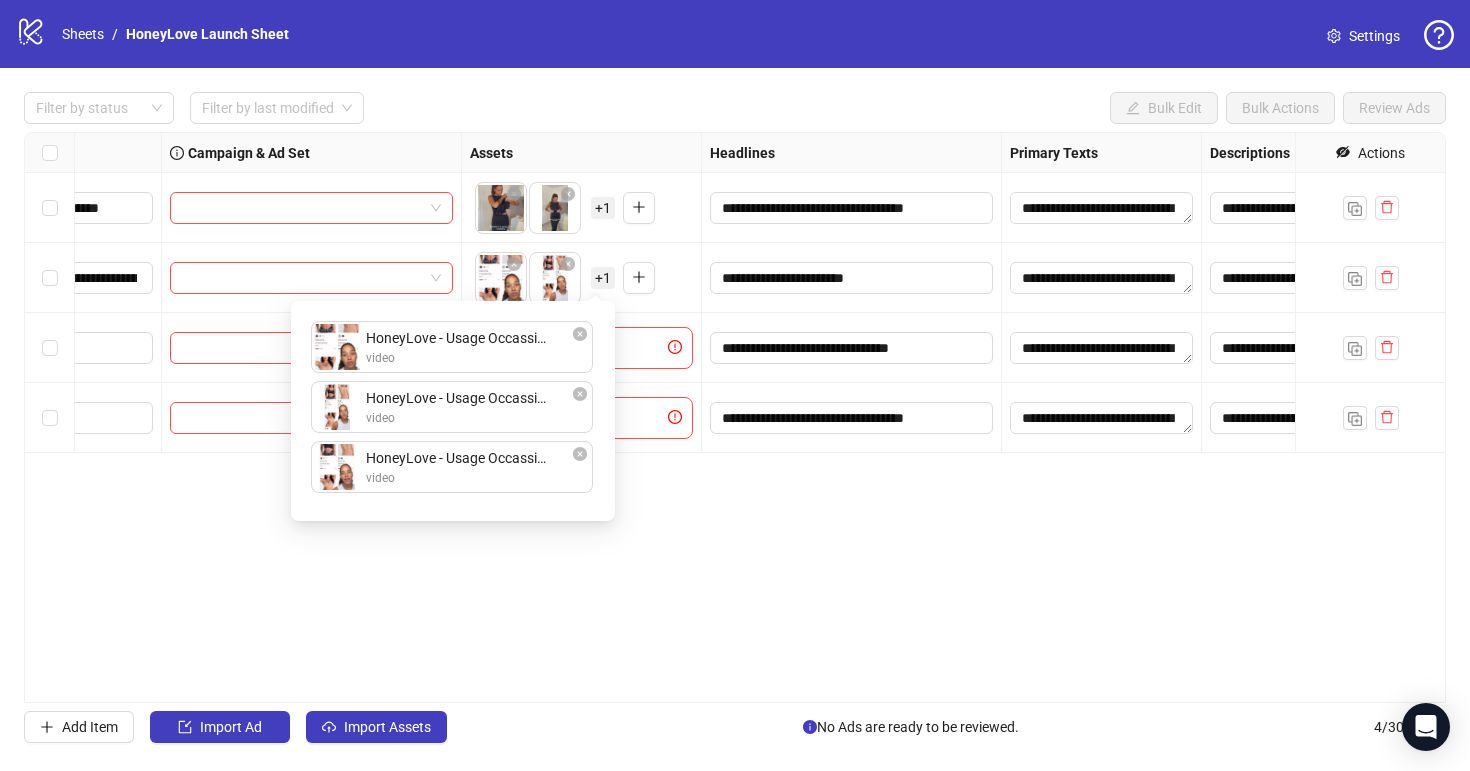 click on "**********" at bounding box center [735, 417] 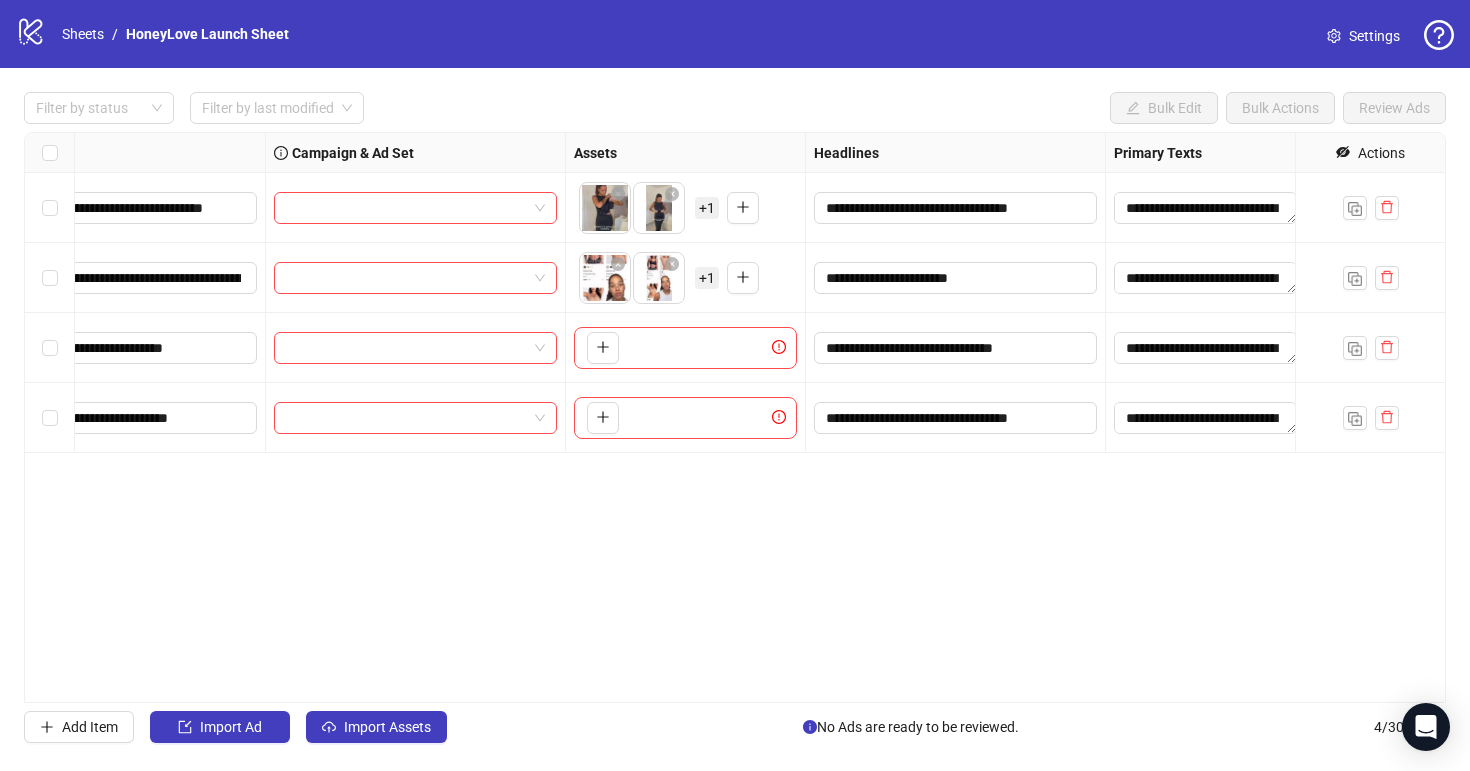 scroll, scrollTop: 0, scrollLeft: 373, axis: horizontal 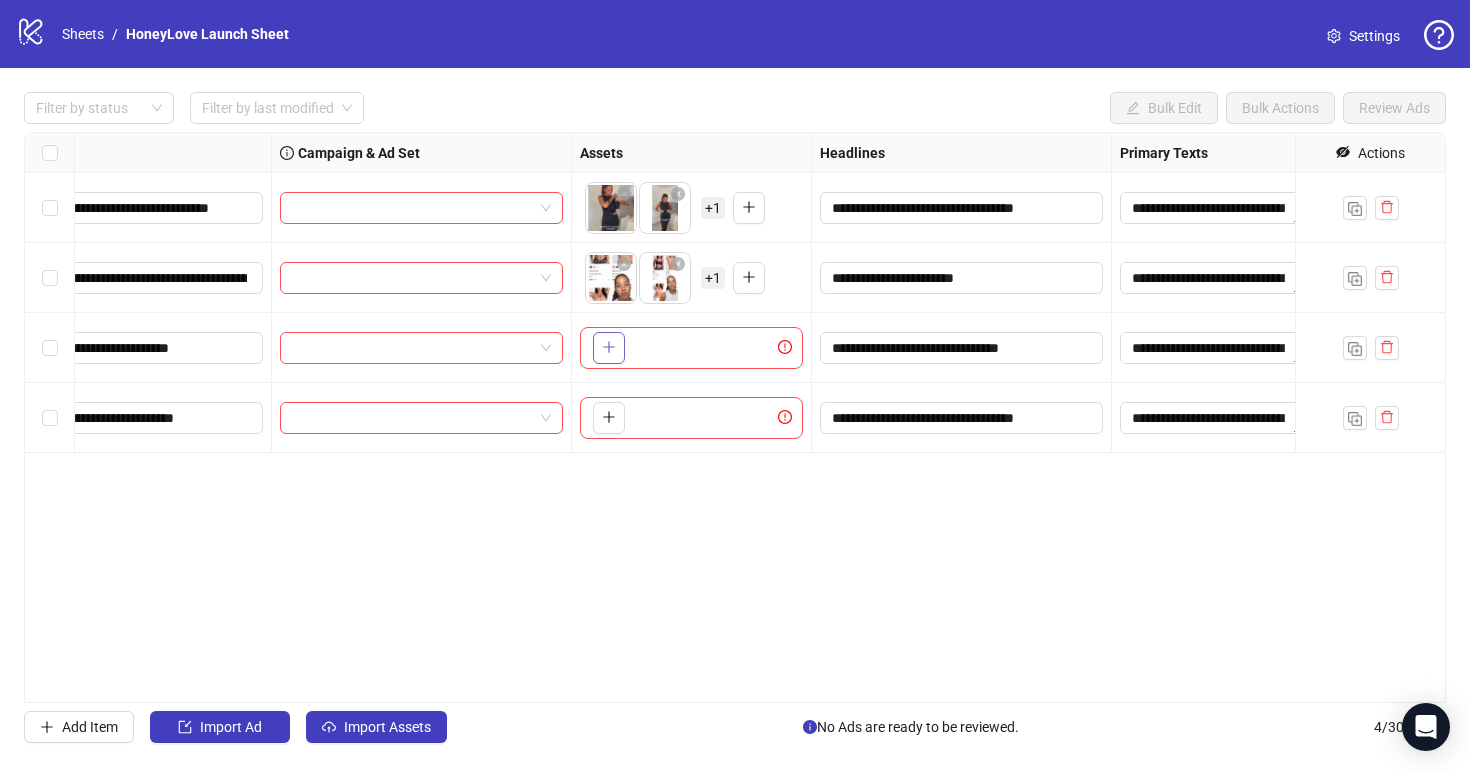 click at bounding box center [609, 348] 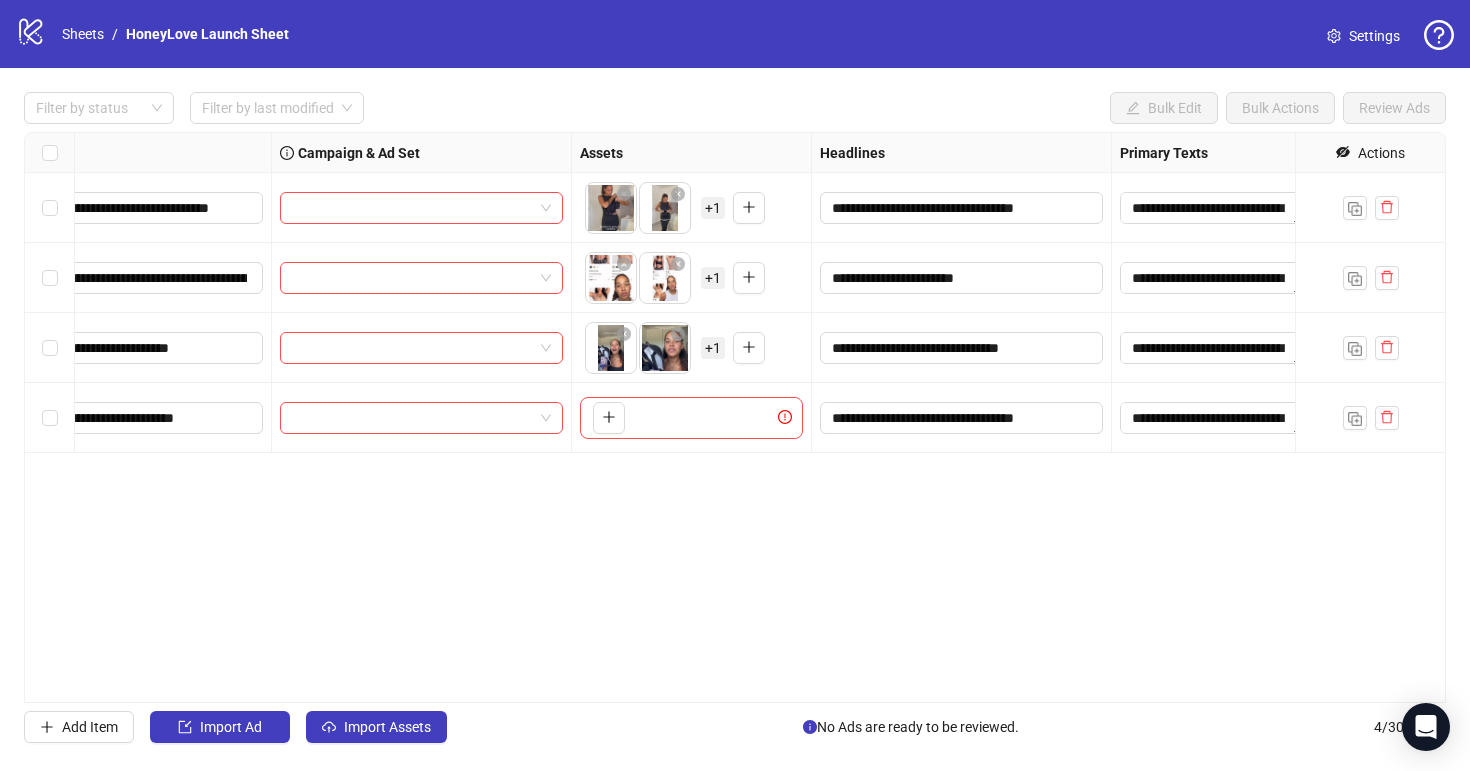 click on "+ 1" at bounding box center (713, 348) 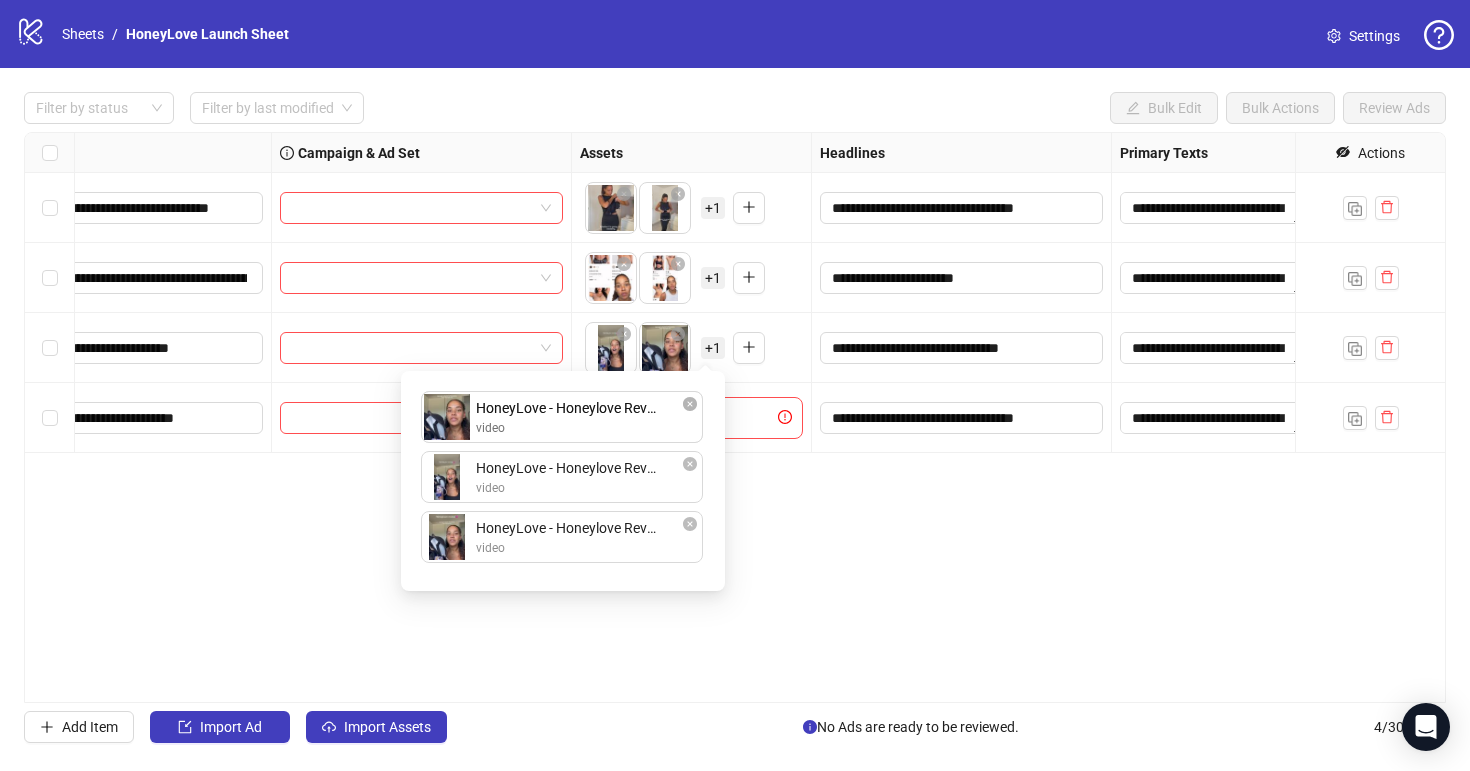 drag, startPoint x: 614, startPoint y: 489, endPoint x: 611, endPoint y: 415, distance: 74.06078 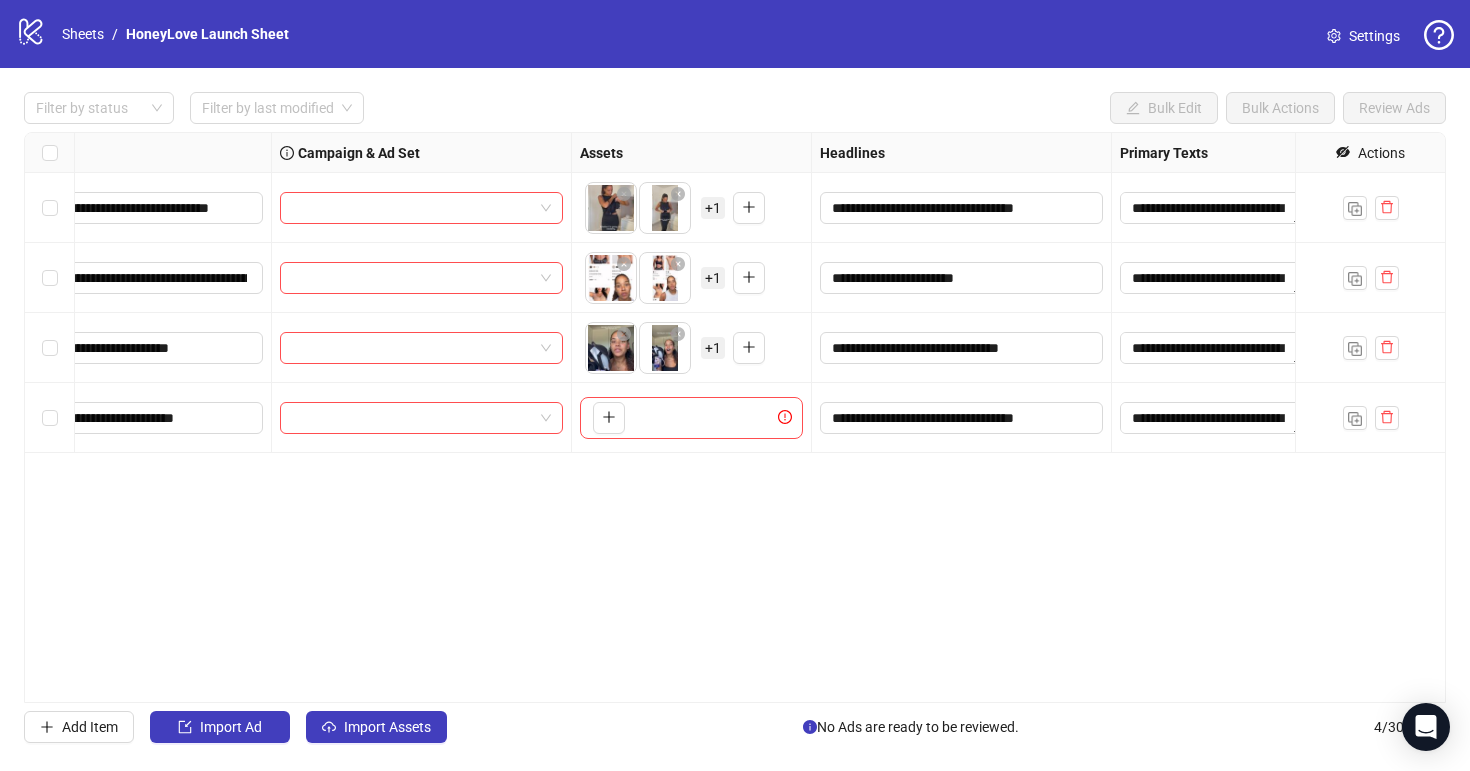 click on "**********" at bounding box center [735, 417] 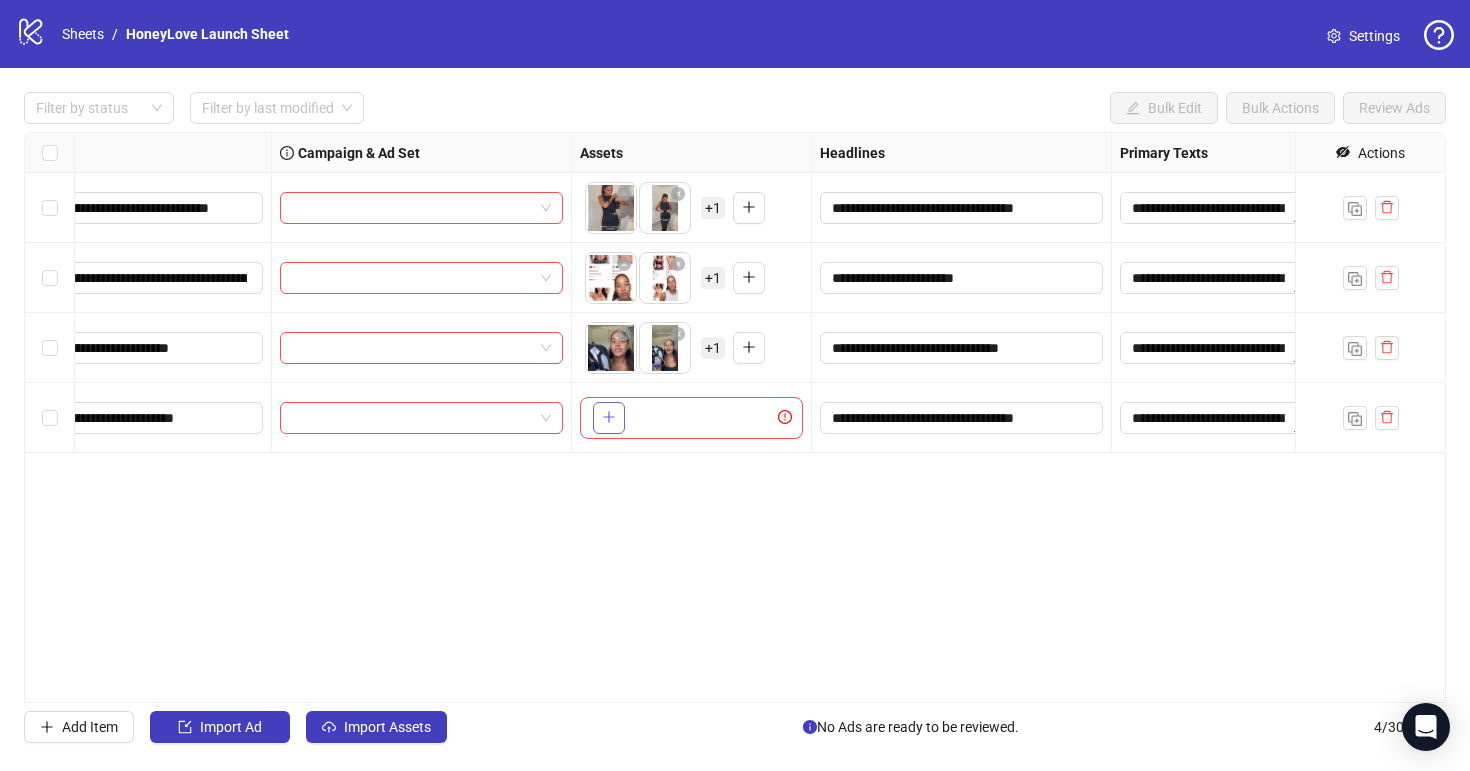 click at bounding box center (609, 417) 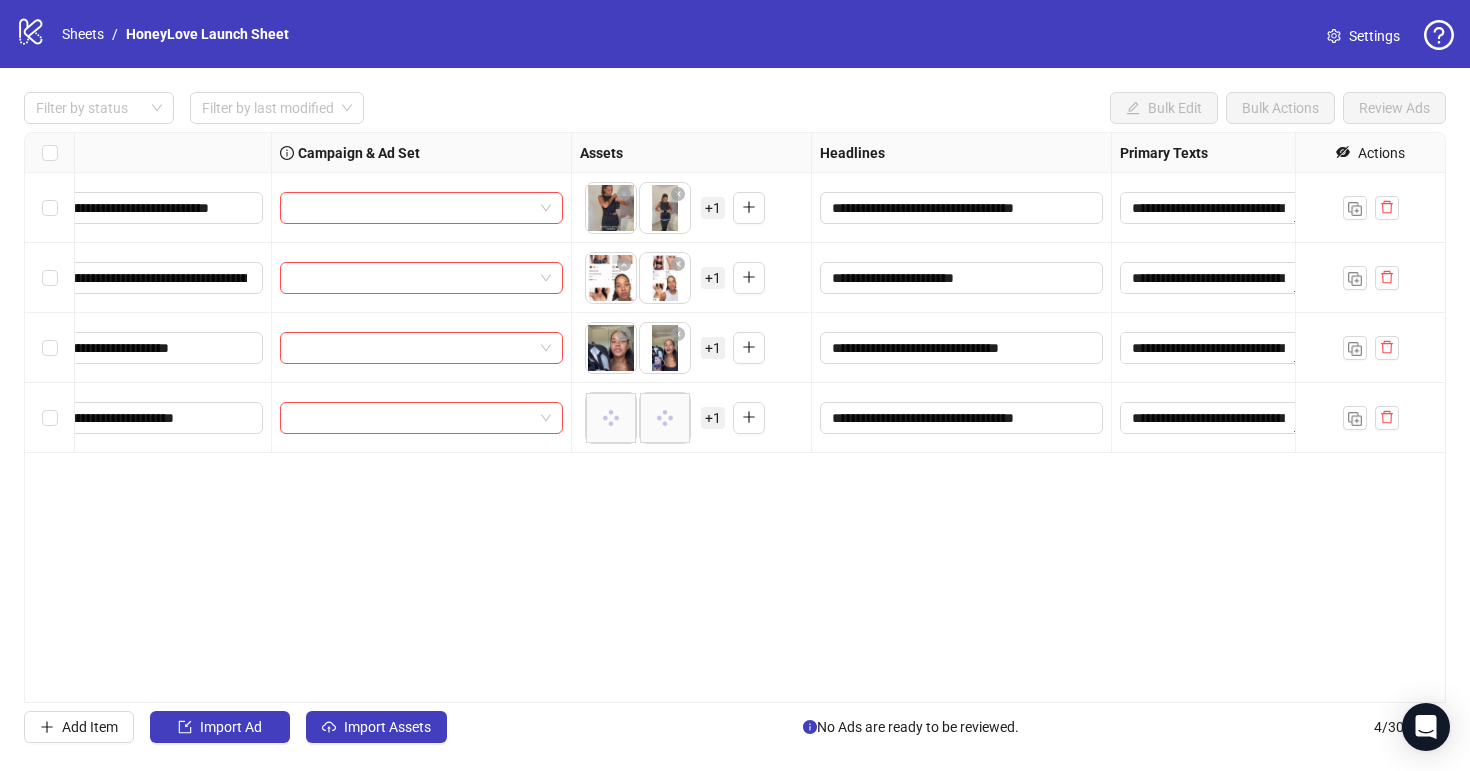 click on "+ 1" at bounding box center (713, 418) 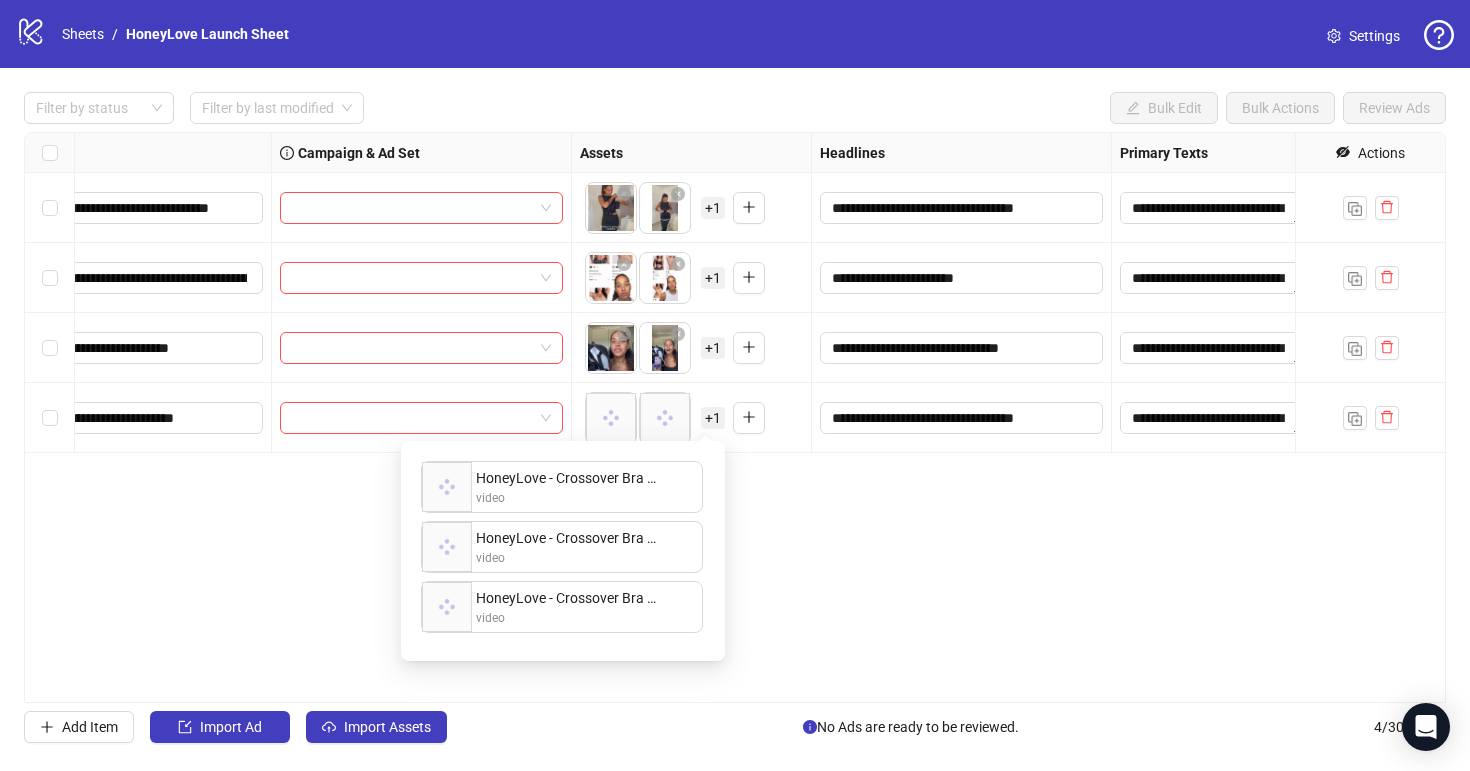 click on "**********" at bounding box center (735, 417) 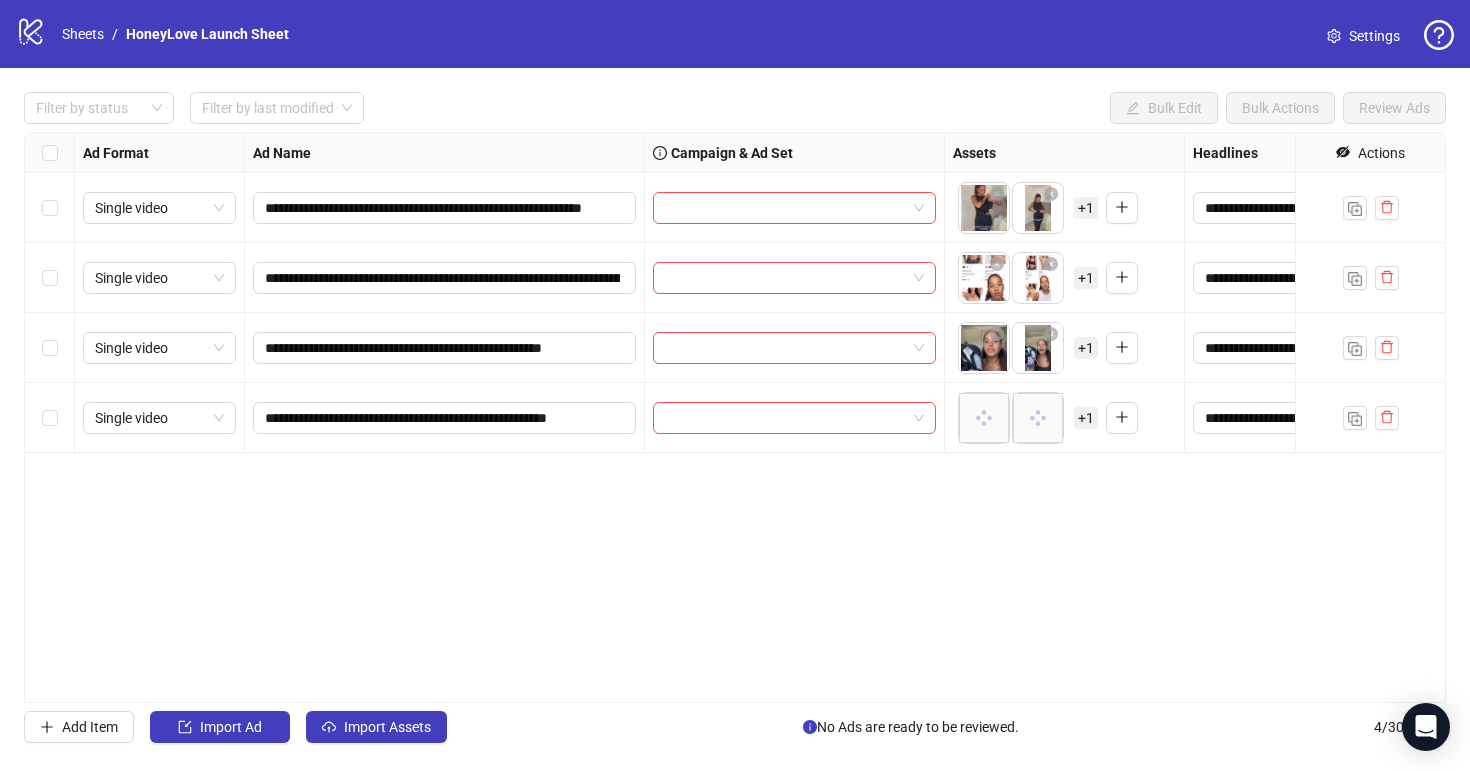 scroll, scrollTop: 0, scrollLeft: 197, axis: horizontal 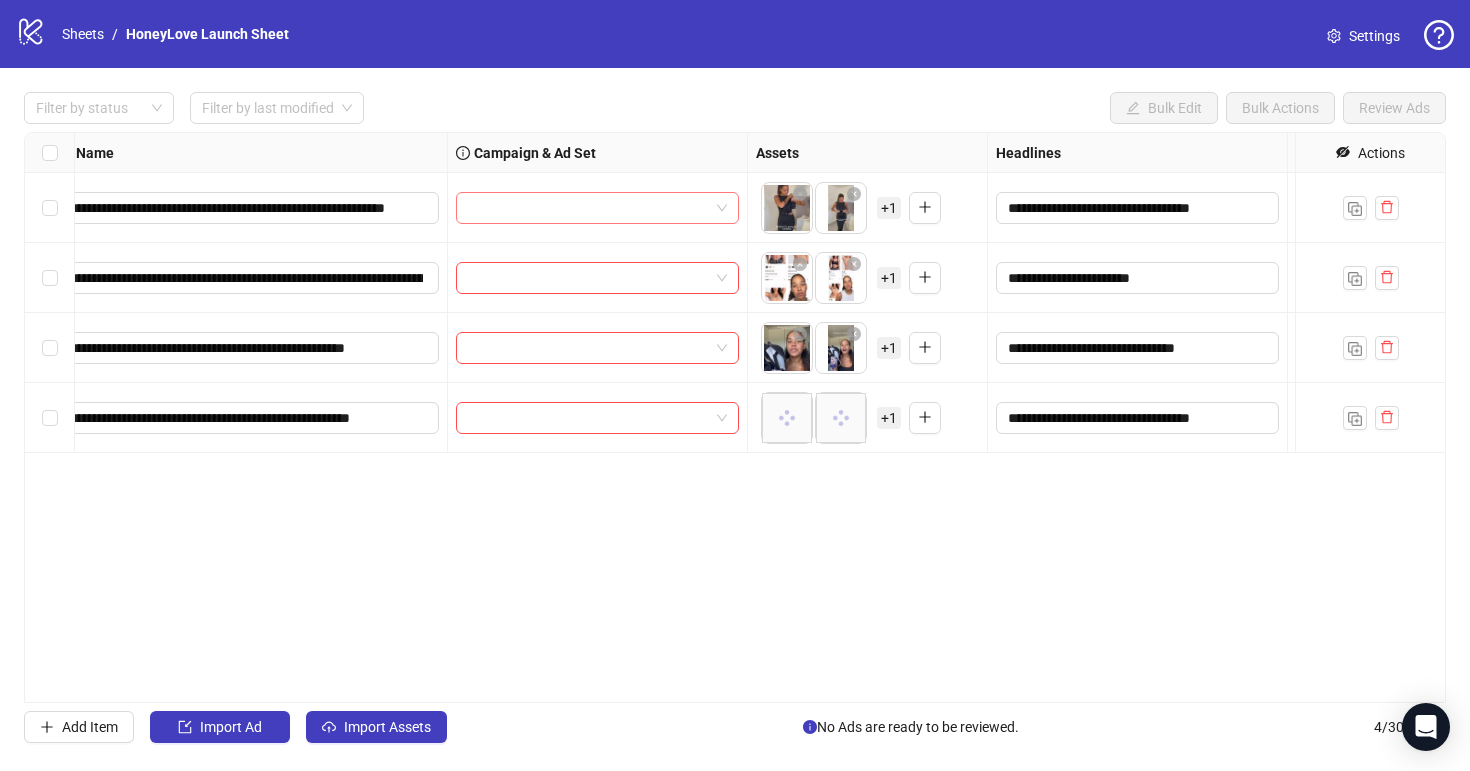 click at bounding box center [588, 208] 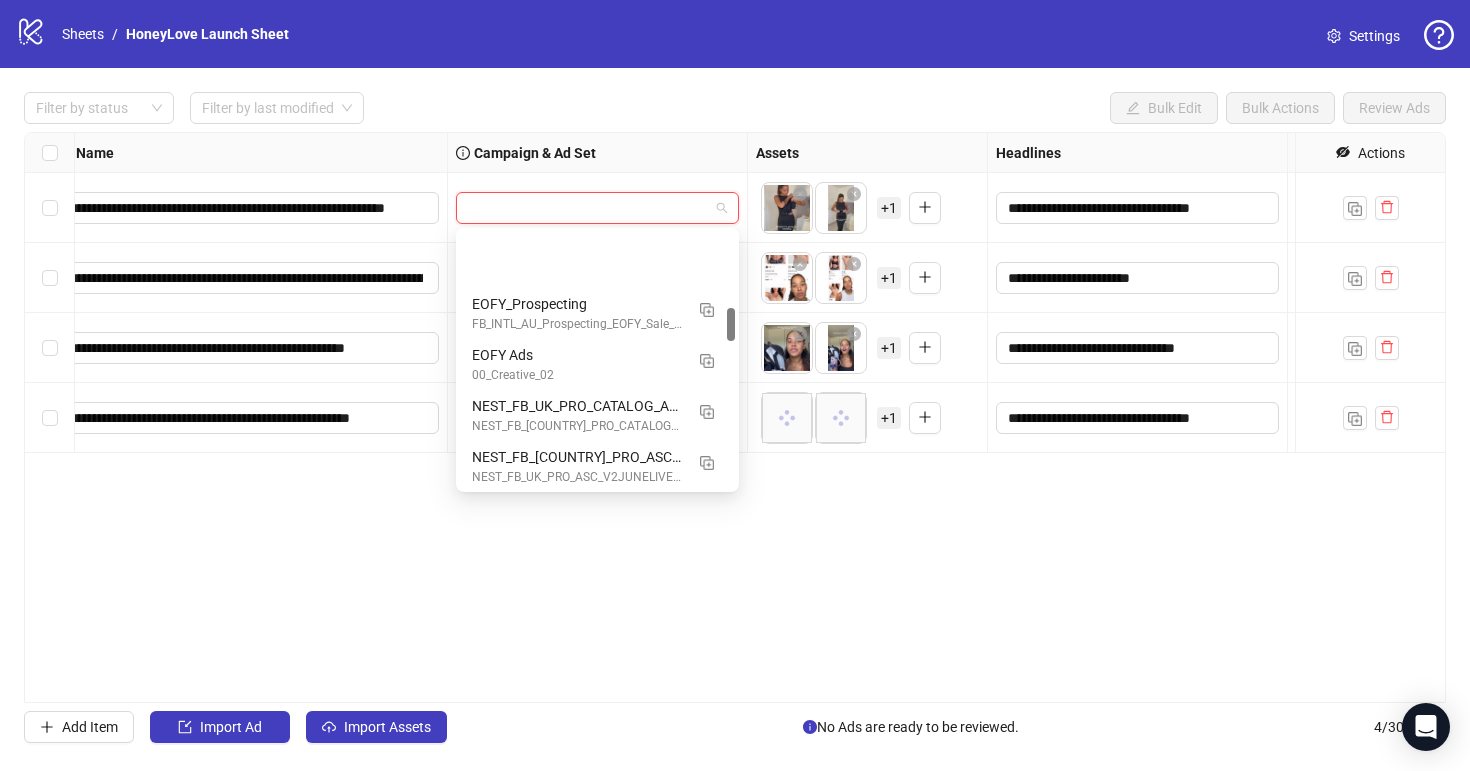 scroll, scrollTop: 653, scrollLeft: 0, axis: vertical 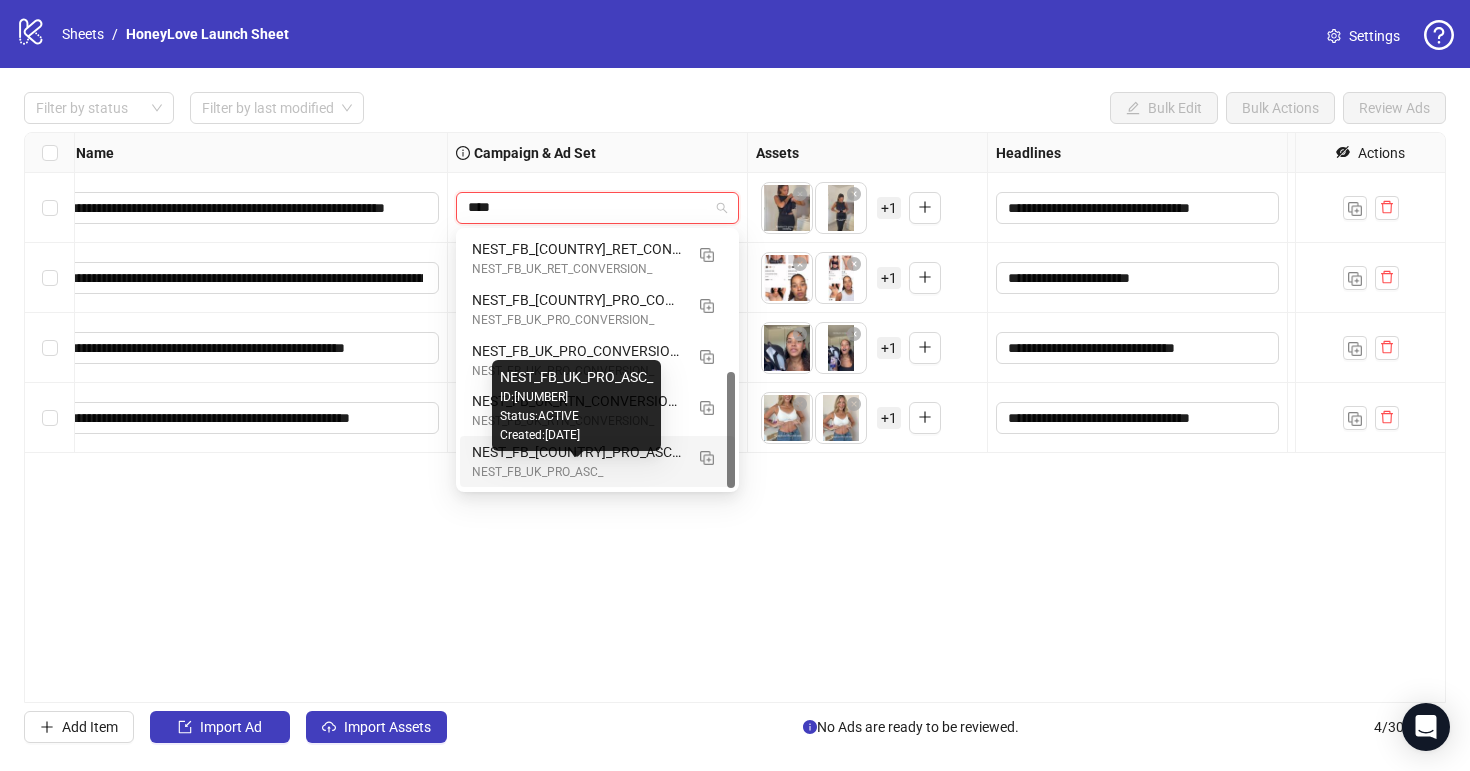 click on "NEST_FB_UK_PRO_ASC_" at bounding box center (577, 472) 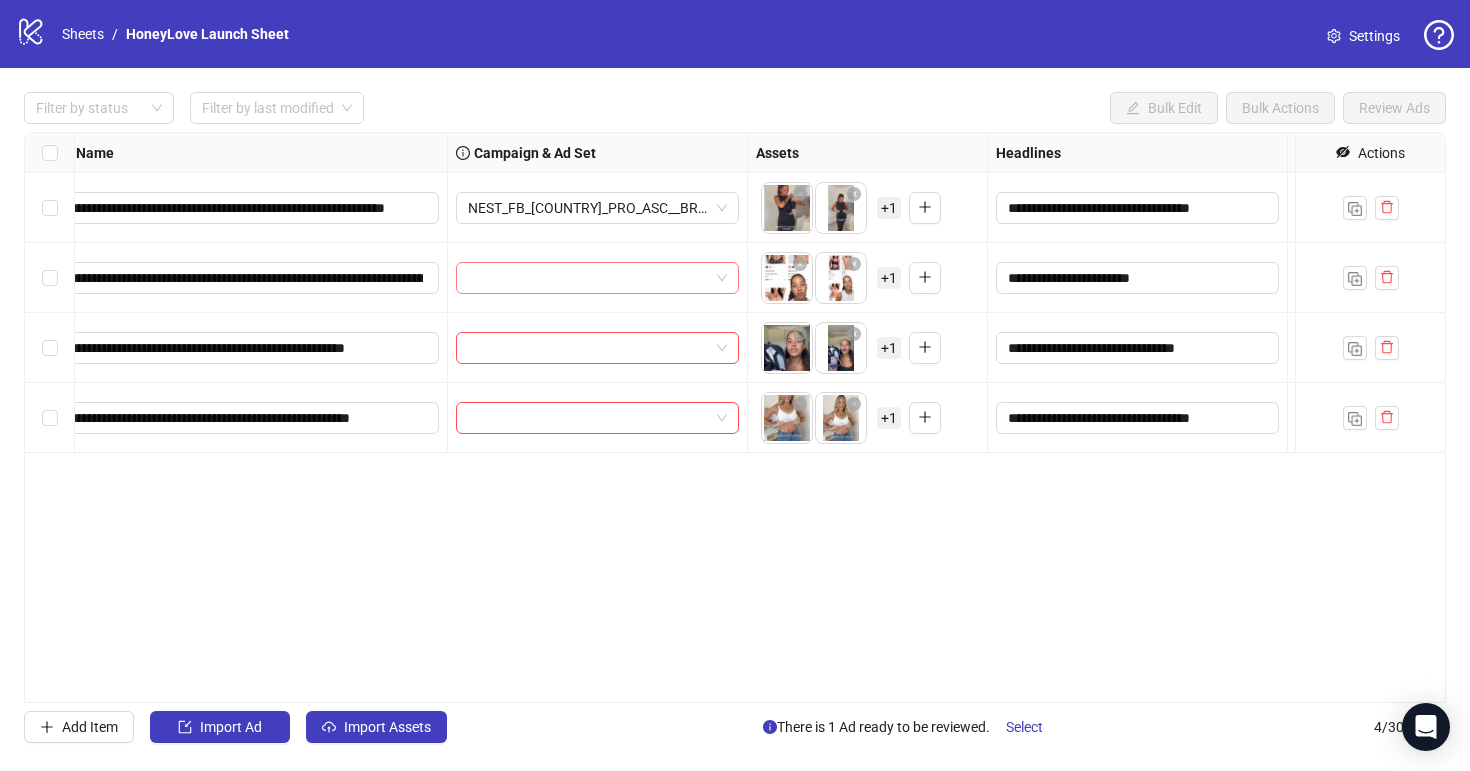 click at bounding box center [588, 278] 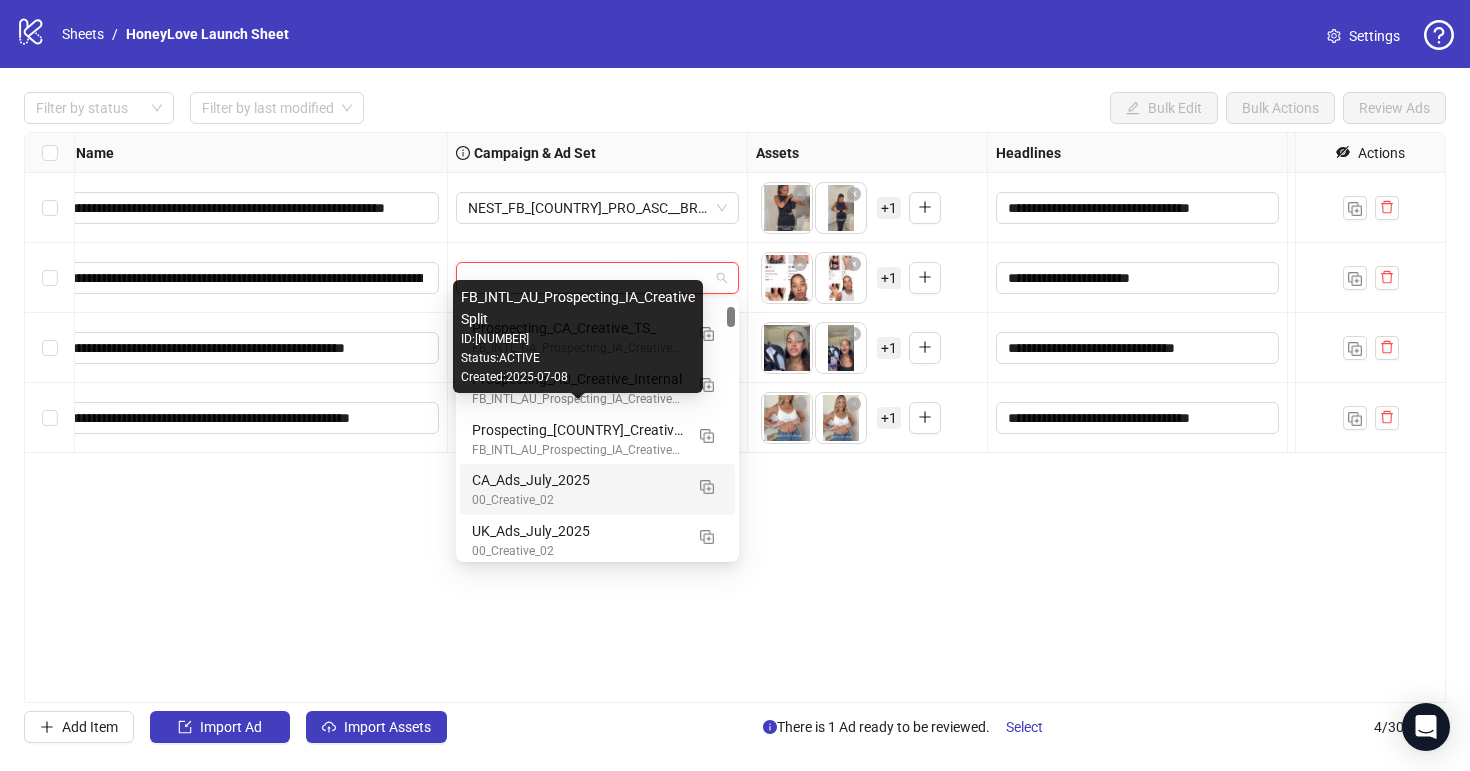 scroll, scrollTop: 157, scrollLeft: 0, axis: vertical 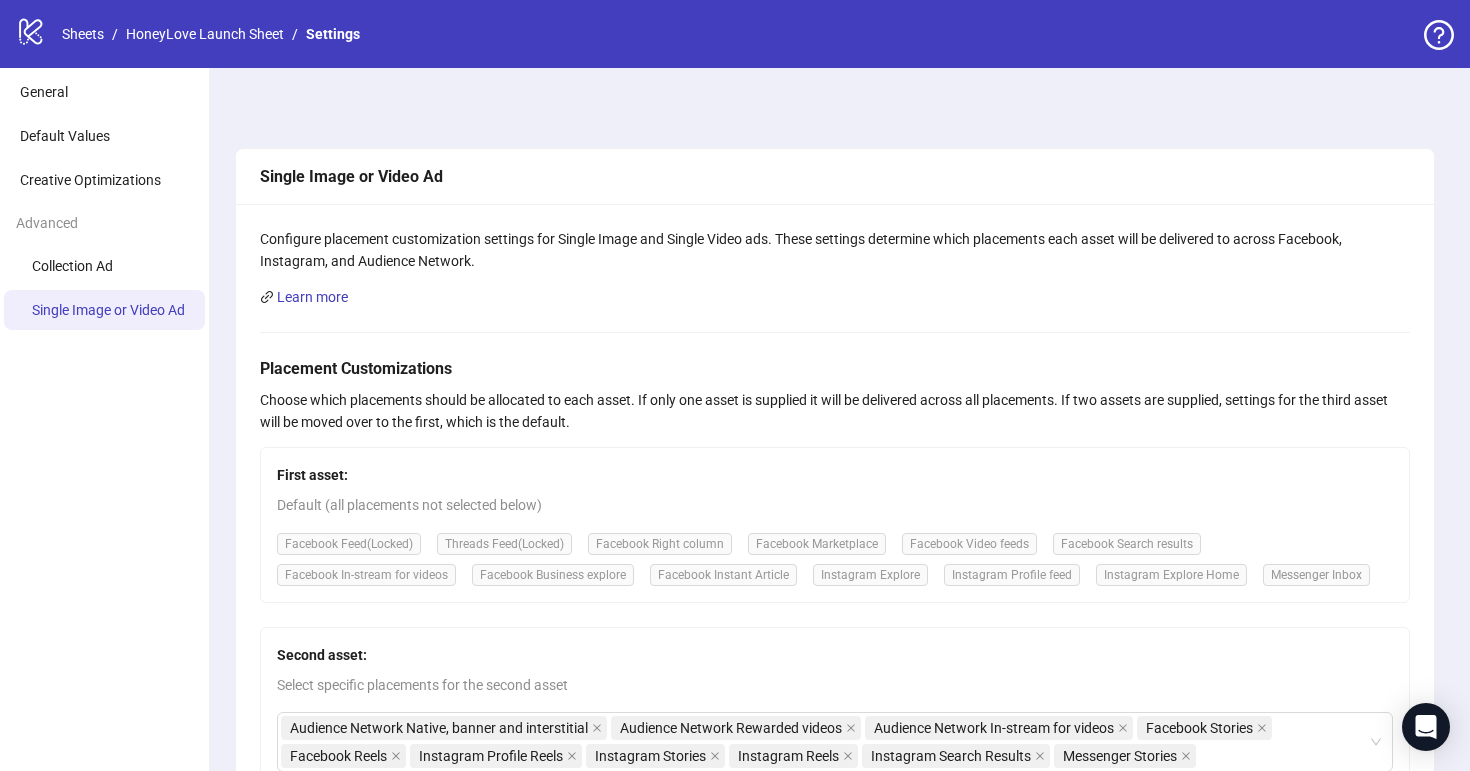 click on "logo/logo-mobile Sheets / HoneyLove Launch Sheet / Settings" at bounding box center [192, 34] 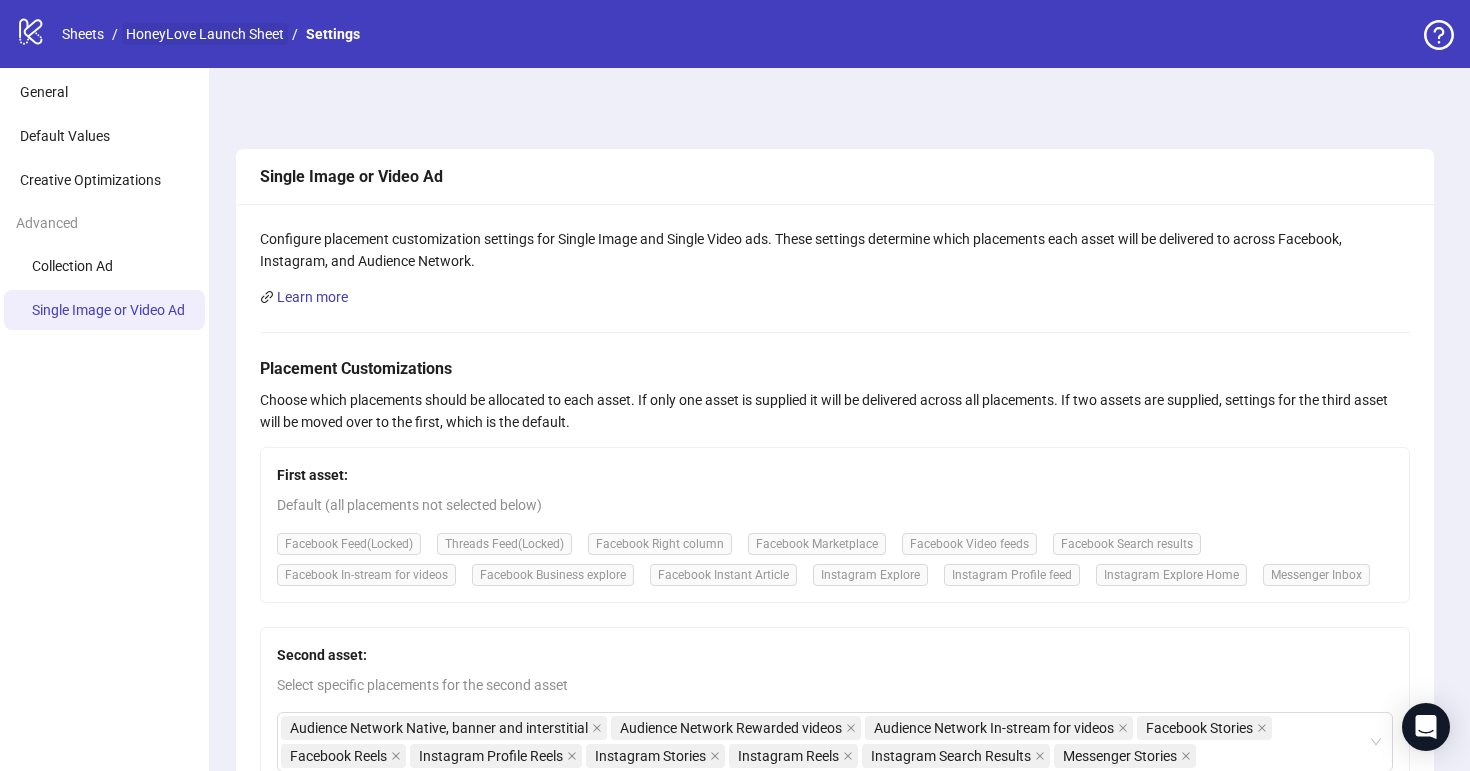 click on "HoneyLove Launch Sheet" at bounding box center (205, 34) 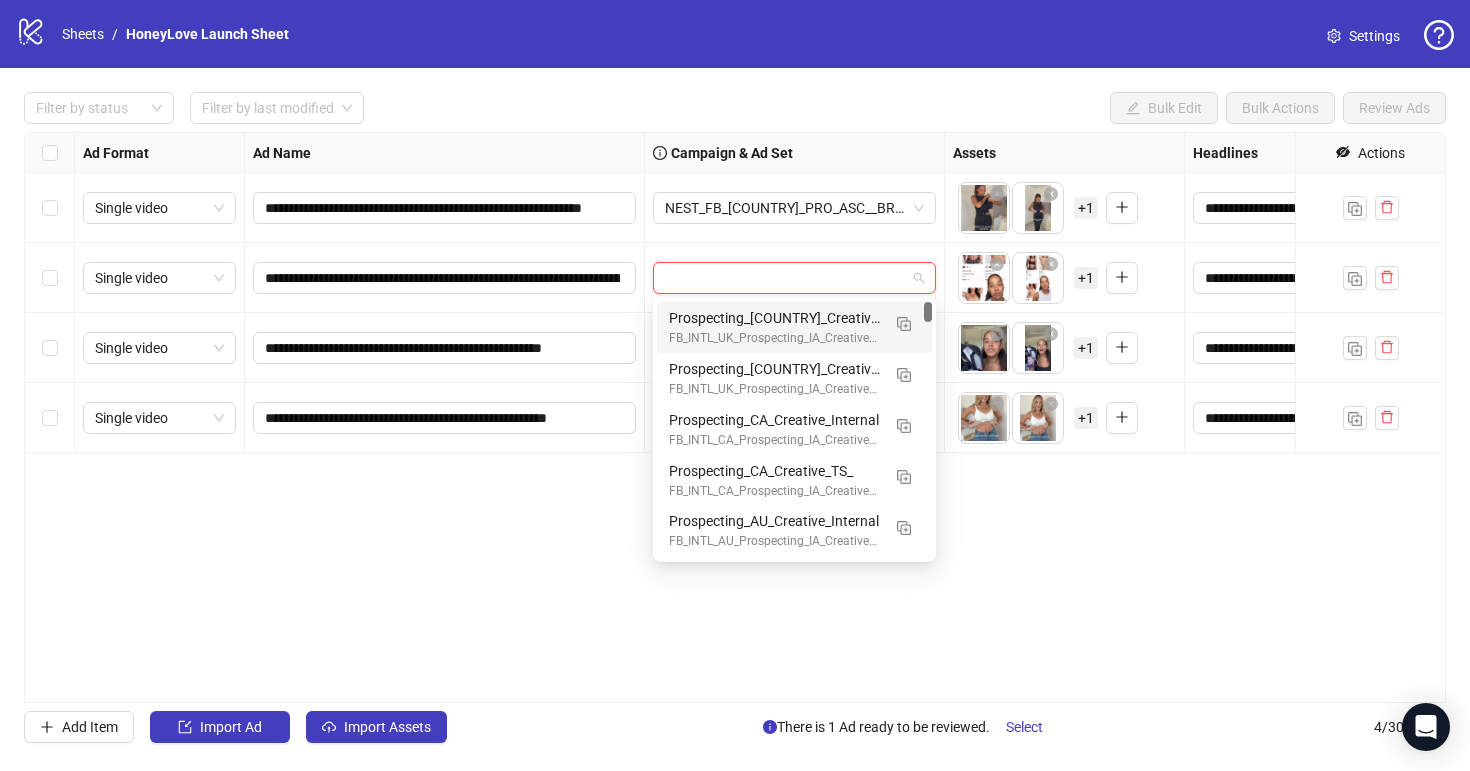 click at bounding box center [785, 278] 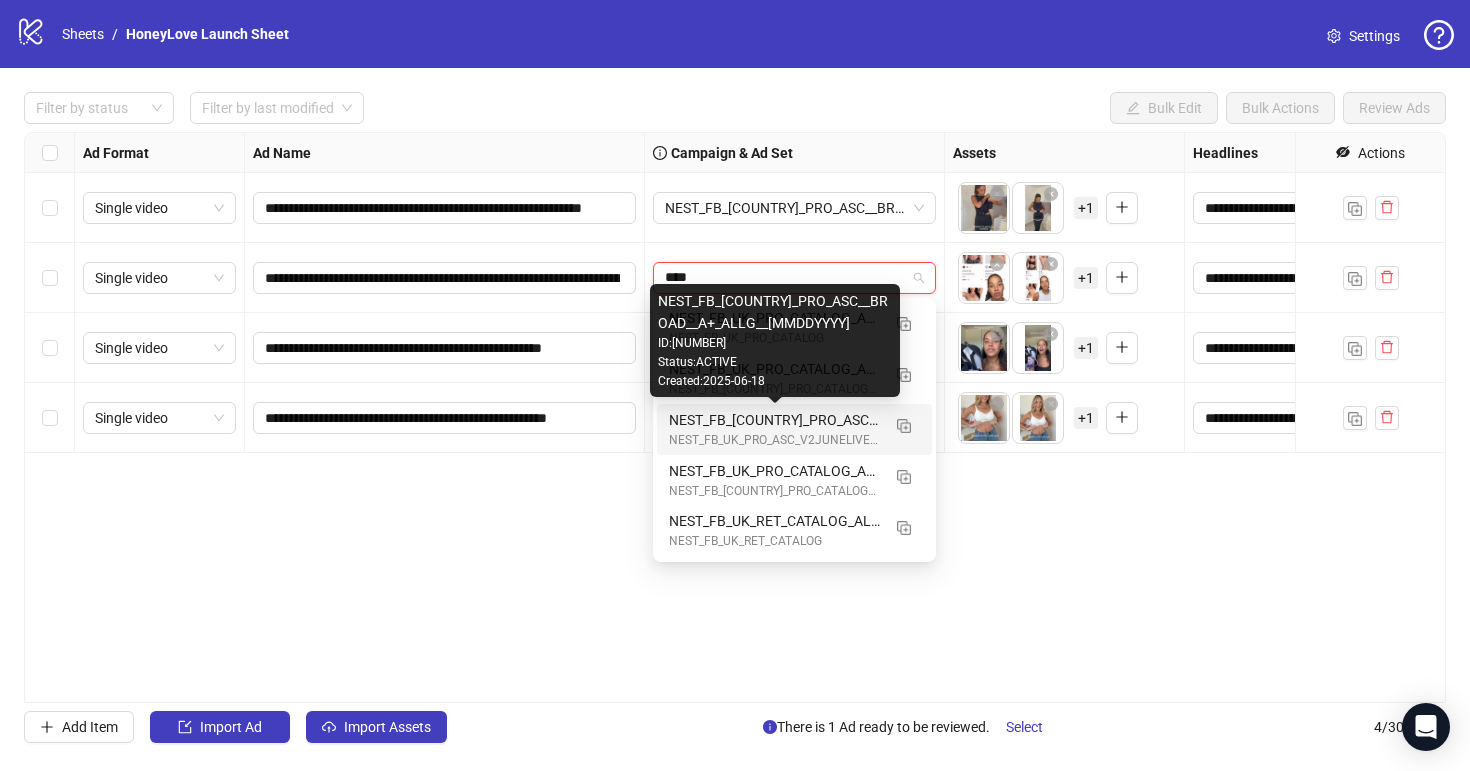 click on "NEST_FB_[COUNTRY]_PRO_ASC__BROAD__A+_ALLG__[MMDDYYYY]" at bounding box center (774, 420) 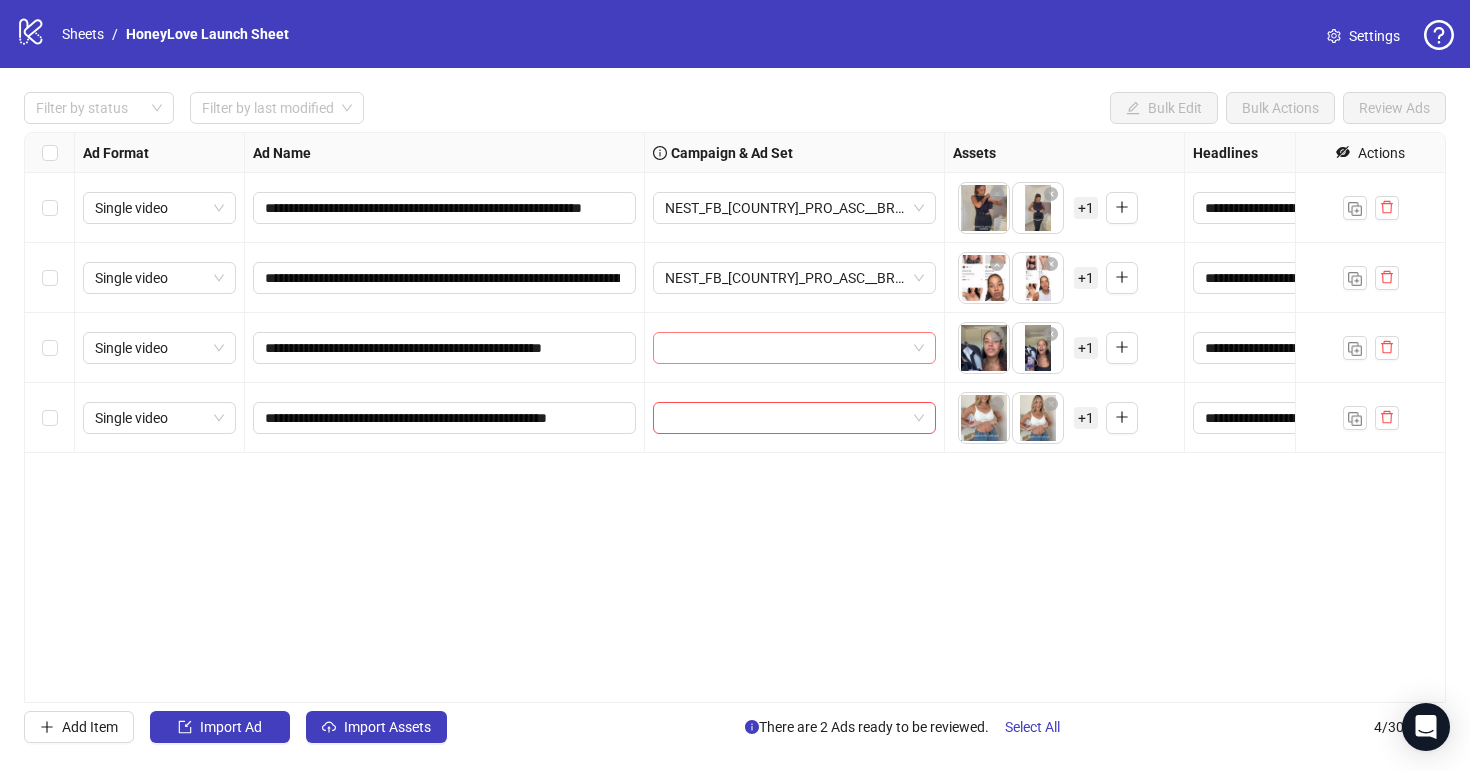 click at bounding box center [785, 348] 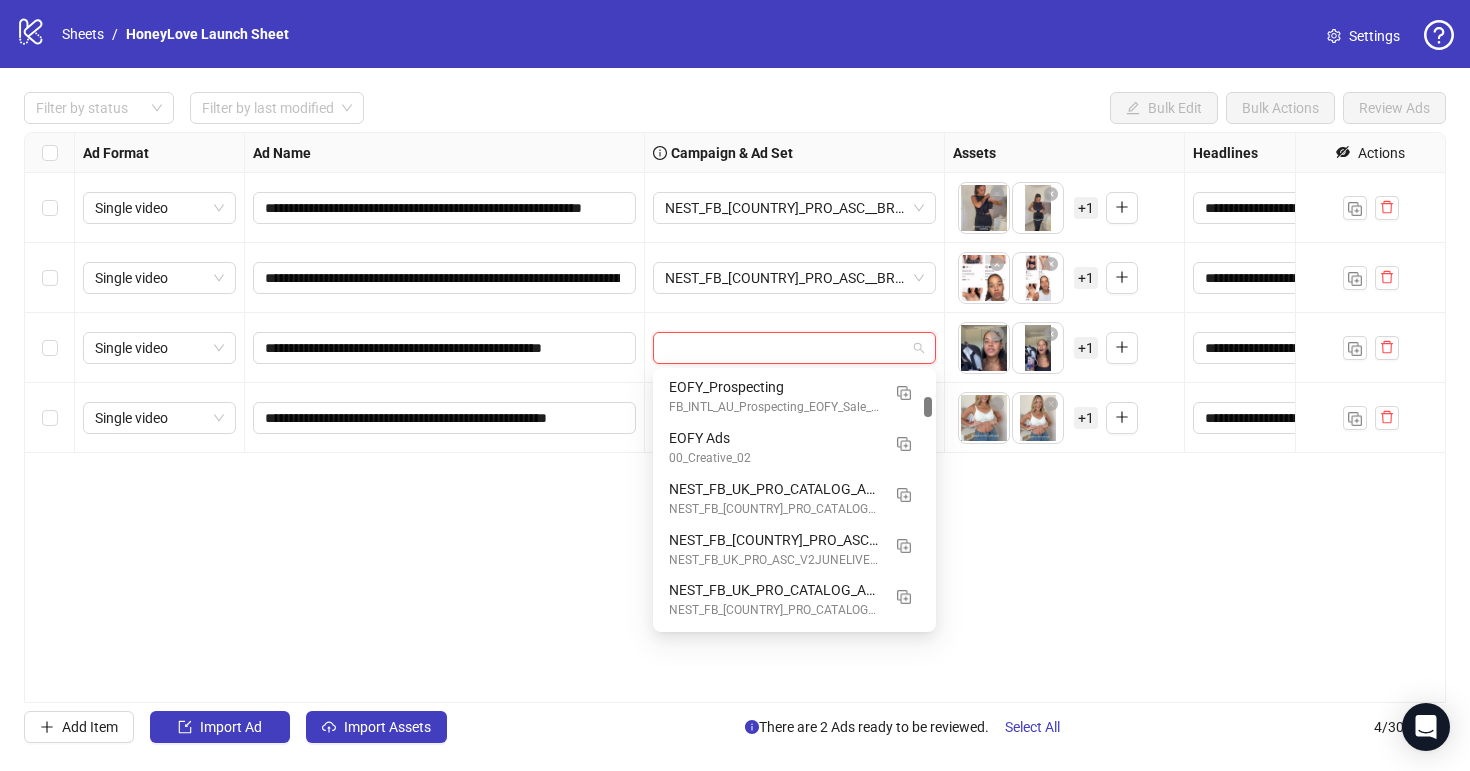 scroll, scrollTop: 564, scrollLeft: 0, axis: vertical 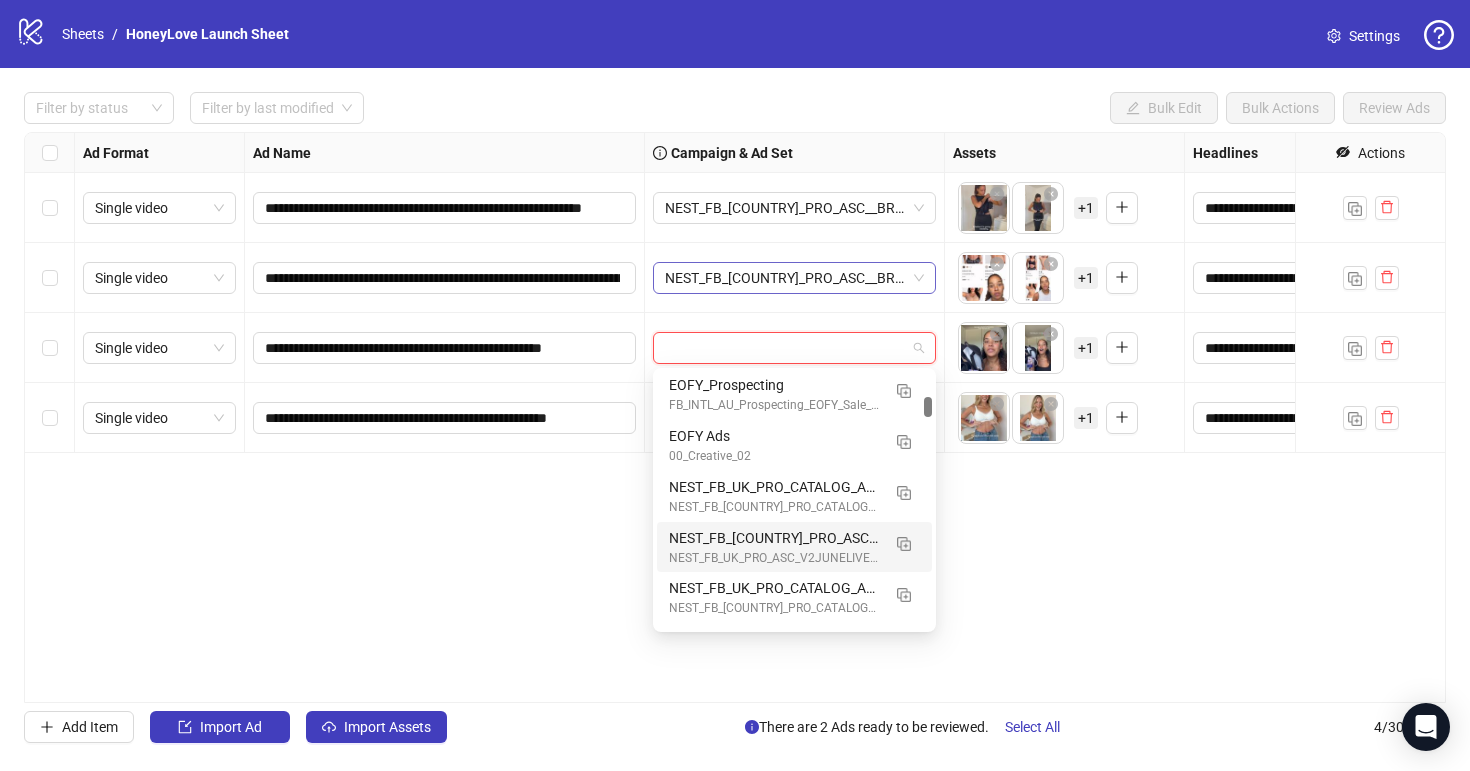 click on "NEST_FB_[COUNTRY]_PRO_ASC__BROAD__A+_ALLG__[MMDDYYYY]" at bounding box center [159, 208] 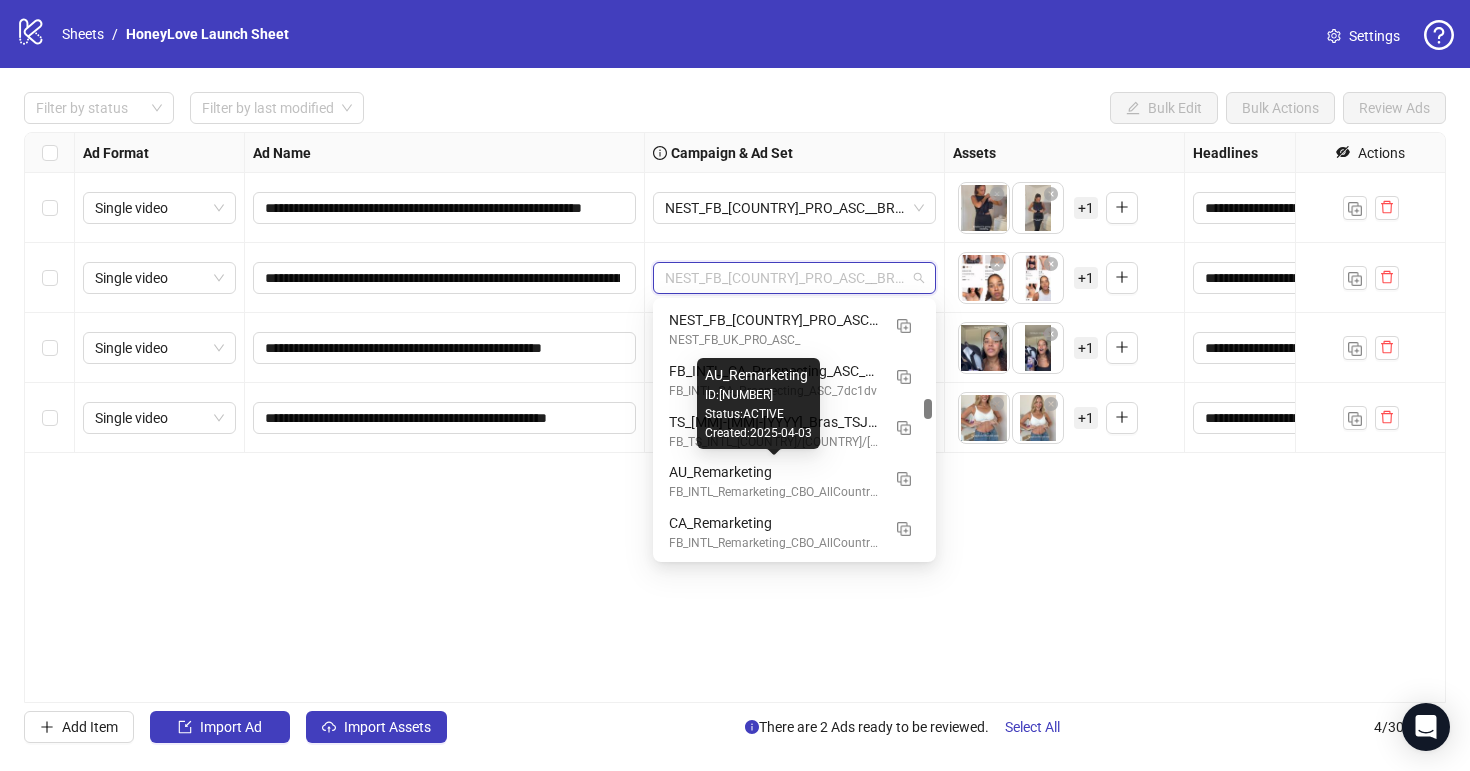 scroll, scrollTop: 2390, scrollLeft: 0, axis: vertical 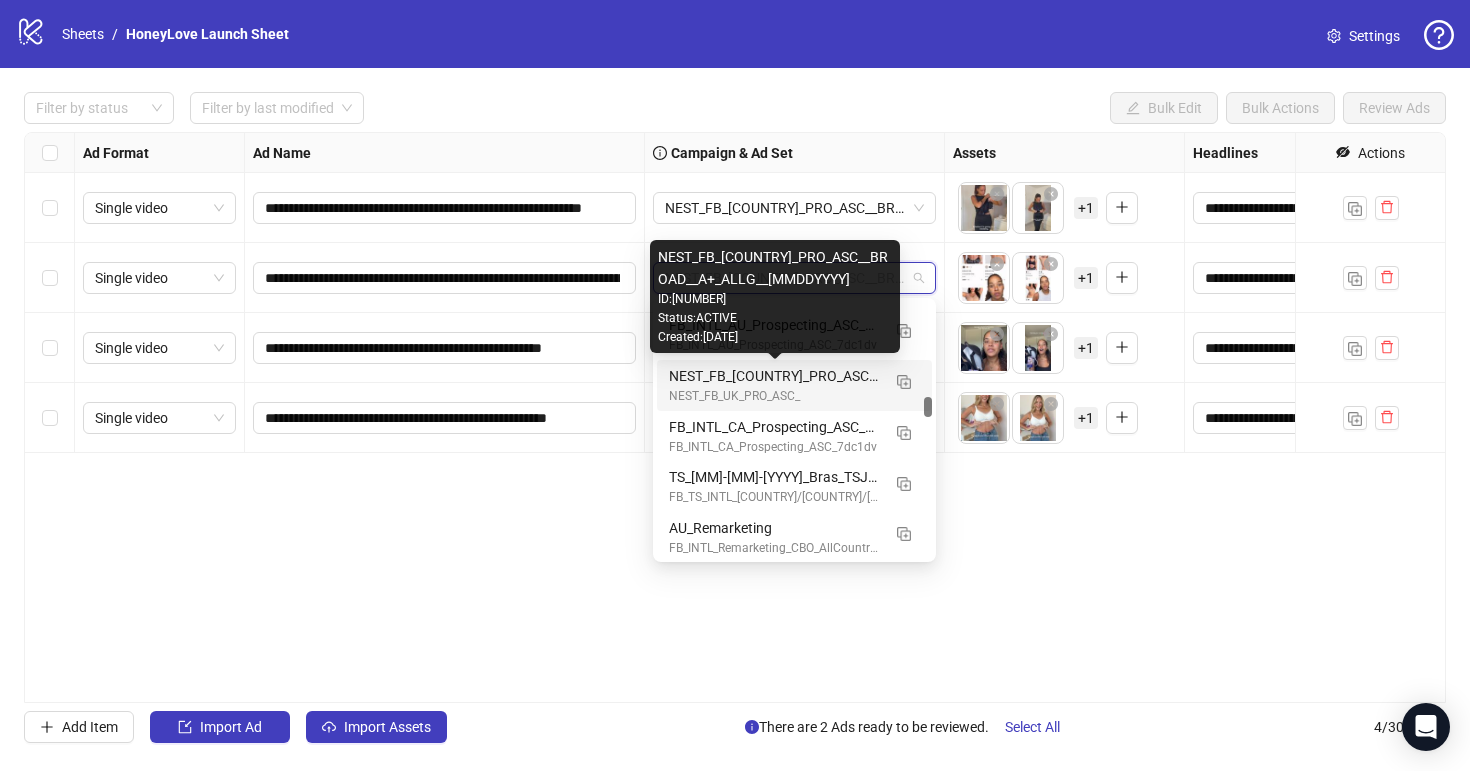 click on "NEST_FB_[COUNTRY]_PRO_ASC__BROAD__A+_ALLG__[MMDDYYYY]" at bounding box center [774, 376] 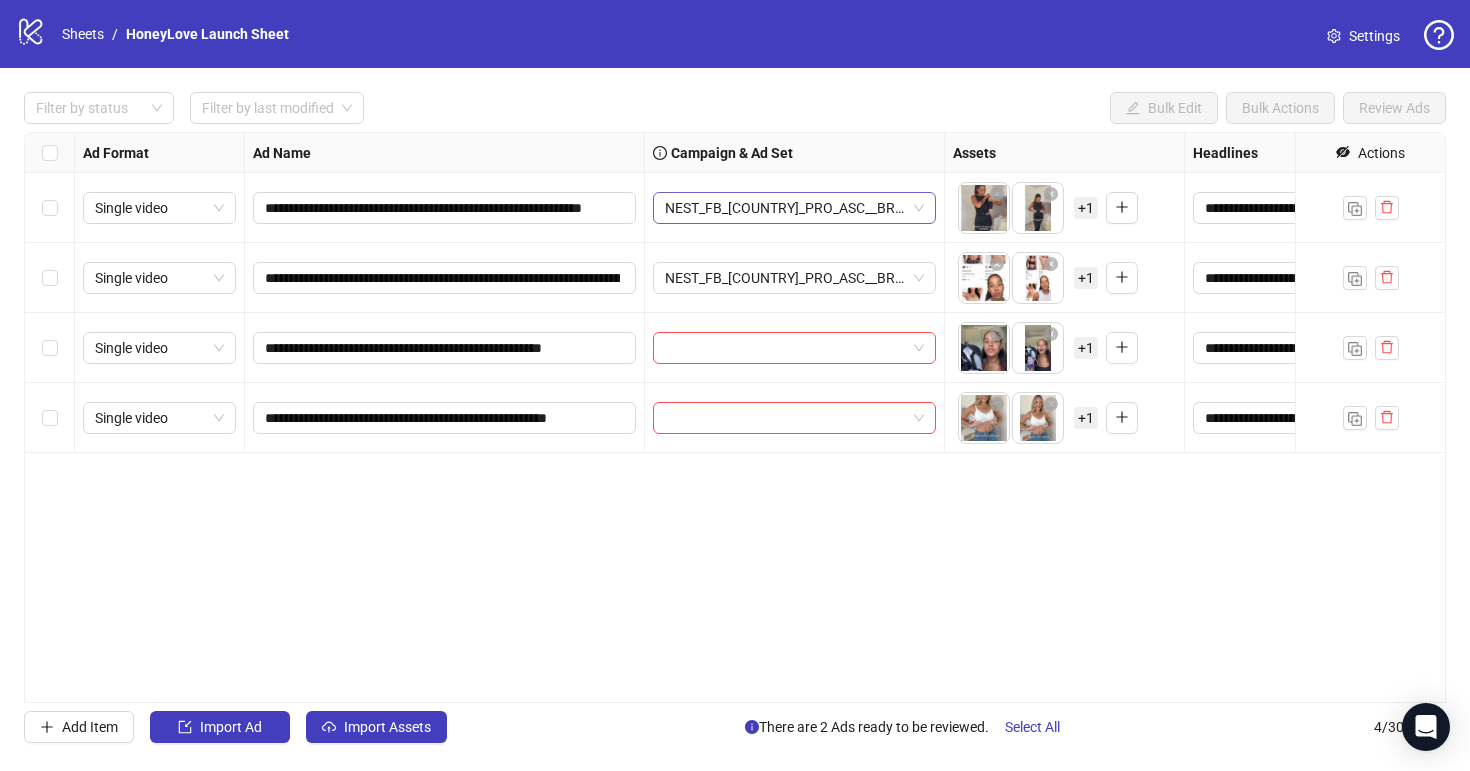 click on "NEST_FB_[COUNTRY]_PRO_ASC__BROAD__A+_ALLG__[MMDDYYYY]" at bounding box center [159, 208] 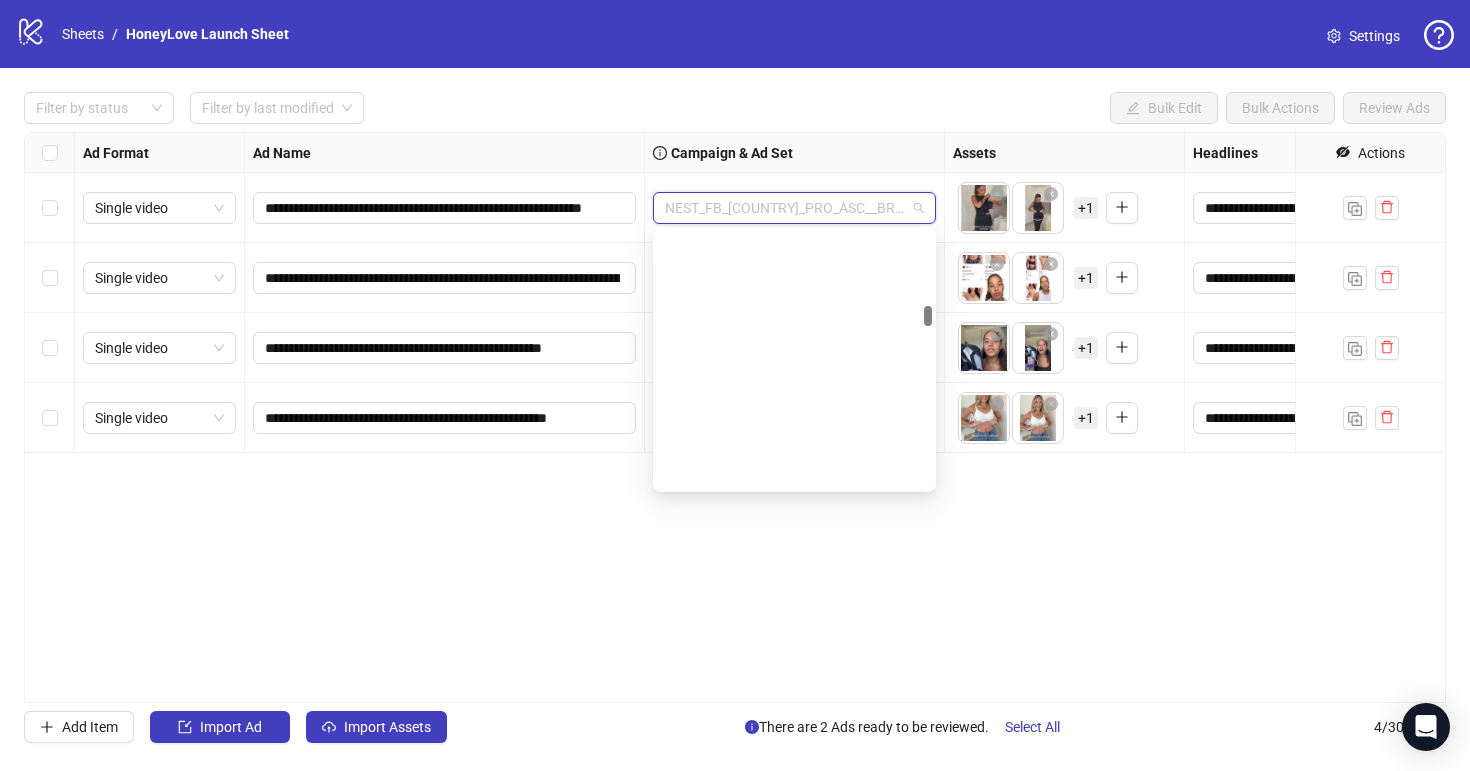 scroll, scrollTop: 1673, scrollLeft: 0, axis: vertical 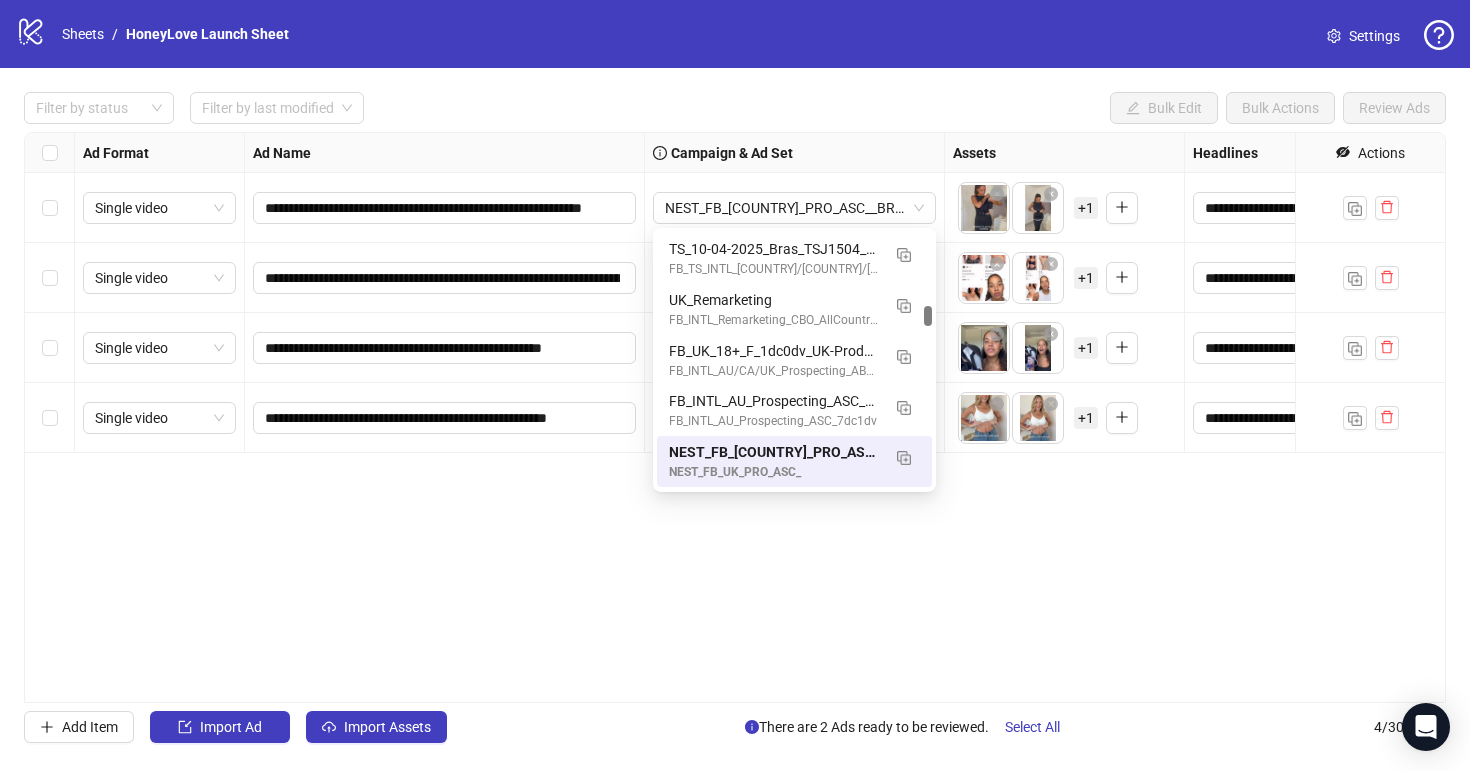 click on "**********" at bounding box center [735, 417] 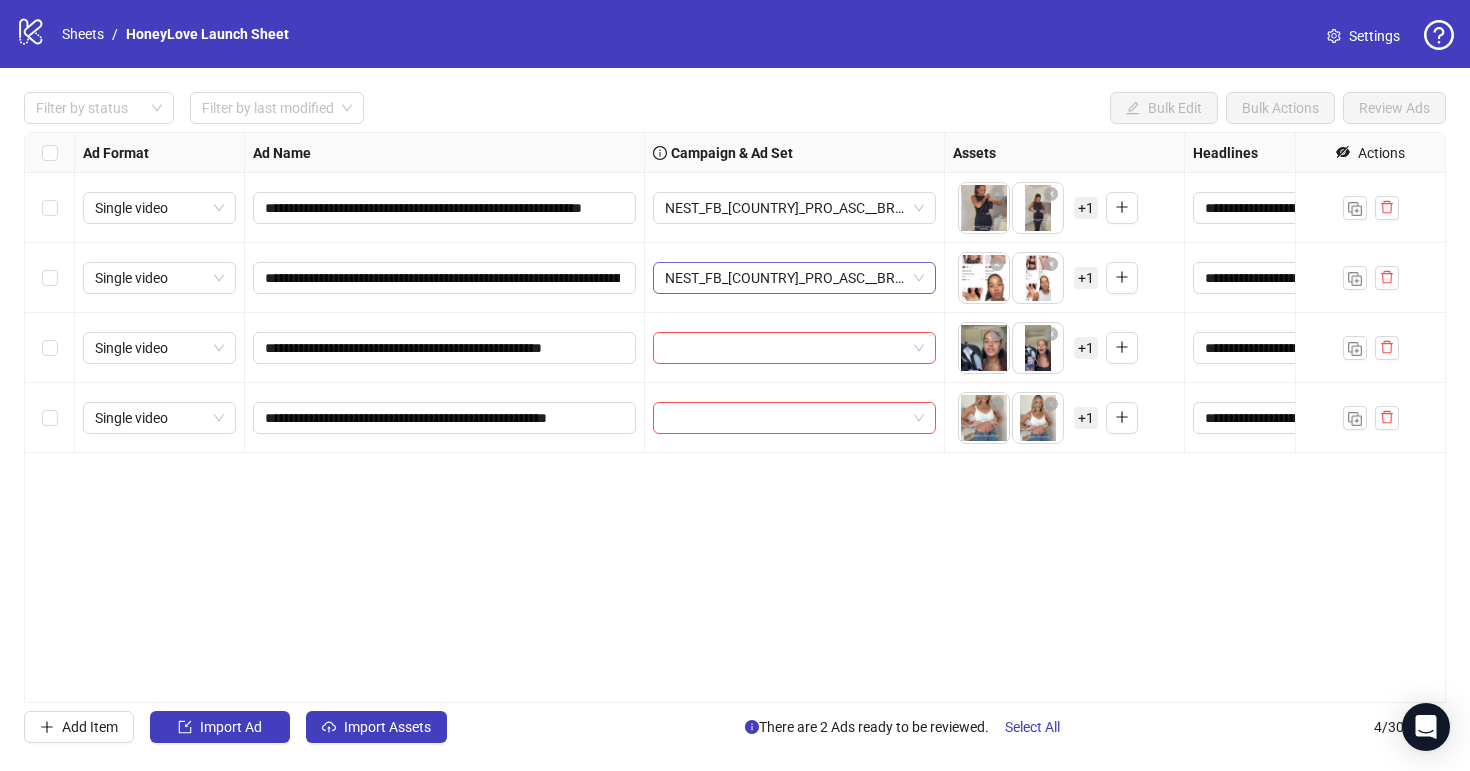 click on "NEST_FB_[COUNTRY]_PRO_ASC__BROAD__A+_ALLG__[MMDDYYYY]" at bounding box center [159, 208] 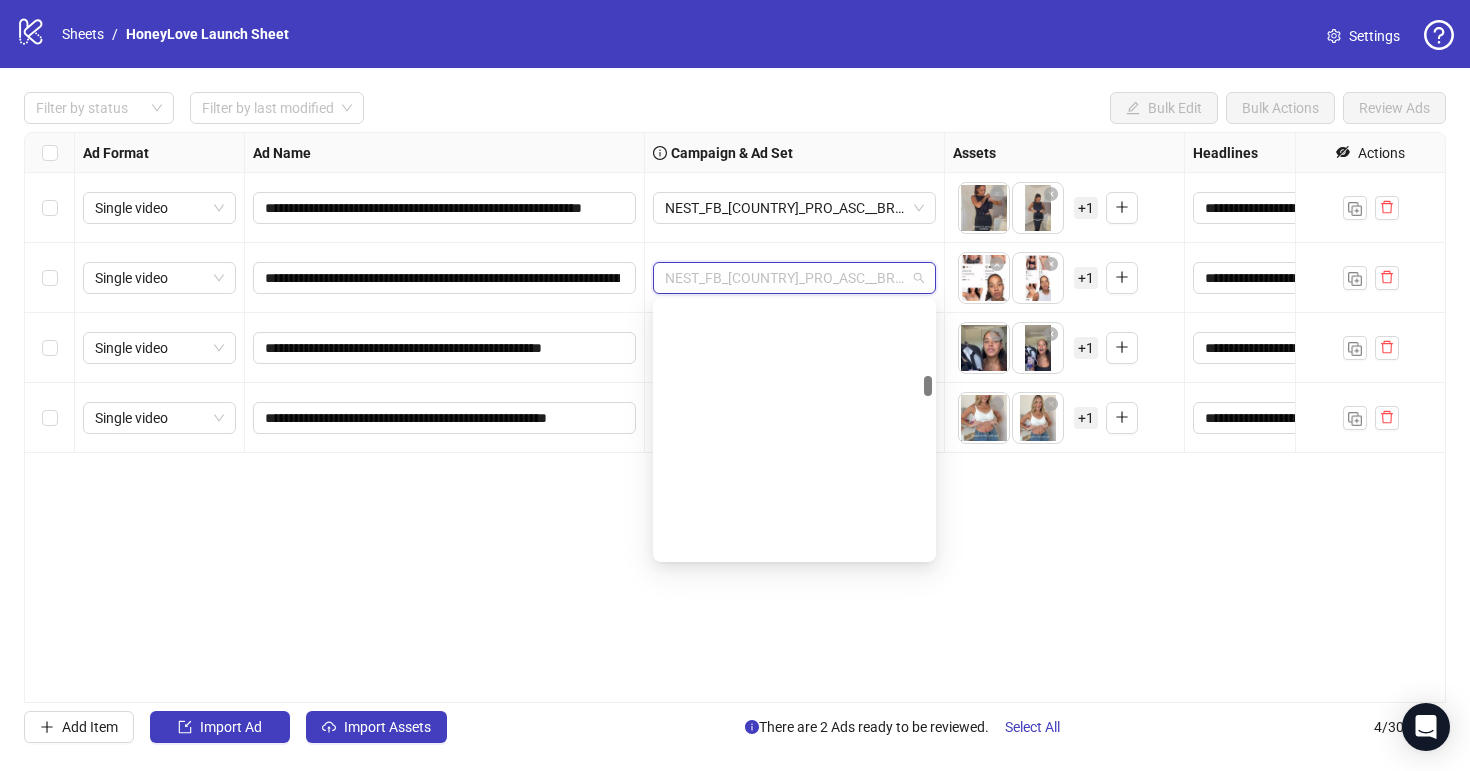 scroll, scrollTop: 1673, scrollLeft: 0, axis: vertical 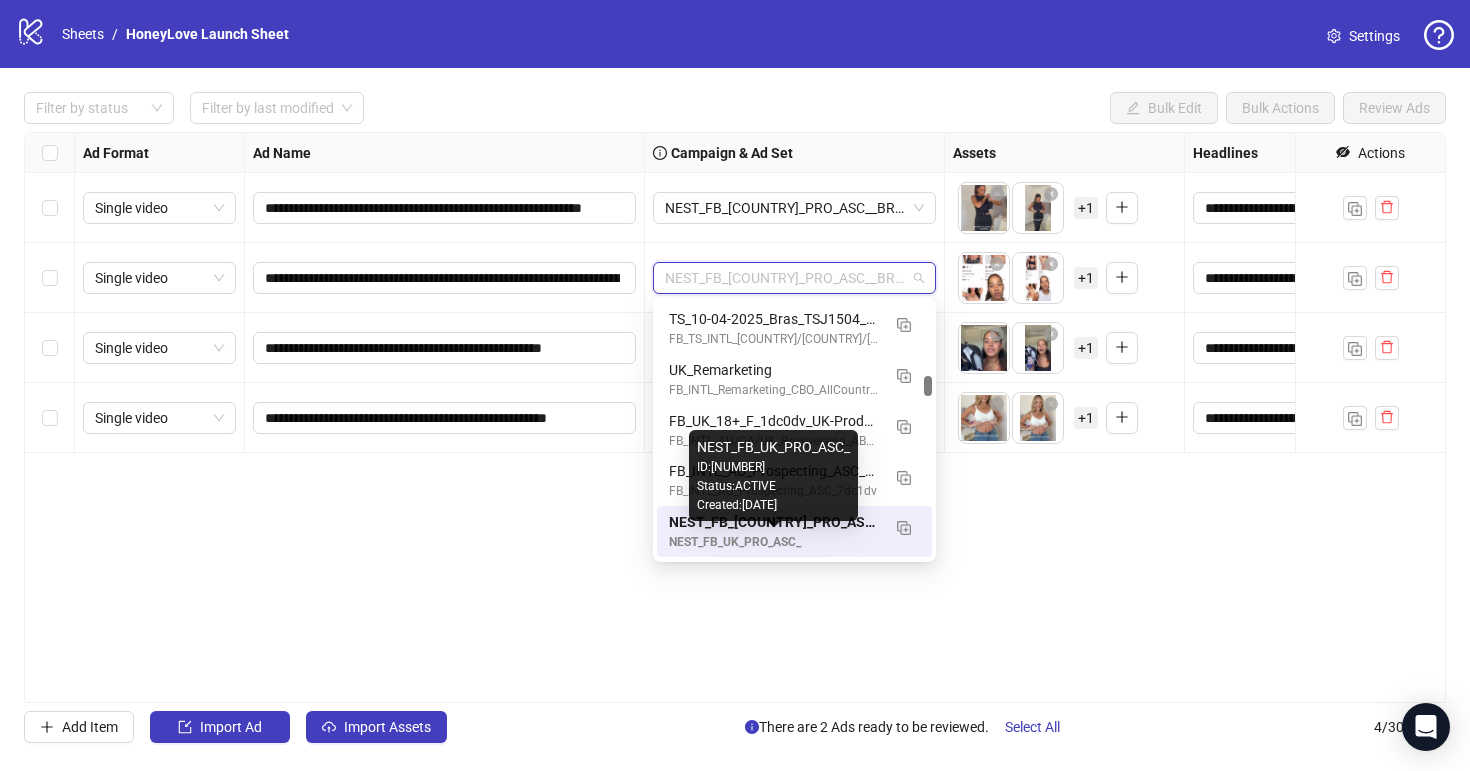 click on "NEST_FB_UK_PRO_ASC_" at bounding box center (774, 542) 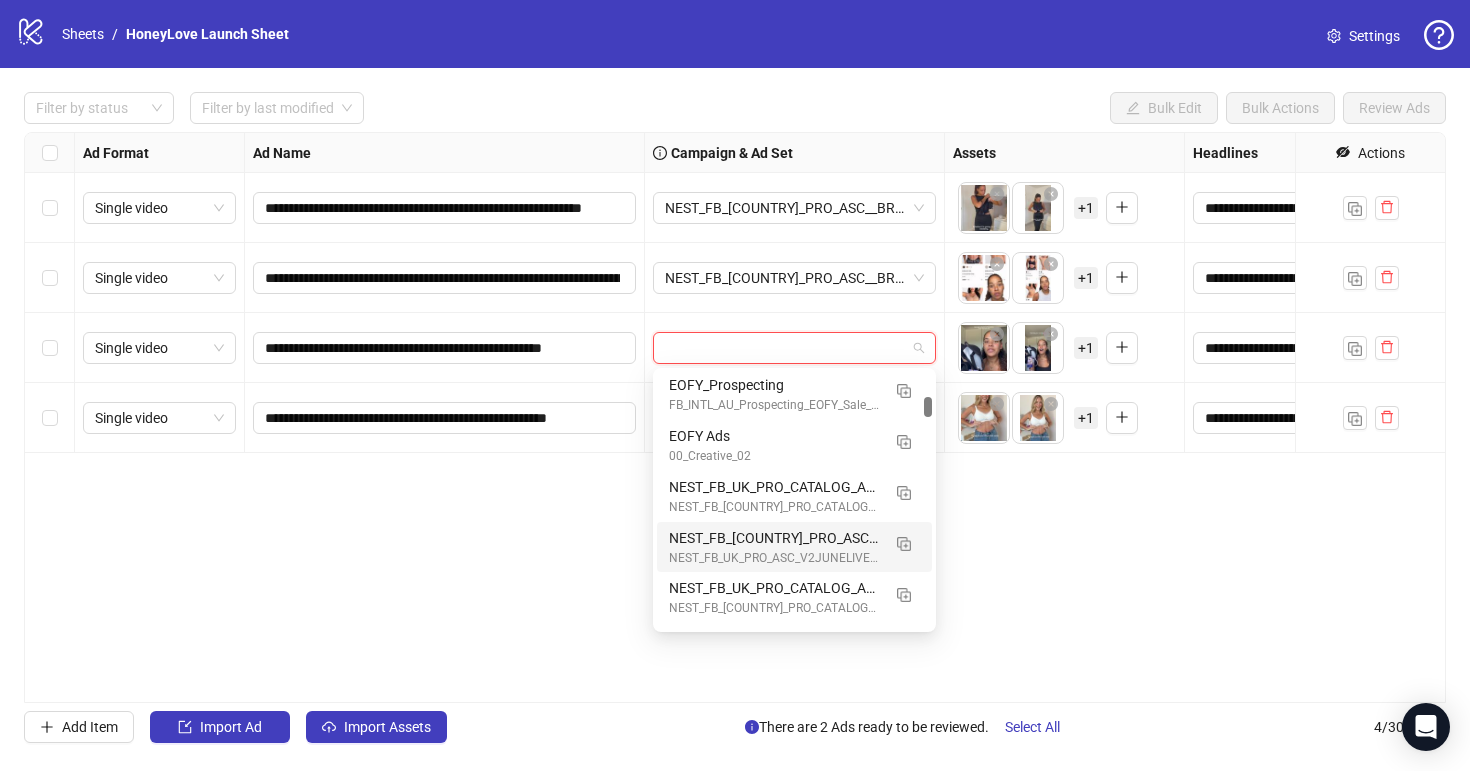 click at bounding box center [785, 348] 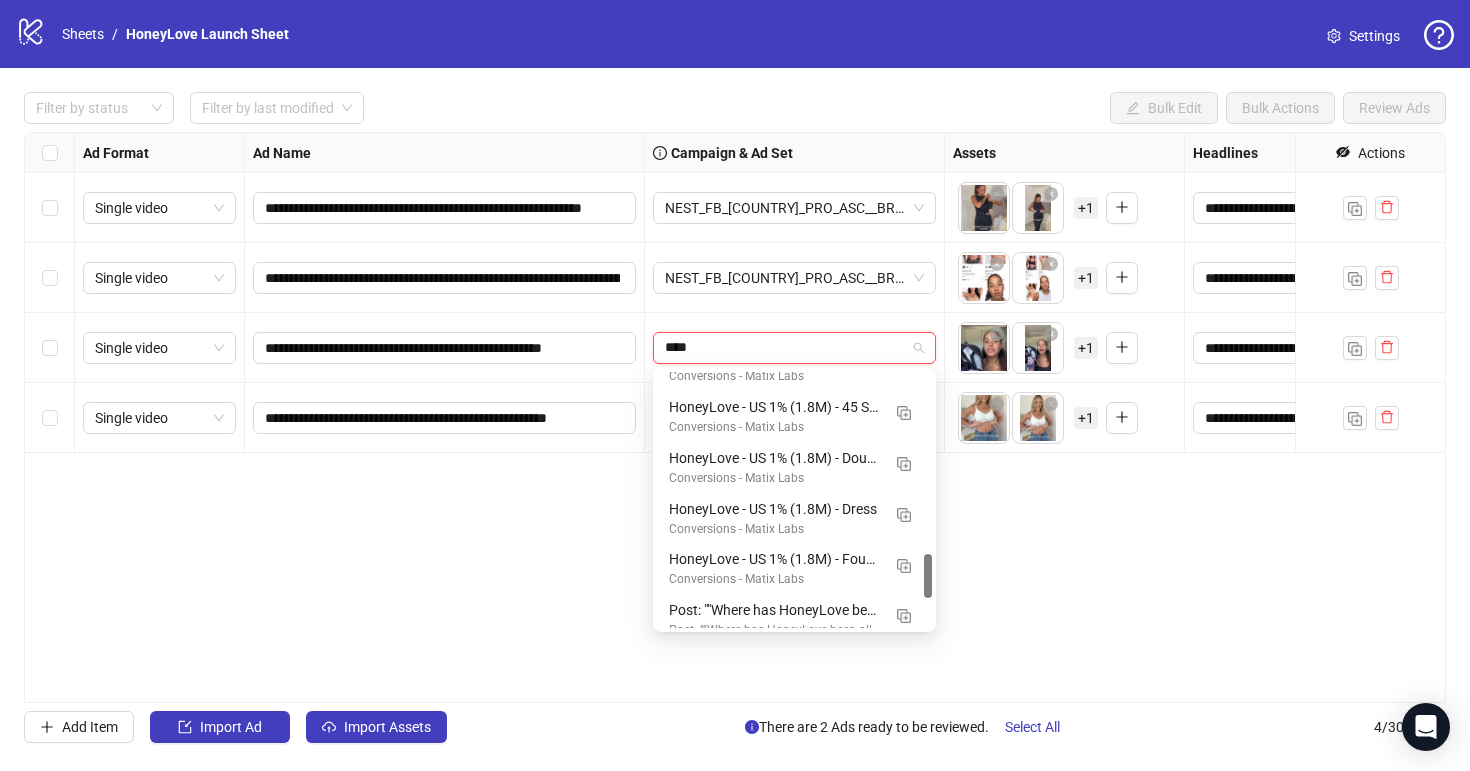 scroll, scrollTop: 305, scrollLeft: 0, axis: vertical 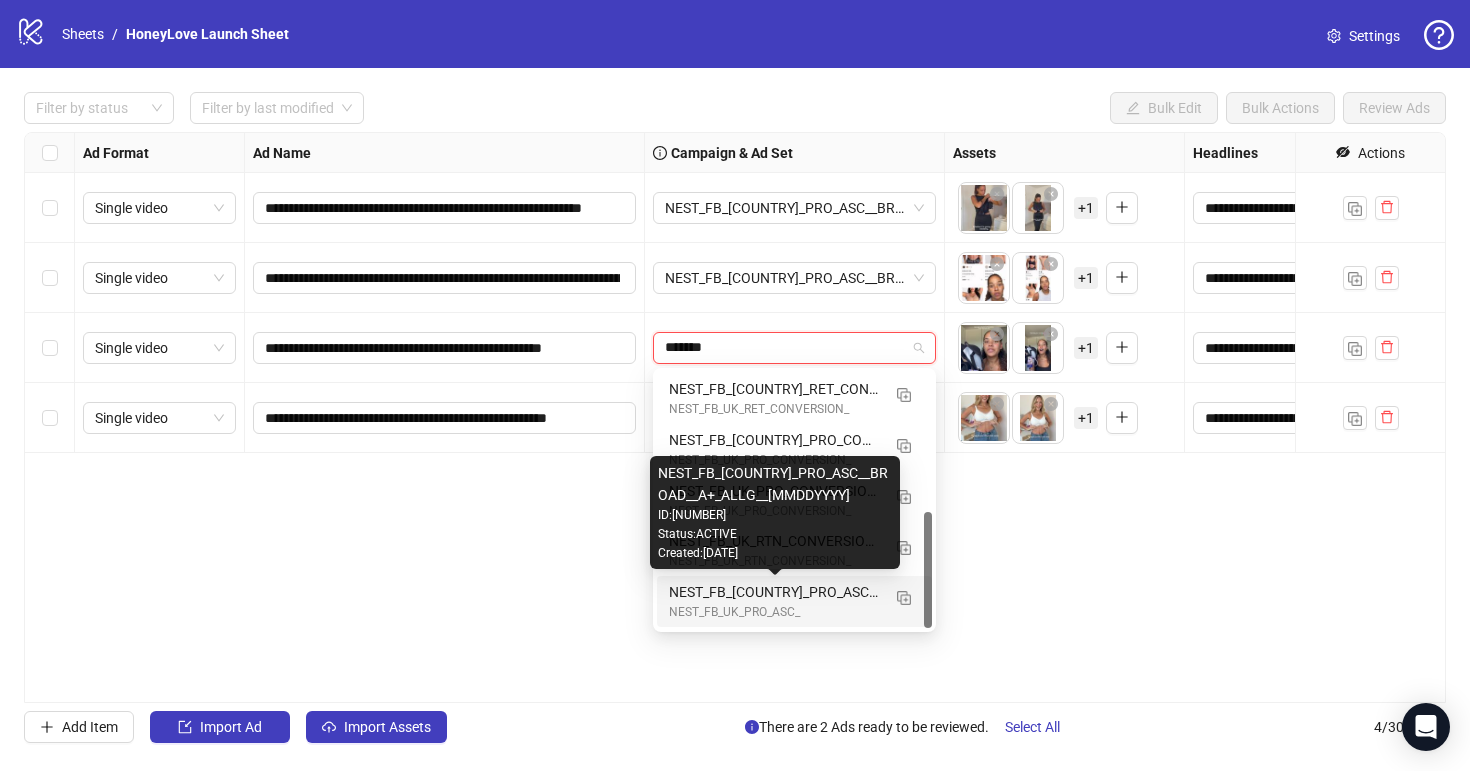 click on "NEST_FB_[COUNTRY]_PRO_ASC__BROAD__A+_ALLG__[MMDDYYYY]" at bounding box center [774, 592] 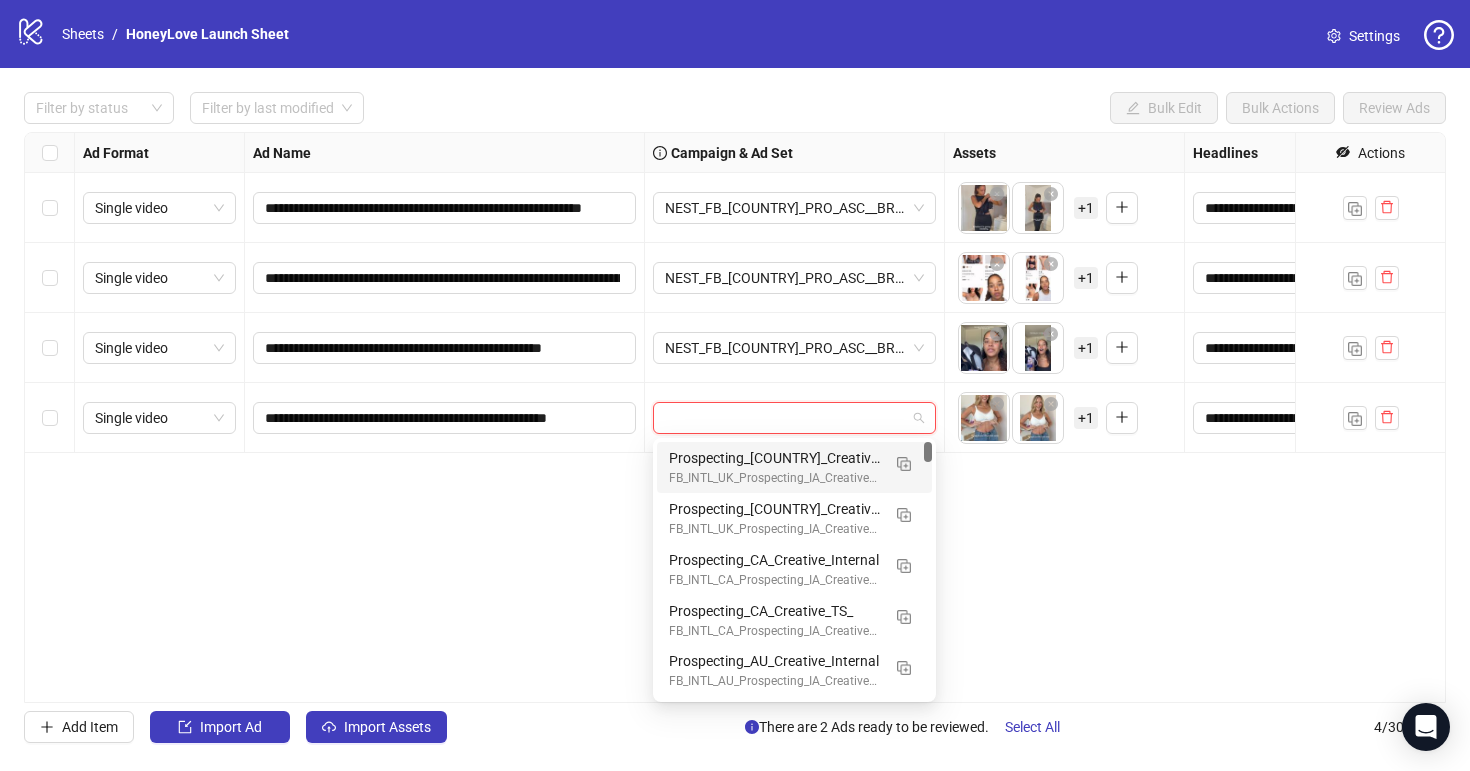 click at bounding box center [785, 418] 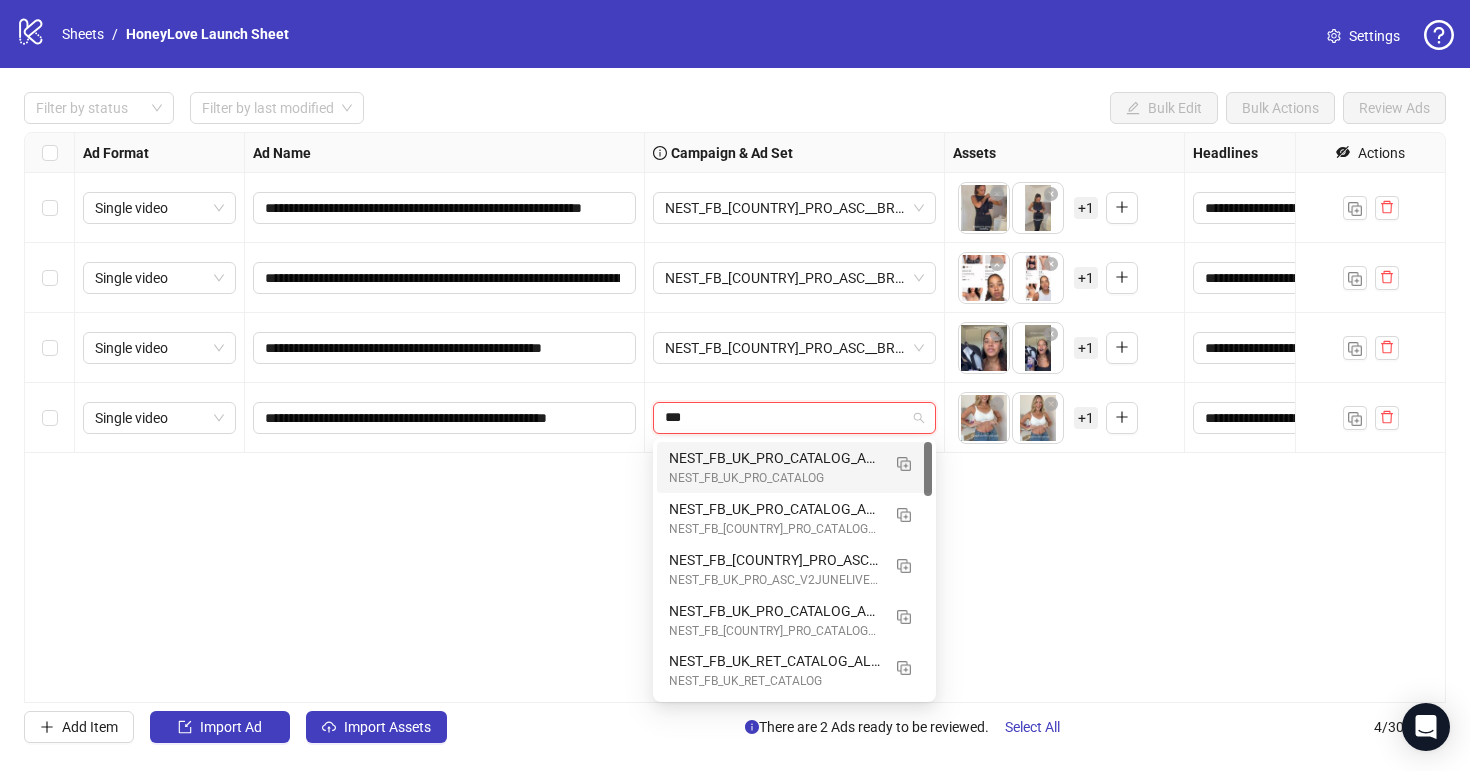 type on "****" 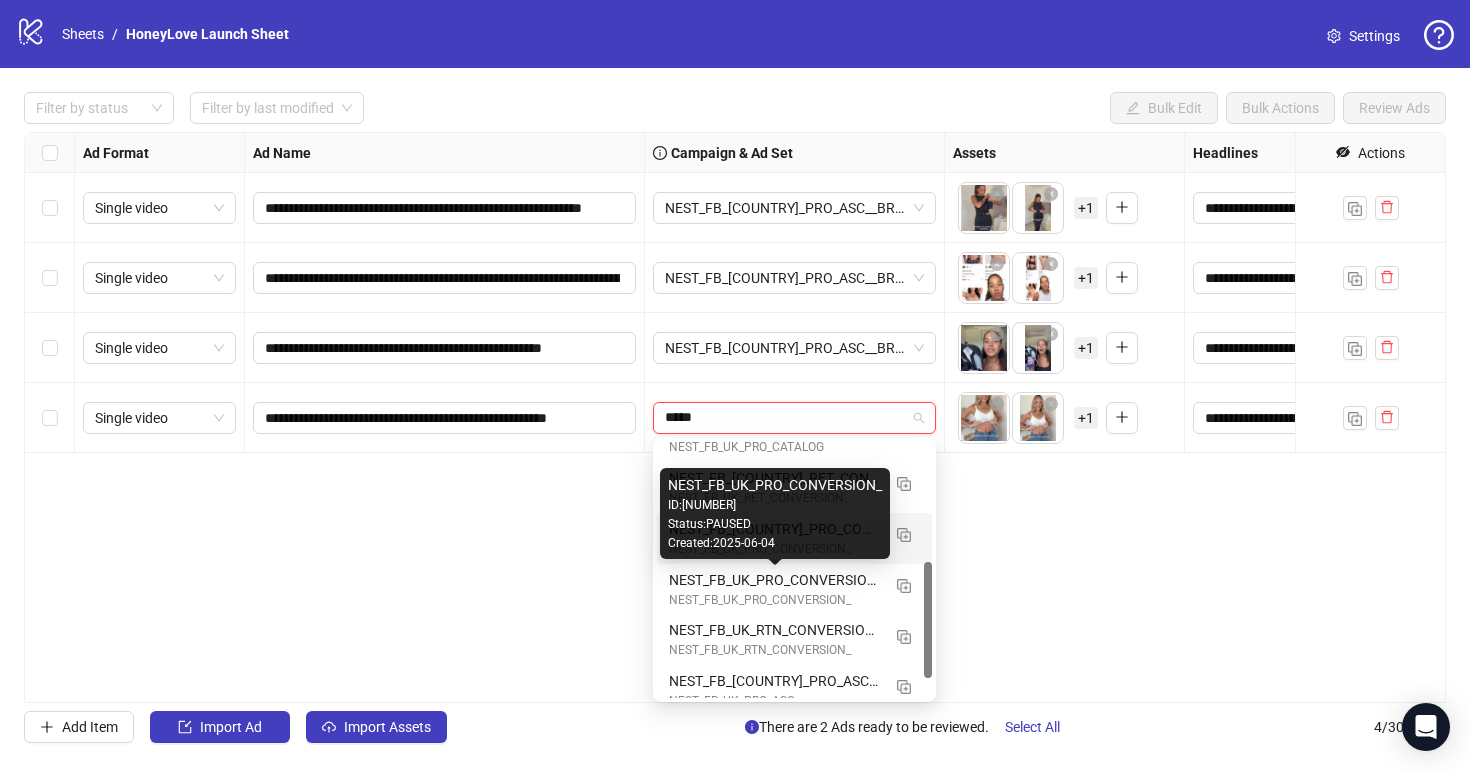 scroll, scrollTop: 305, scrollLeft: 0, axis: vertical 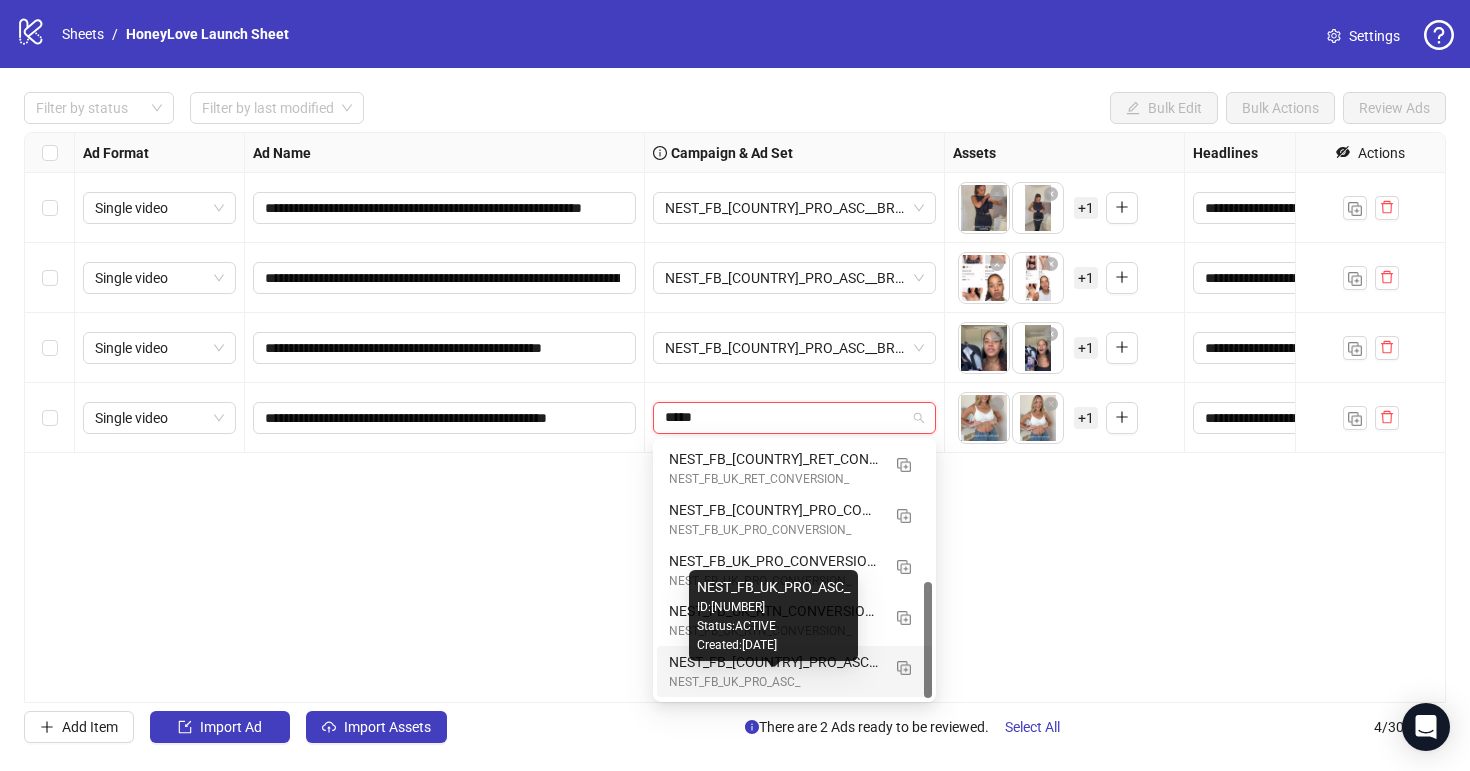 click on "NEST_FB_UK_PRO_ASC_" at bounding box center [774, 682] 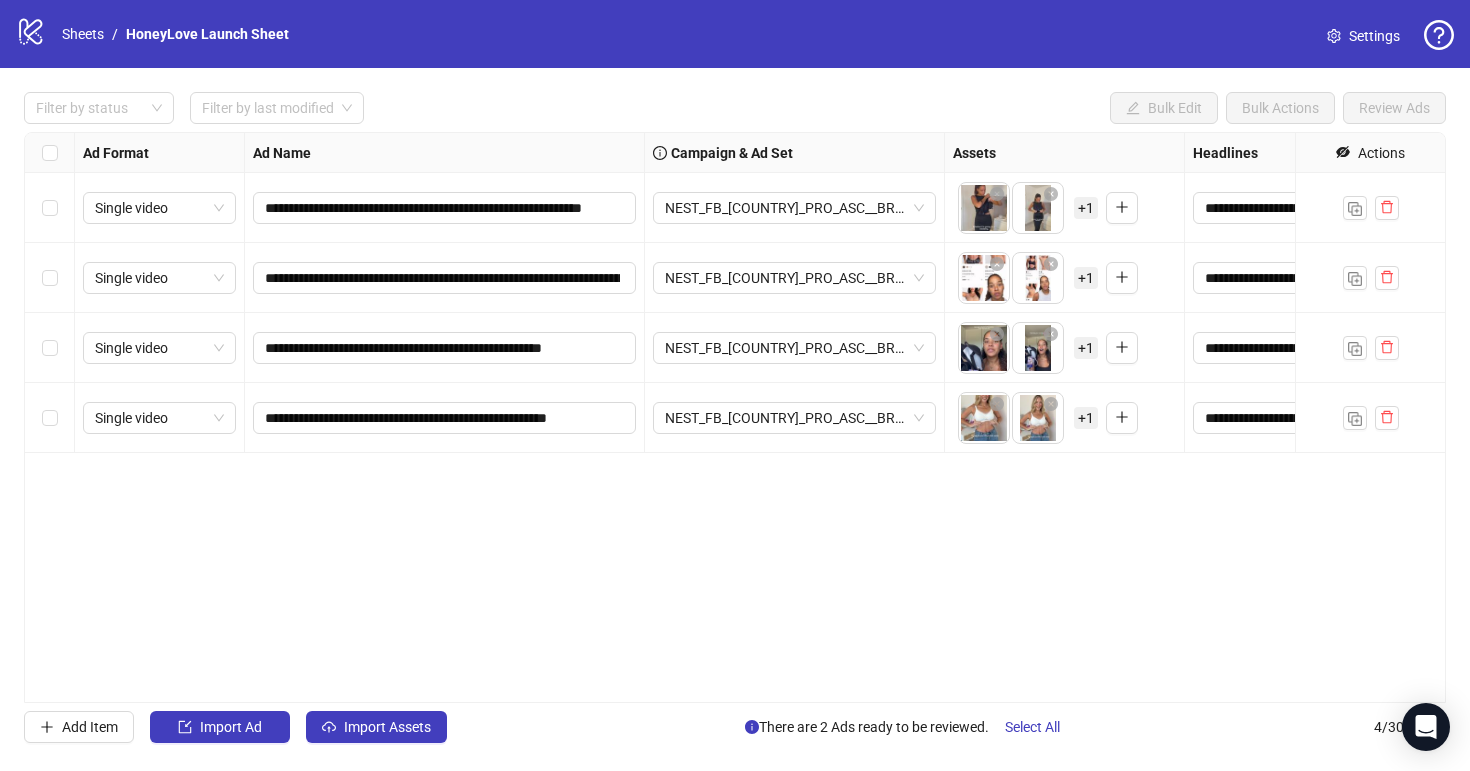 click on "**********" at bounding box center [735, 417] 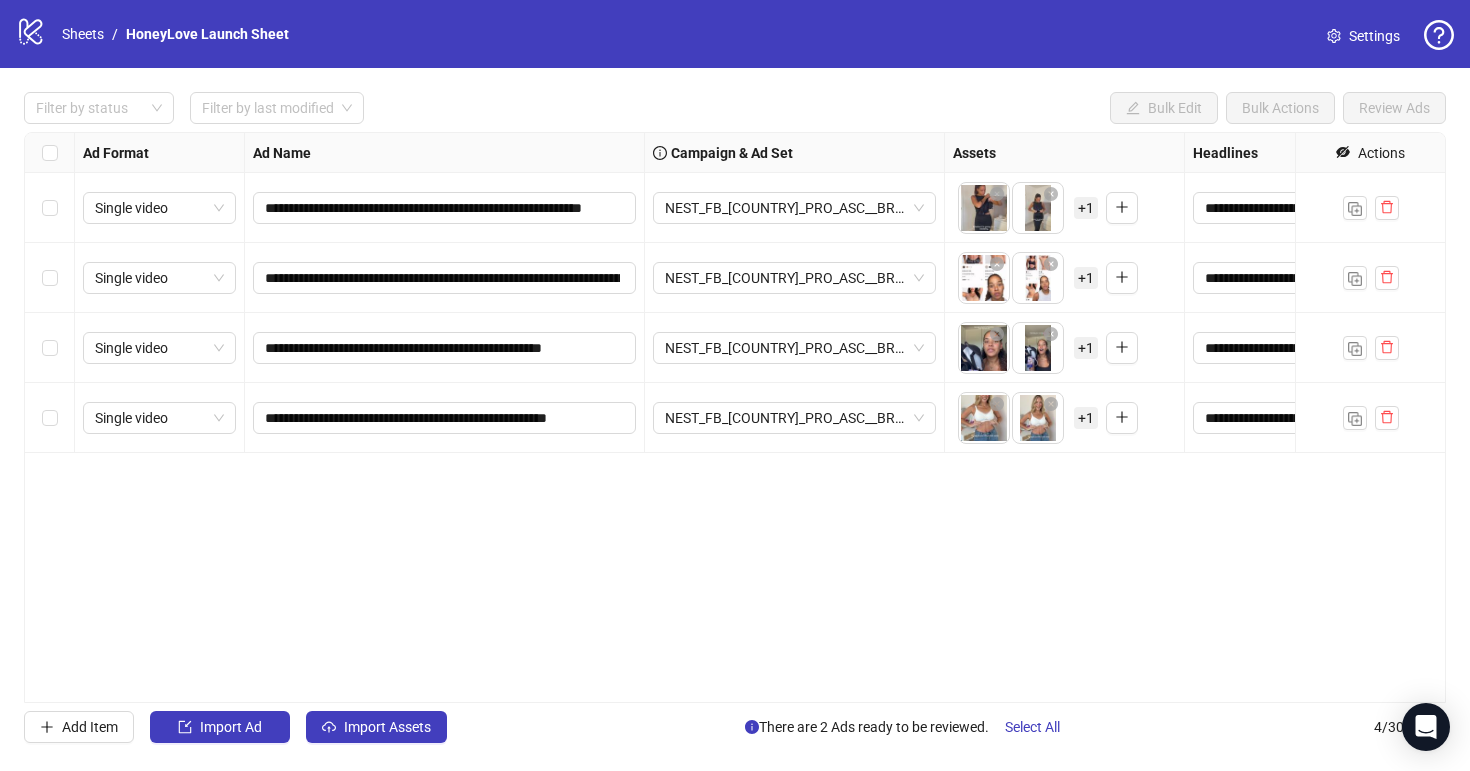 click on "+ 1" at bounding box center [1086, 418] 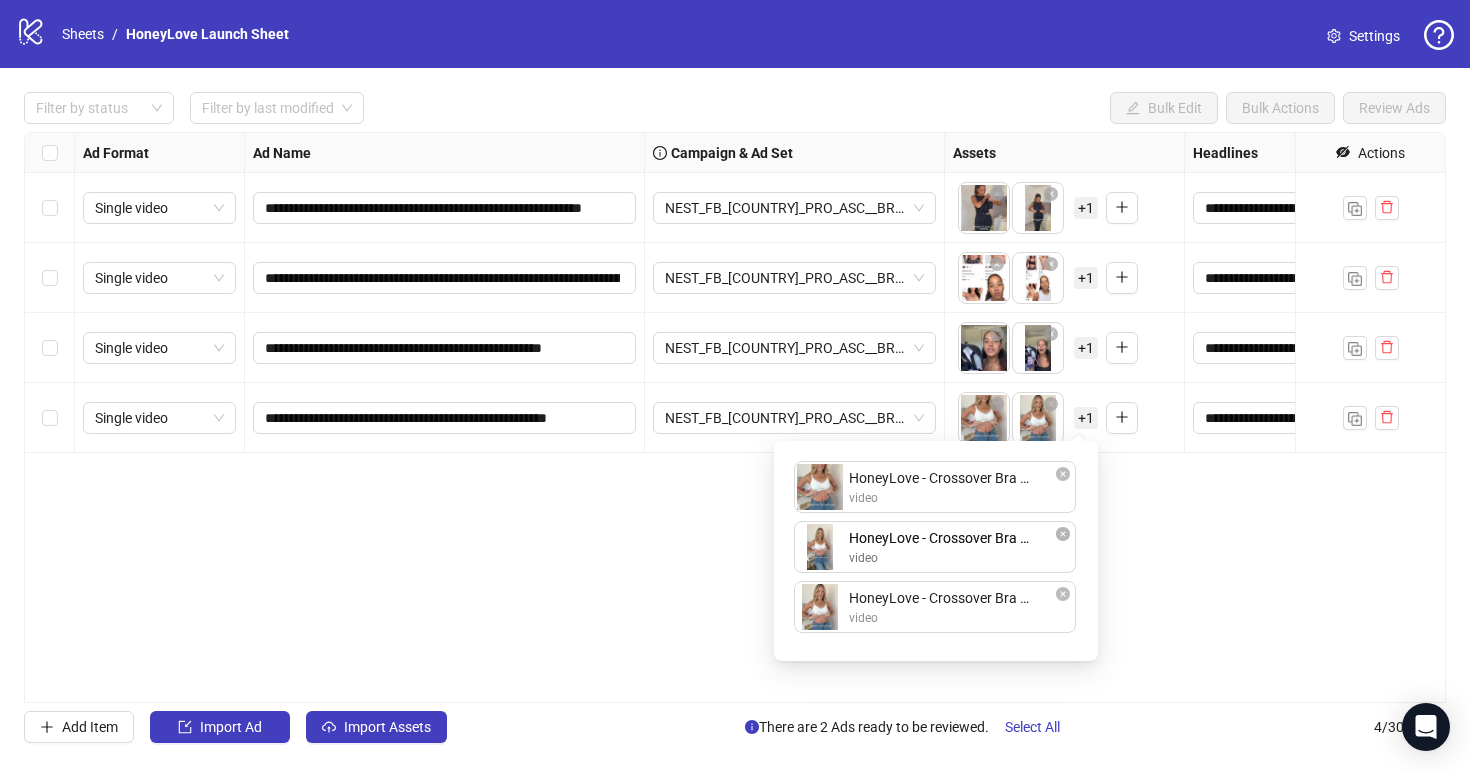 drag, startPoint x: 975, startPoint y: 595, endPoint x: 975, endPoint y: 553, distance: 42 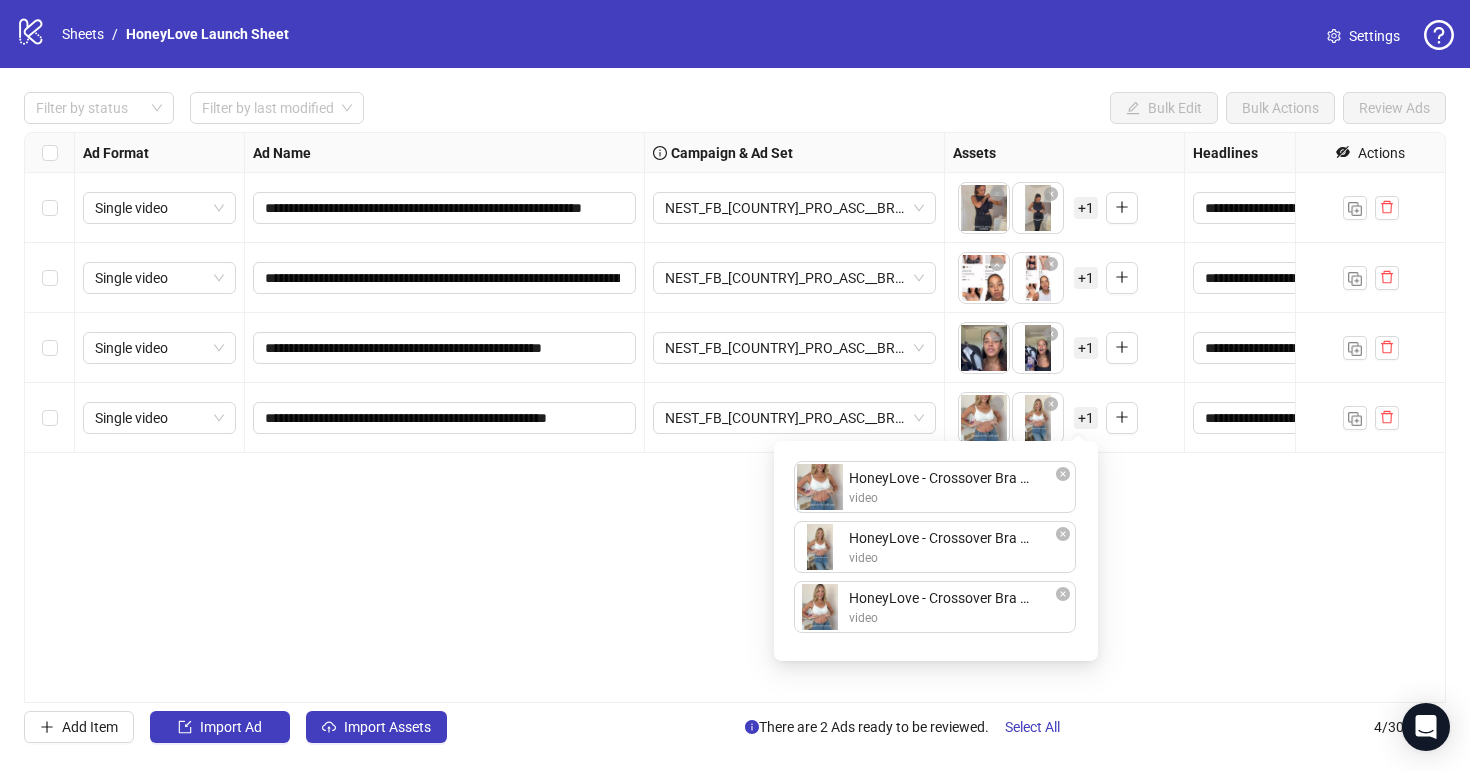 click on "**********" at bounding box center [735, 417] 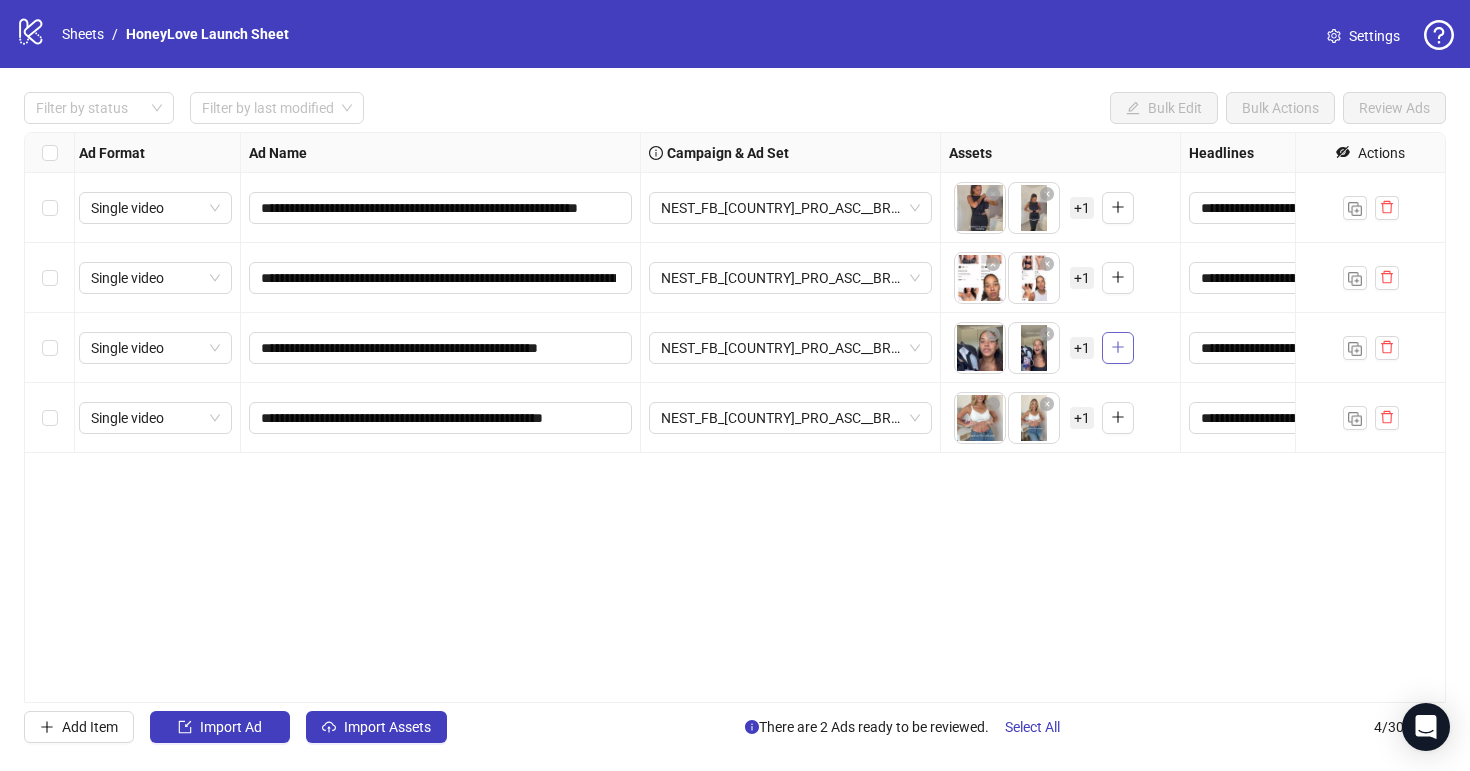 scroll, scrollTop: 0, scrollLeft: 8, axis: horizontal 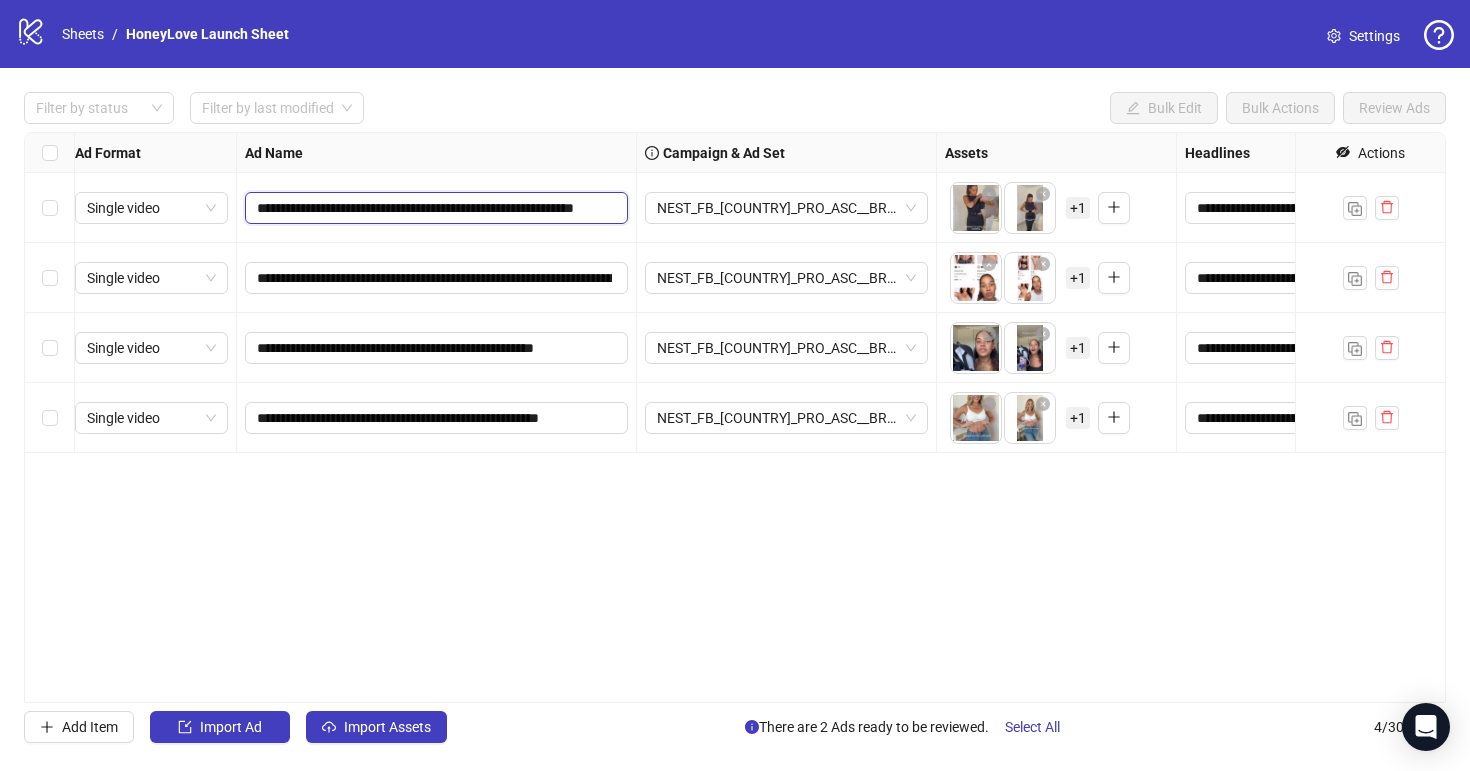 click on "**********" at bounding box center (434, 208) 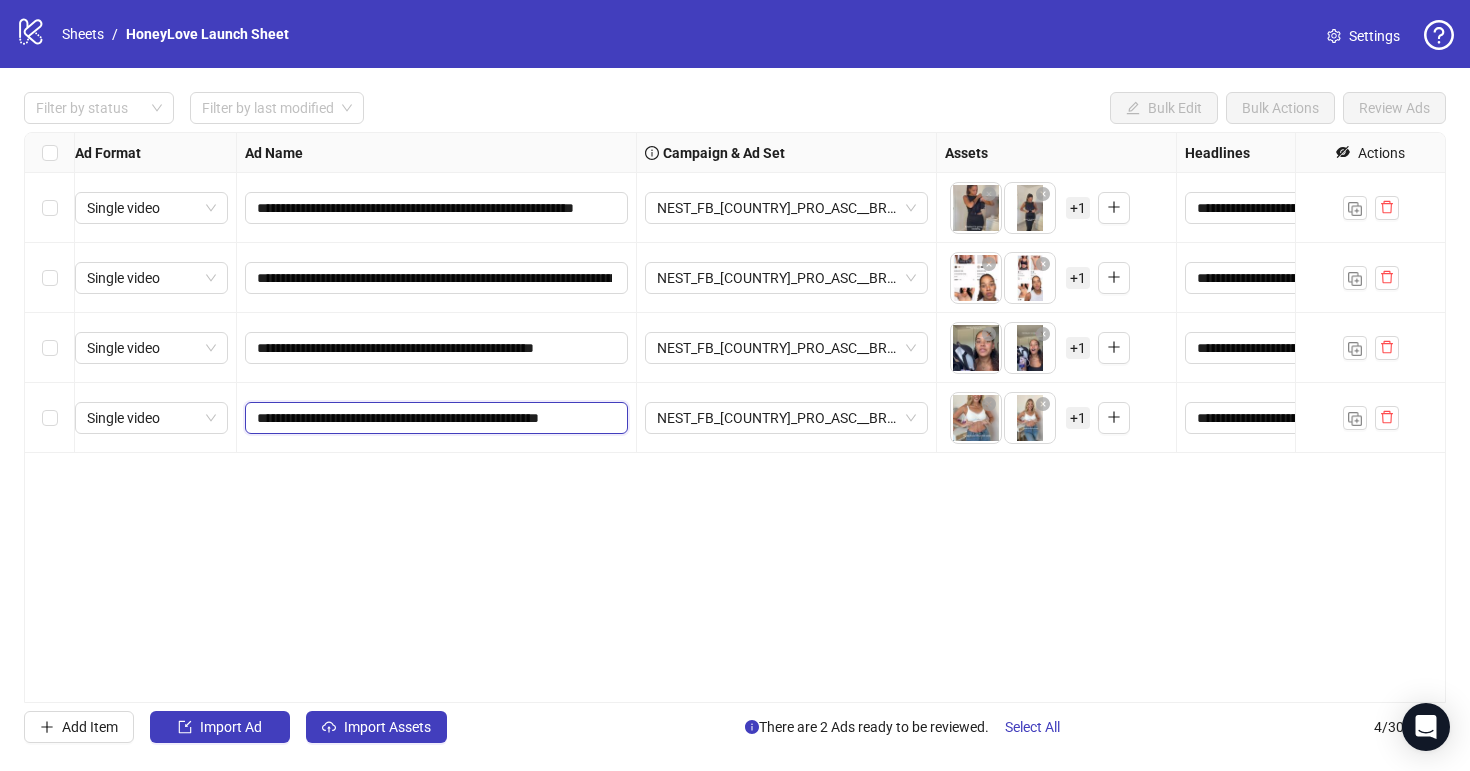 click on "**********" at bounding box center (434, 418) 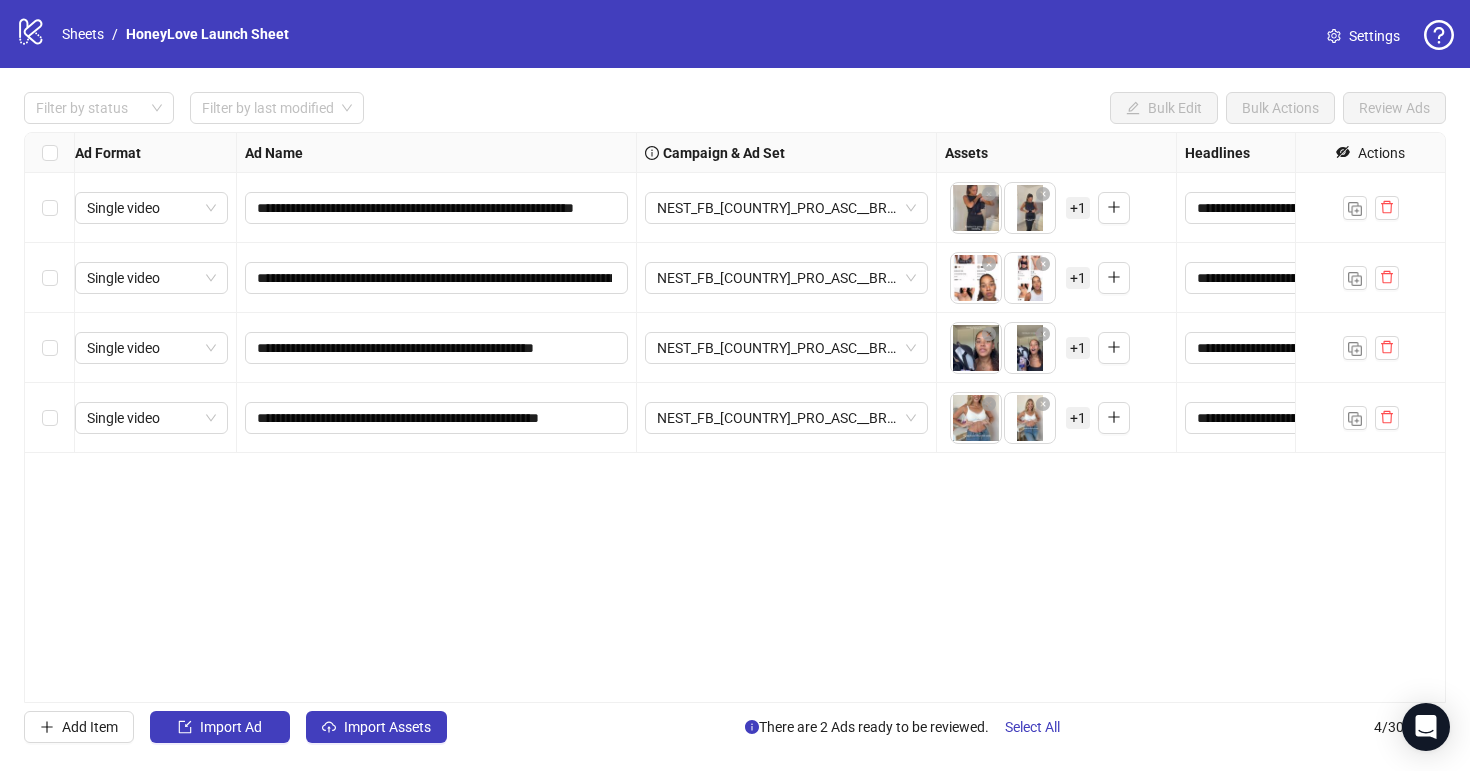 click on "**********" at bounding box center (735, 417) 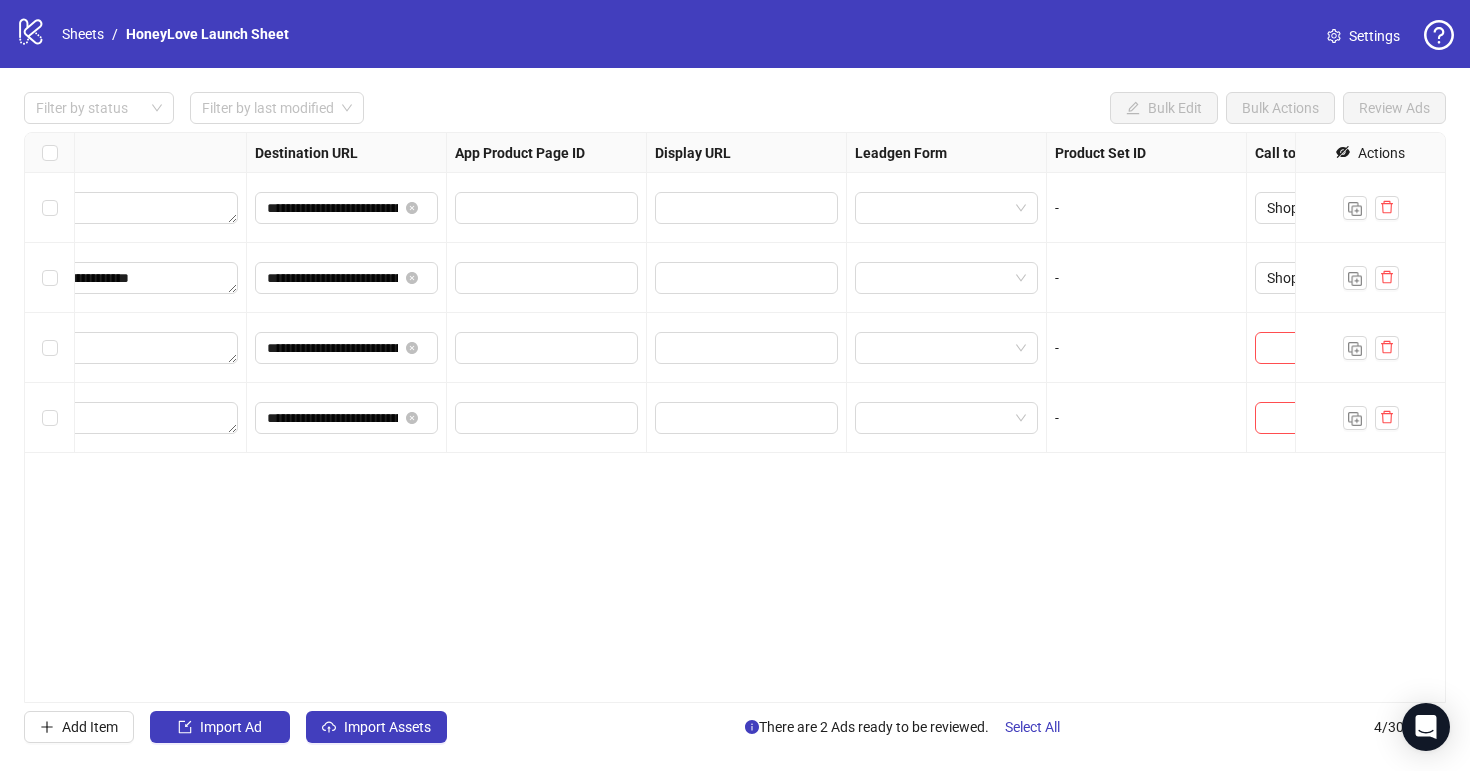scroll, scrollTop: 0, scrollLeft: 1850, axis: horizontal 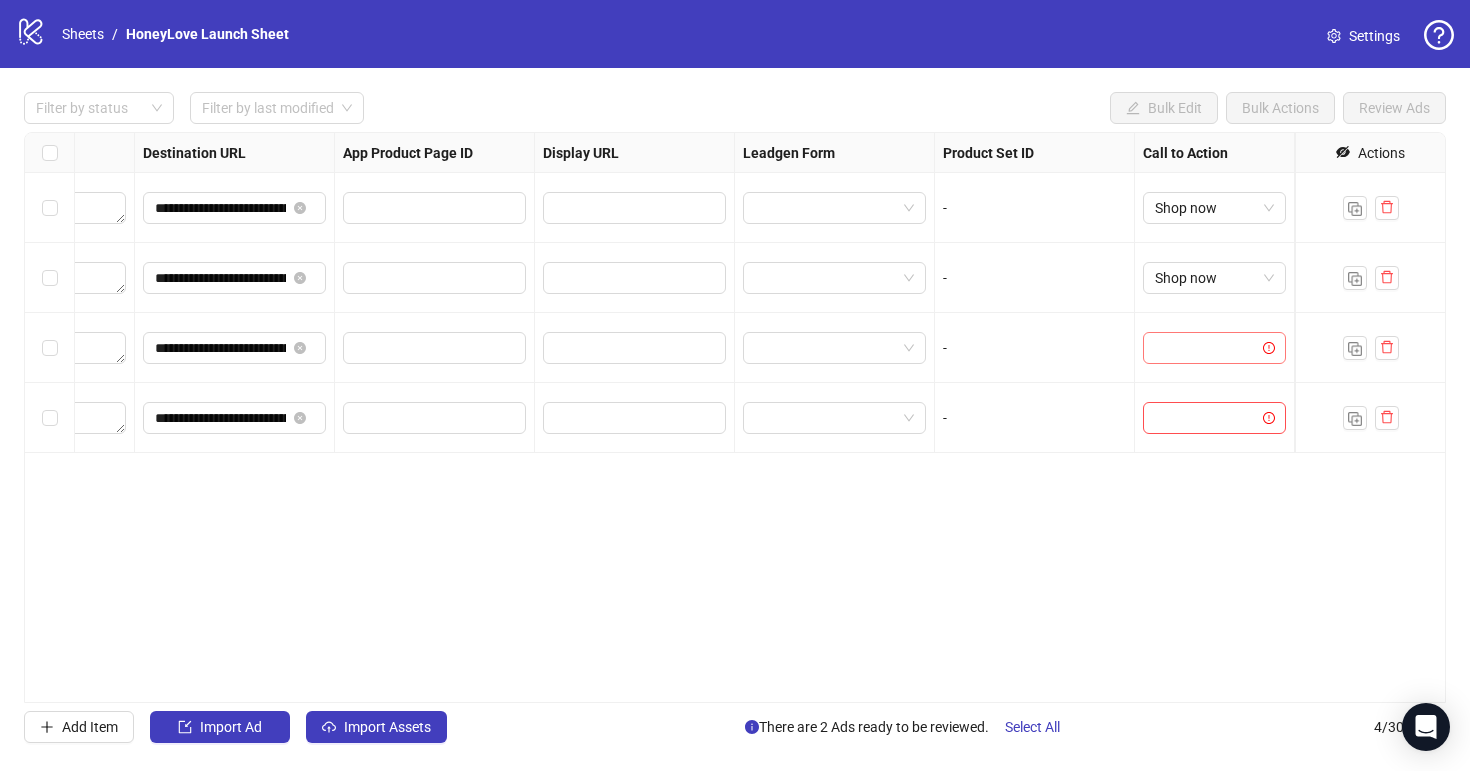 click at bounding box center (1205, 348) 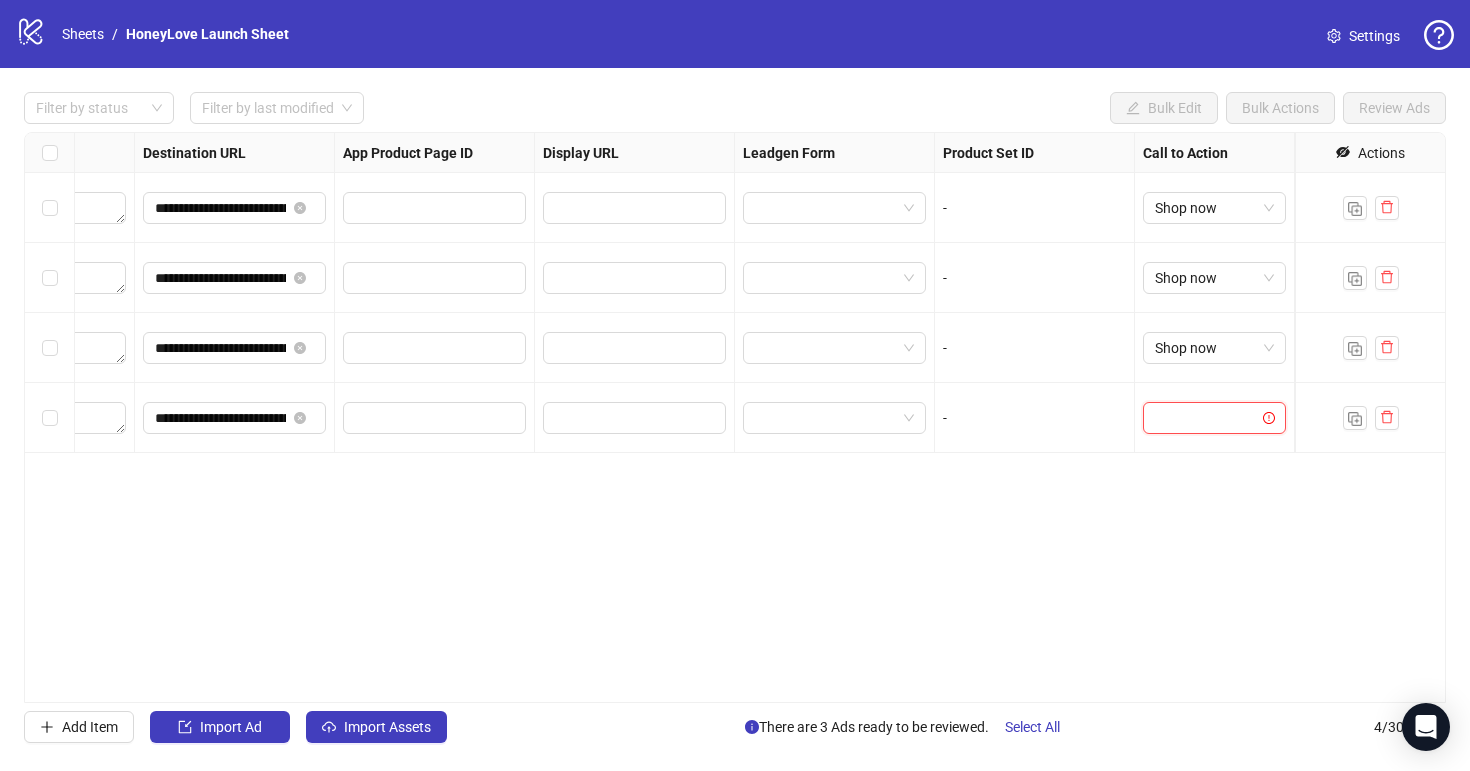 click at bounding box center [1205, 418] 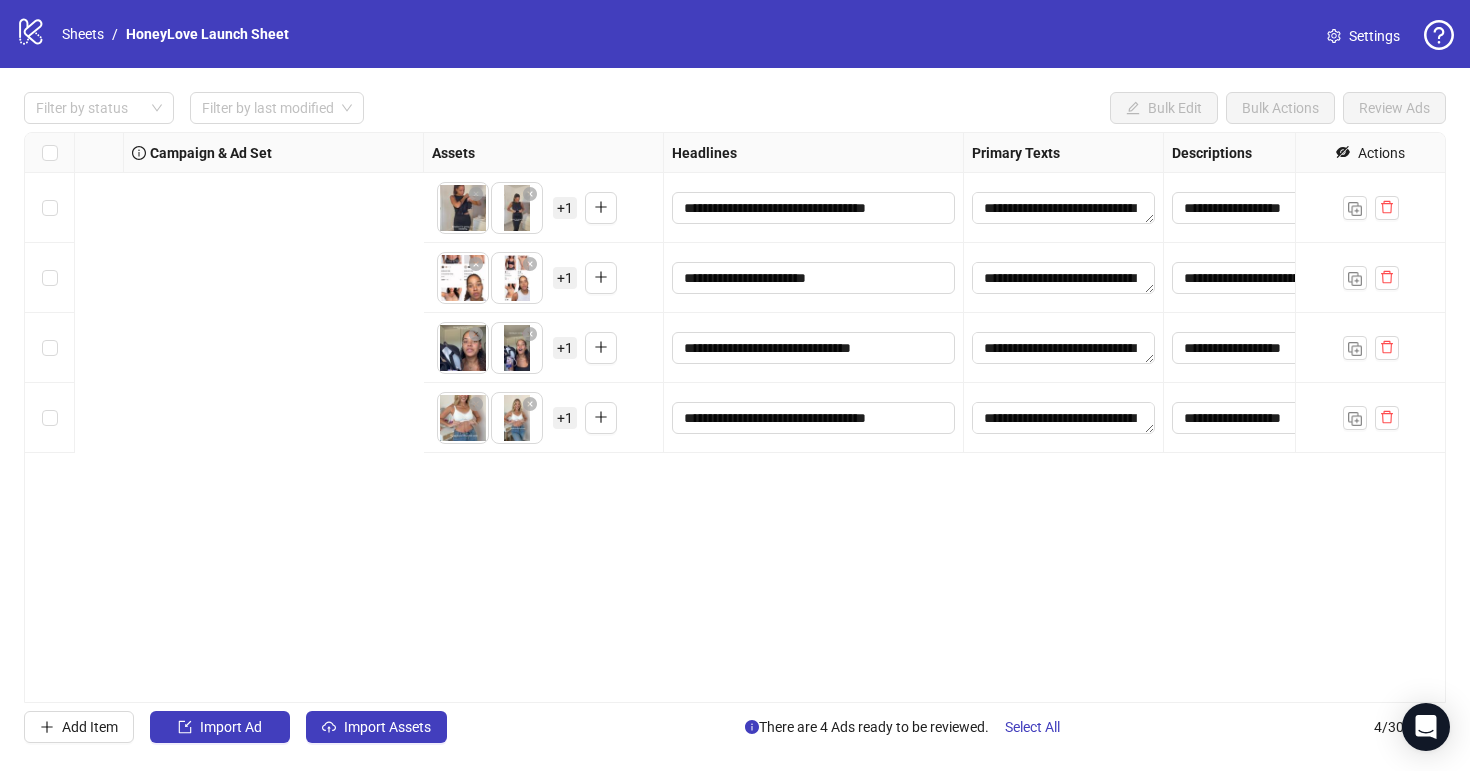 scroll, scrollTop: 0, scrollLeft: 323, axis: horizontal 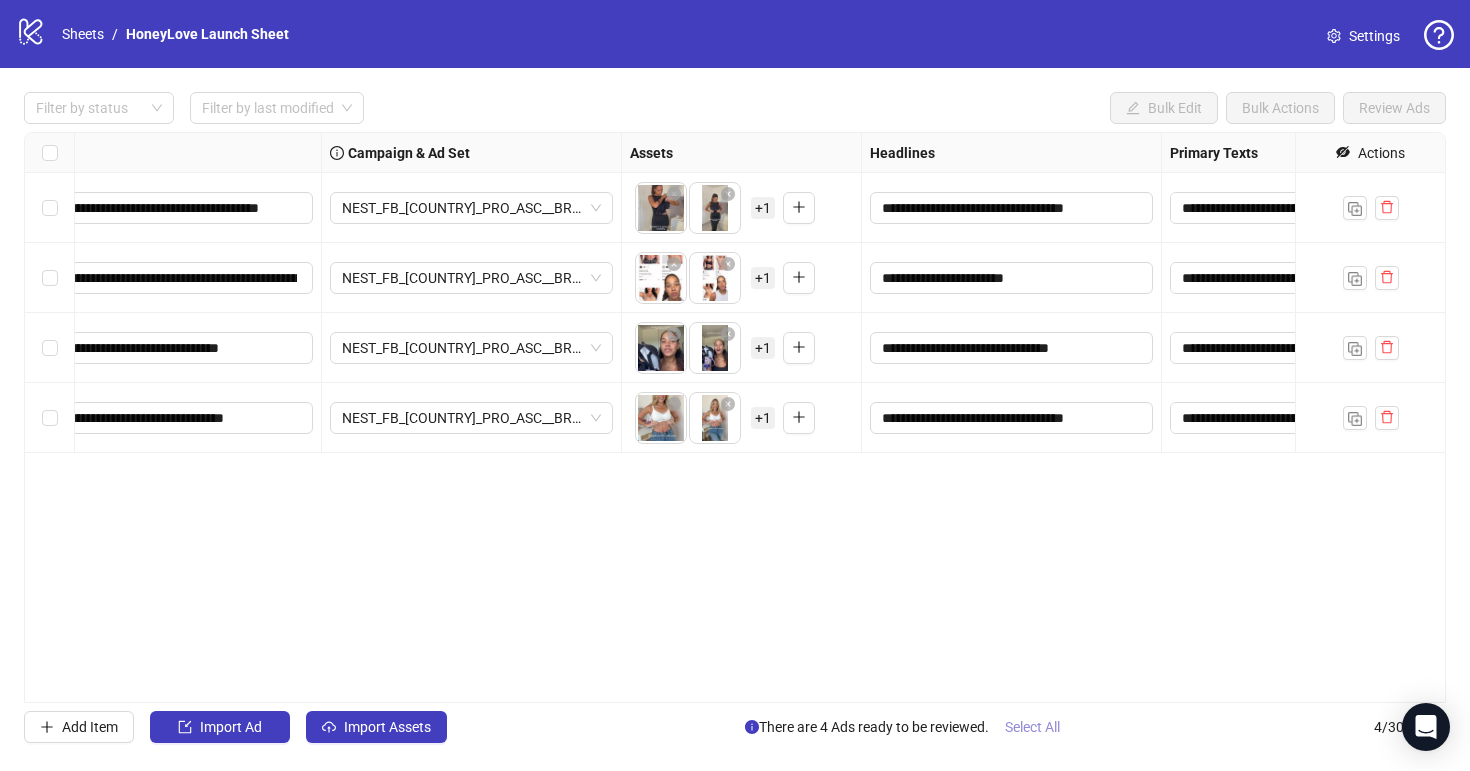 click on "Select All" at bounding box center [1032, 727] 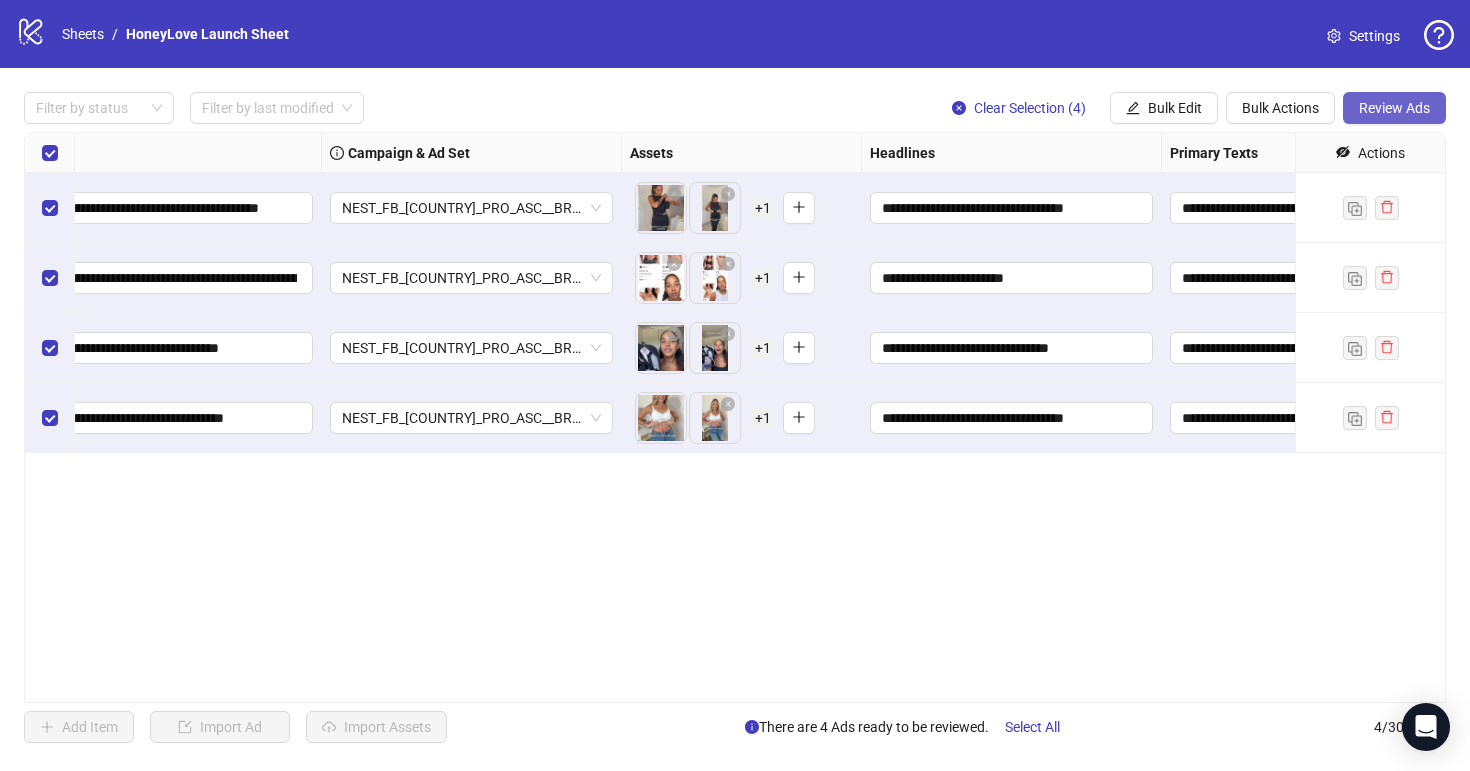 click on "Review Ads" at bounding box center (1394, 108) 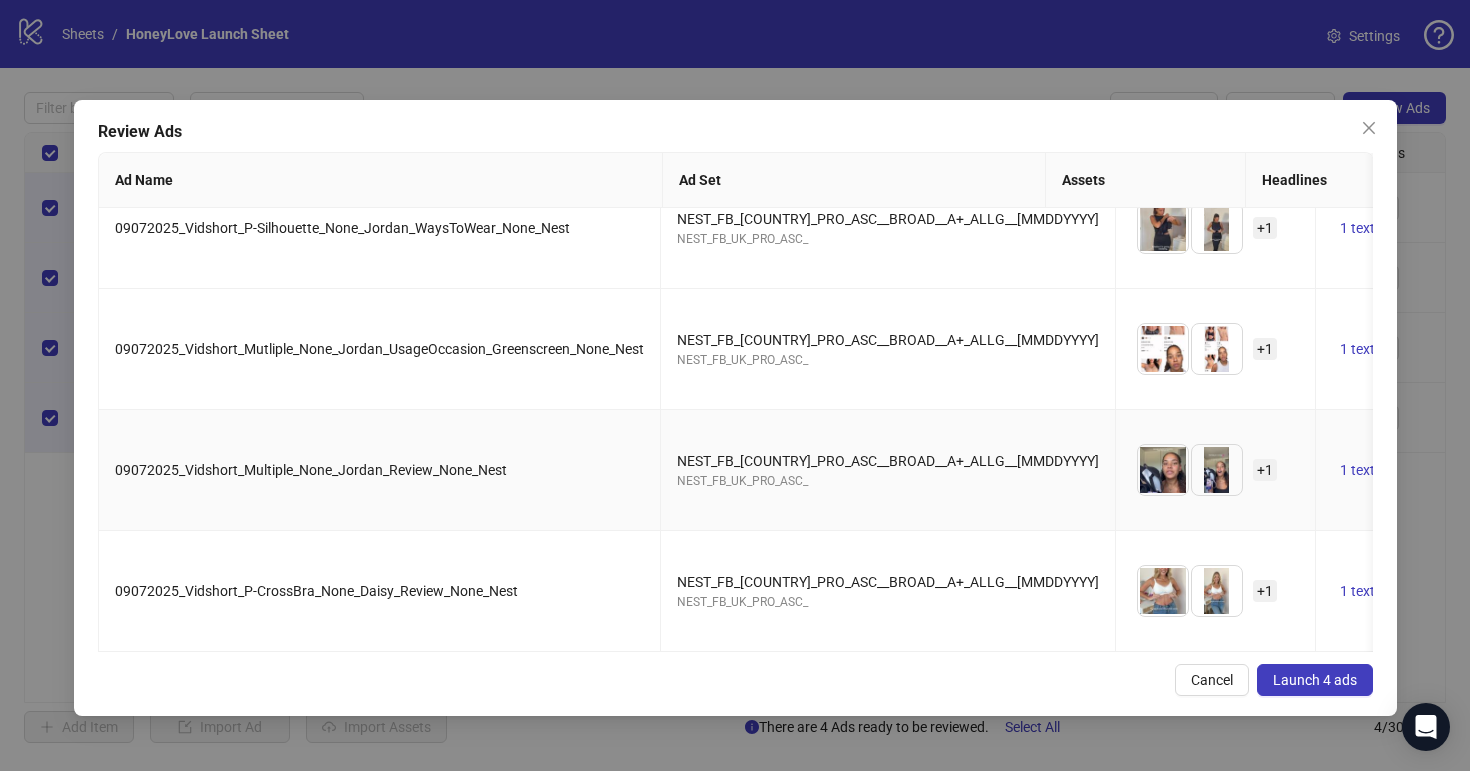 scroll, scrollTop: 40, scrollLeft: 295, axis: both 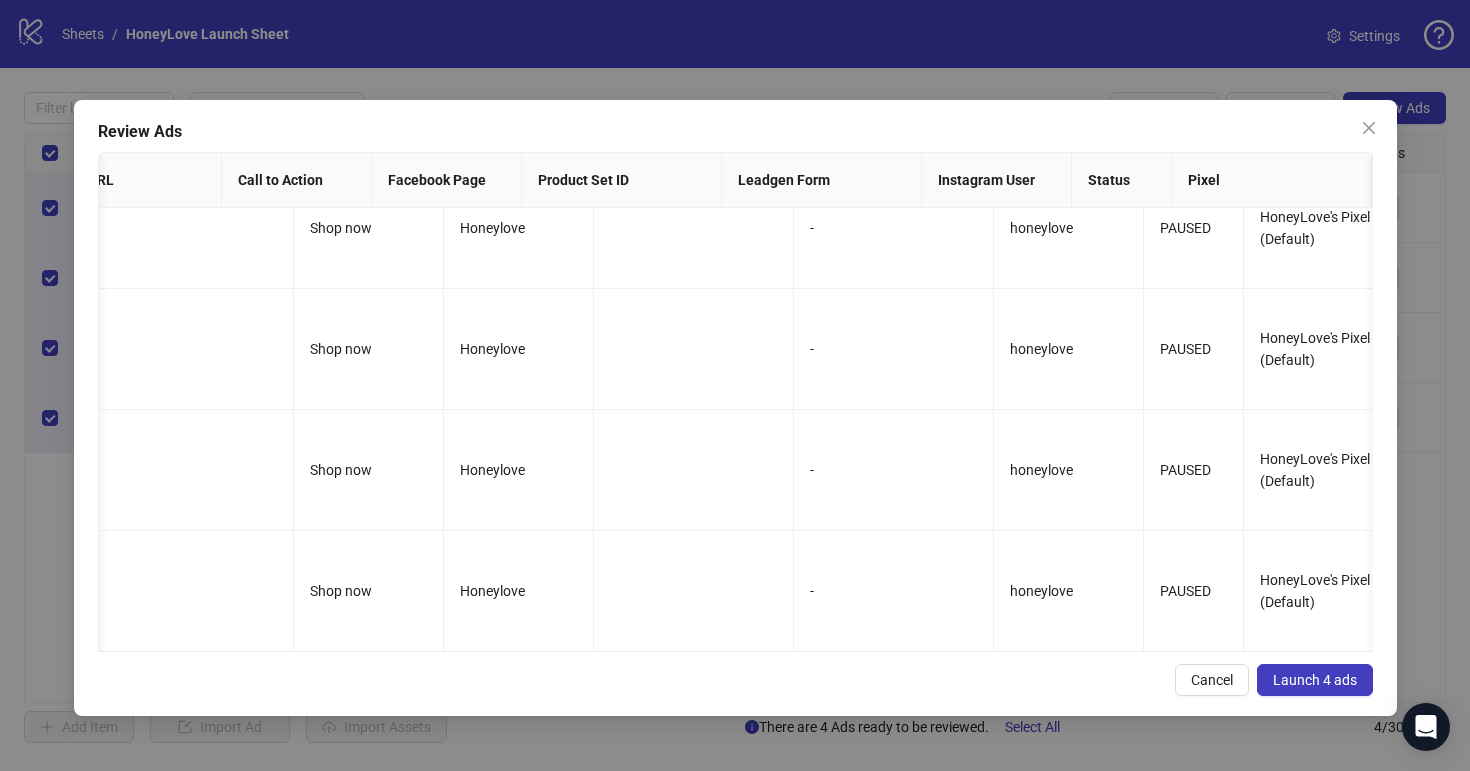 click on "Launch 4 ads" at bounding box center [1315, 680] 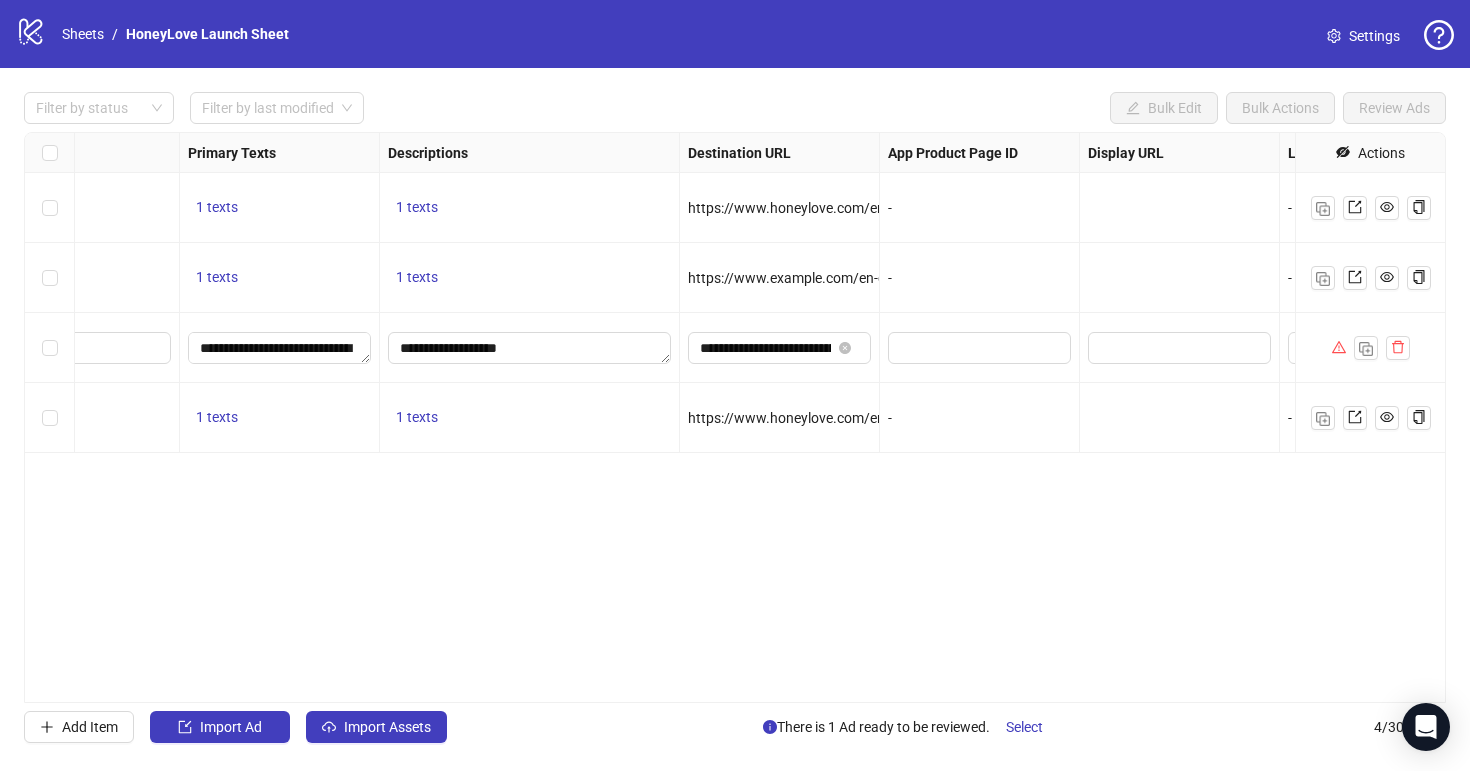 scroll, scrollTop: 0, scrollLeft: 1310, axis: horizontal 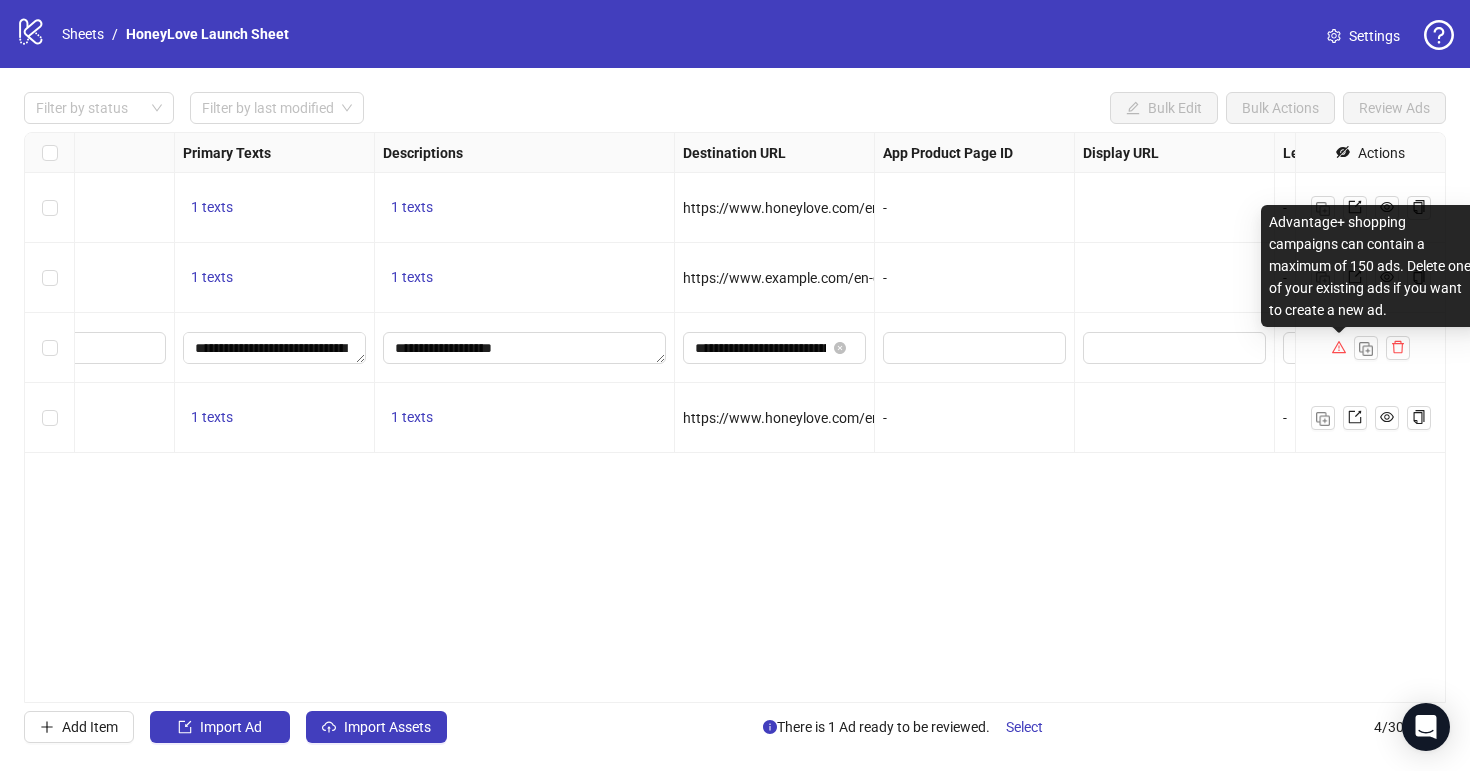 click at bounding box center [1338, 347] 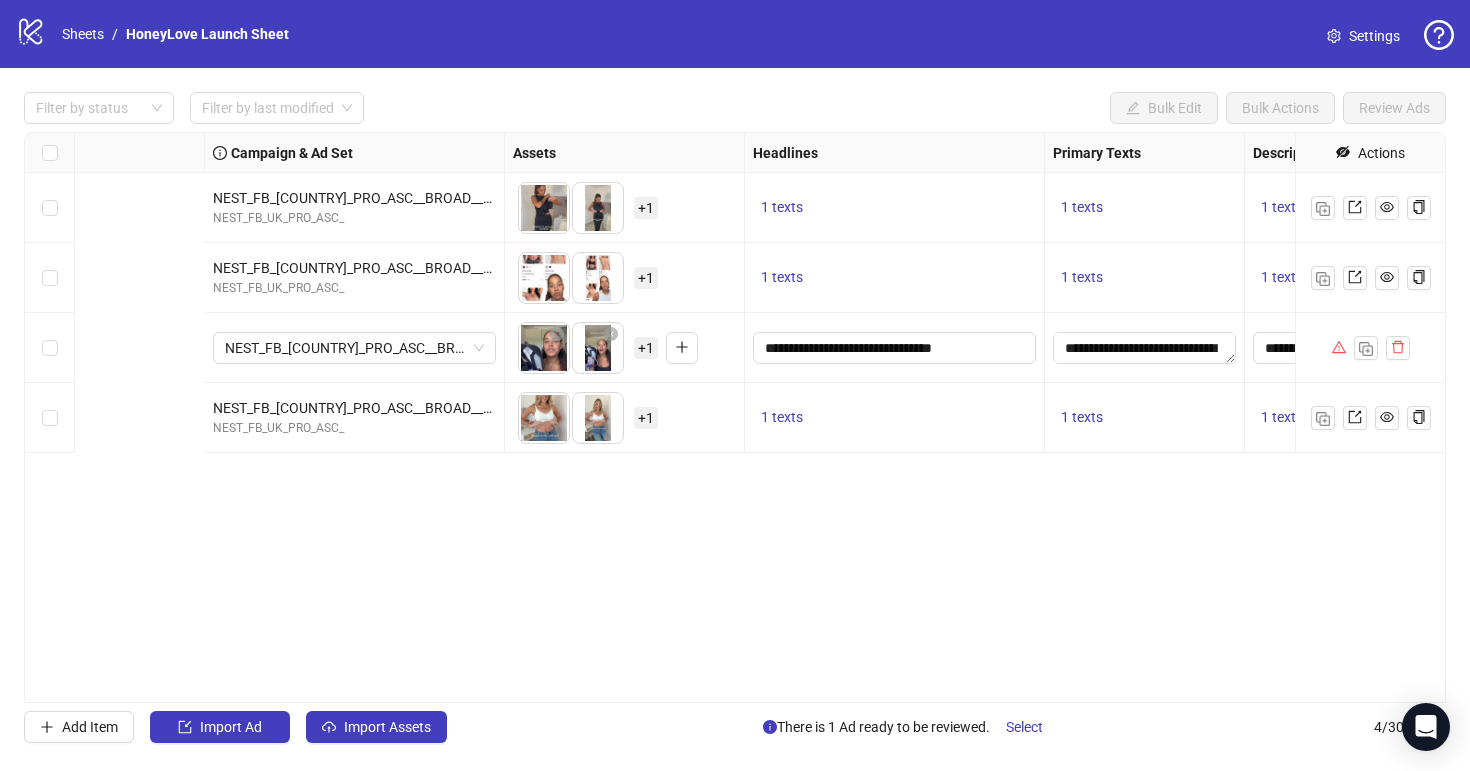 scroll, scrollTop: 0, scrollLeft: 0, axis: both 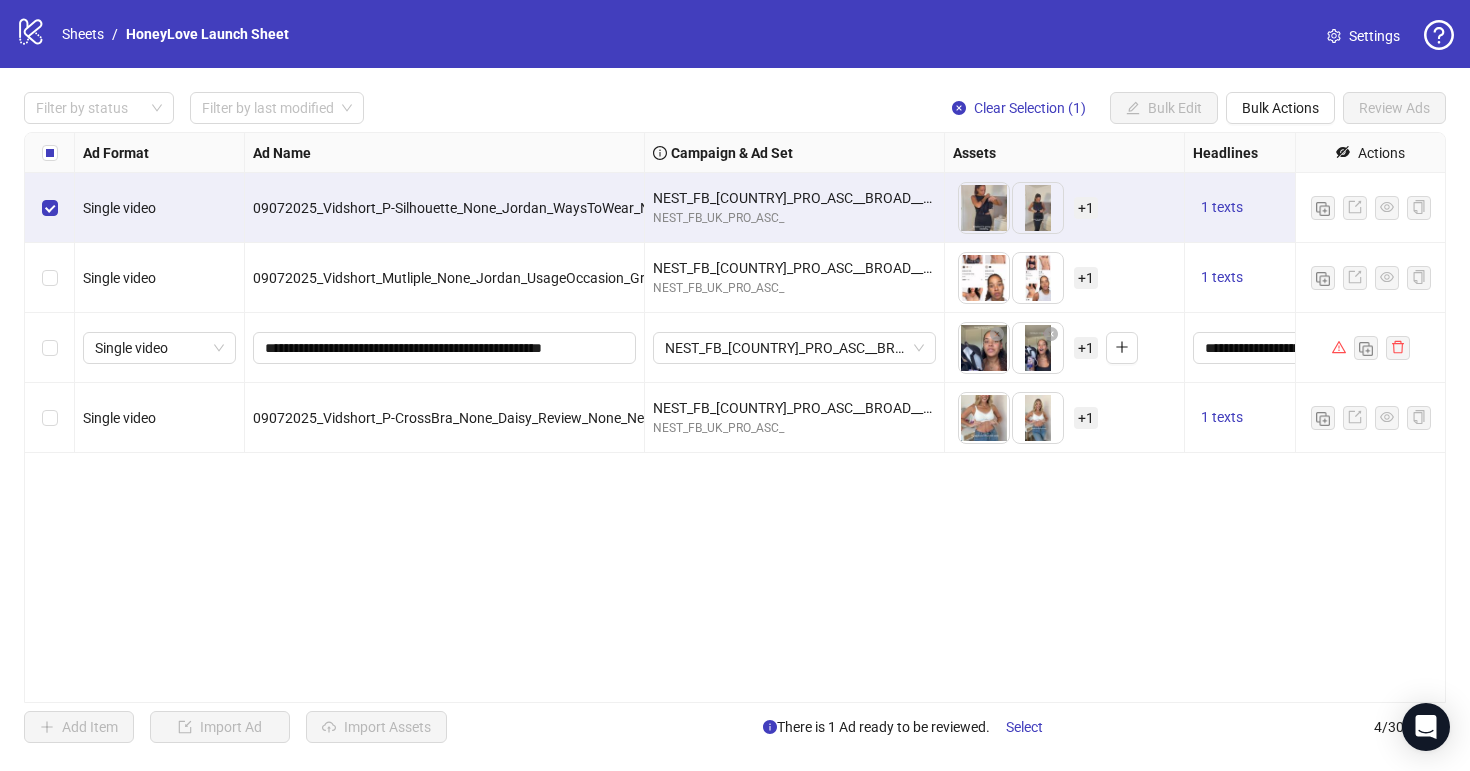 click at bounding box center (50, 278) 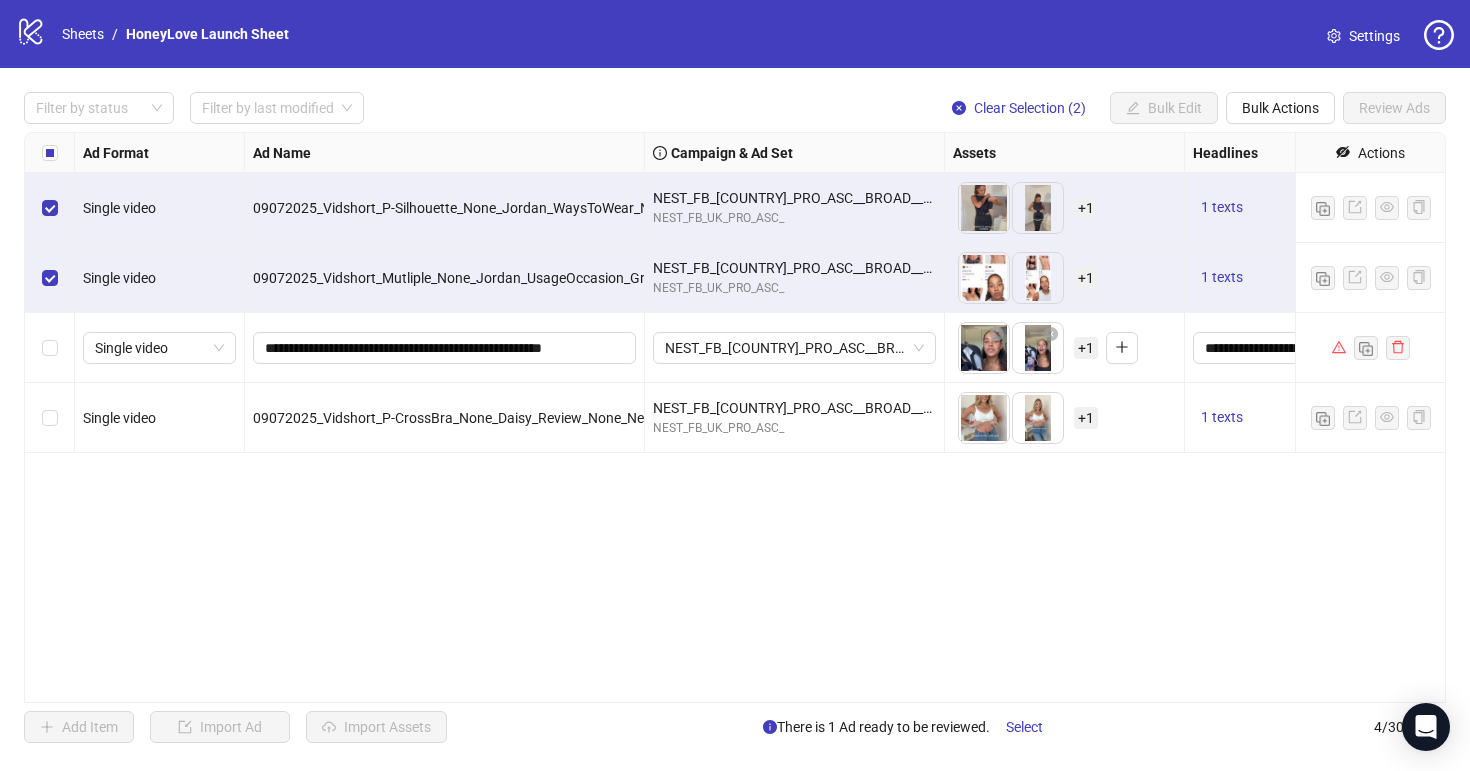 click at bounding box center (50, 348) 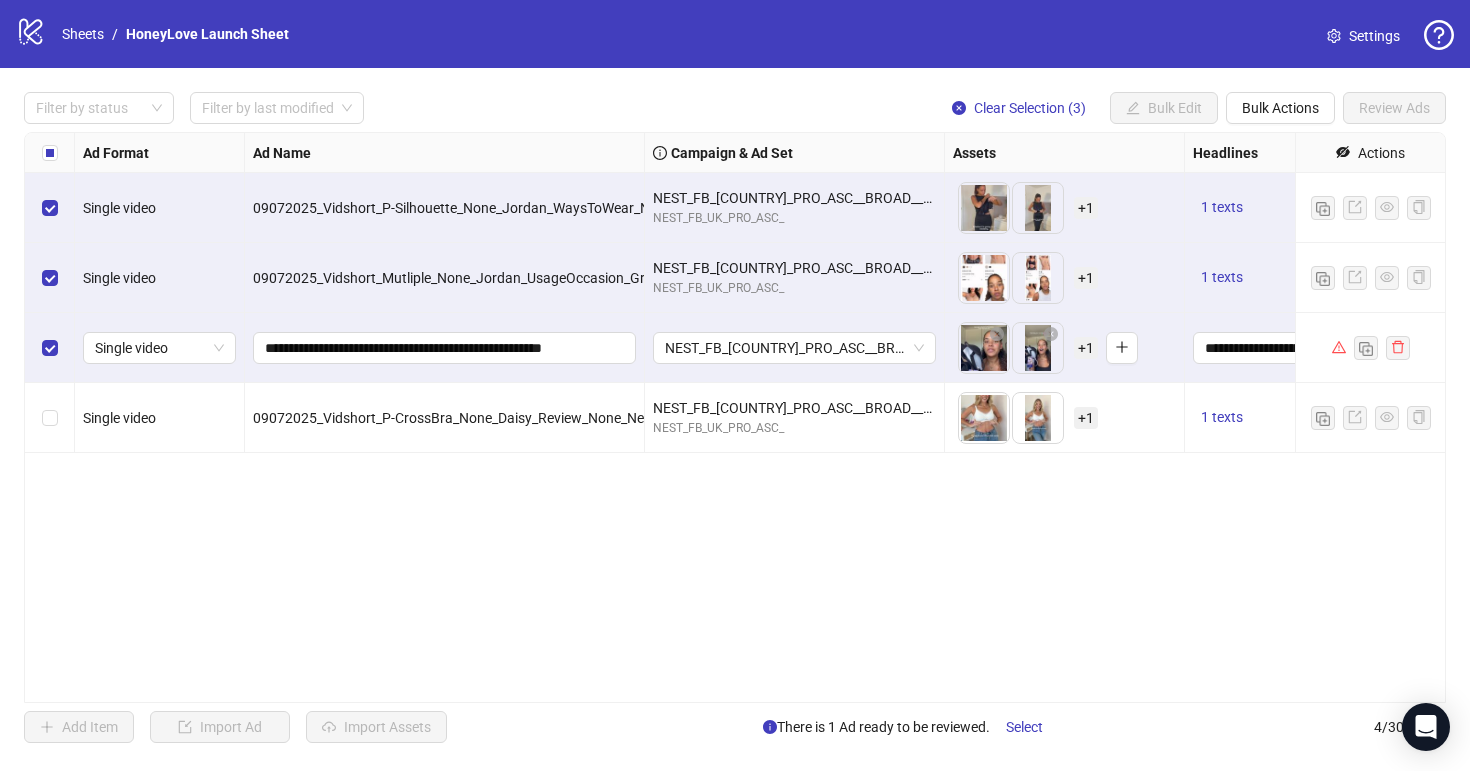 click at bounding box center [50, 418] 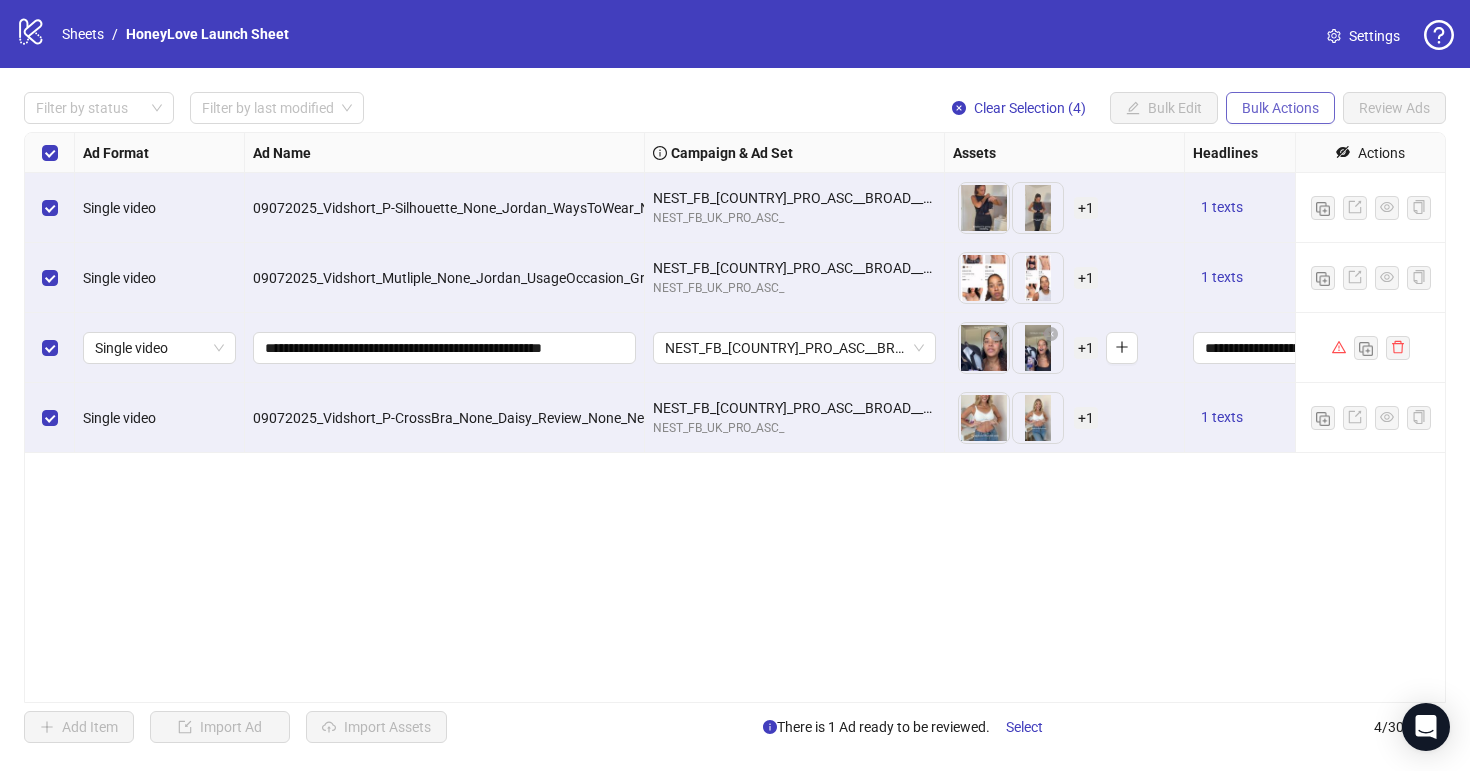 click on "Bulk Actions" at bounding box center (1133, 108) 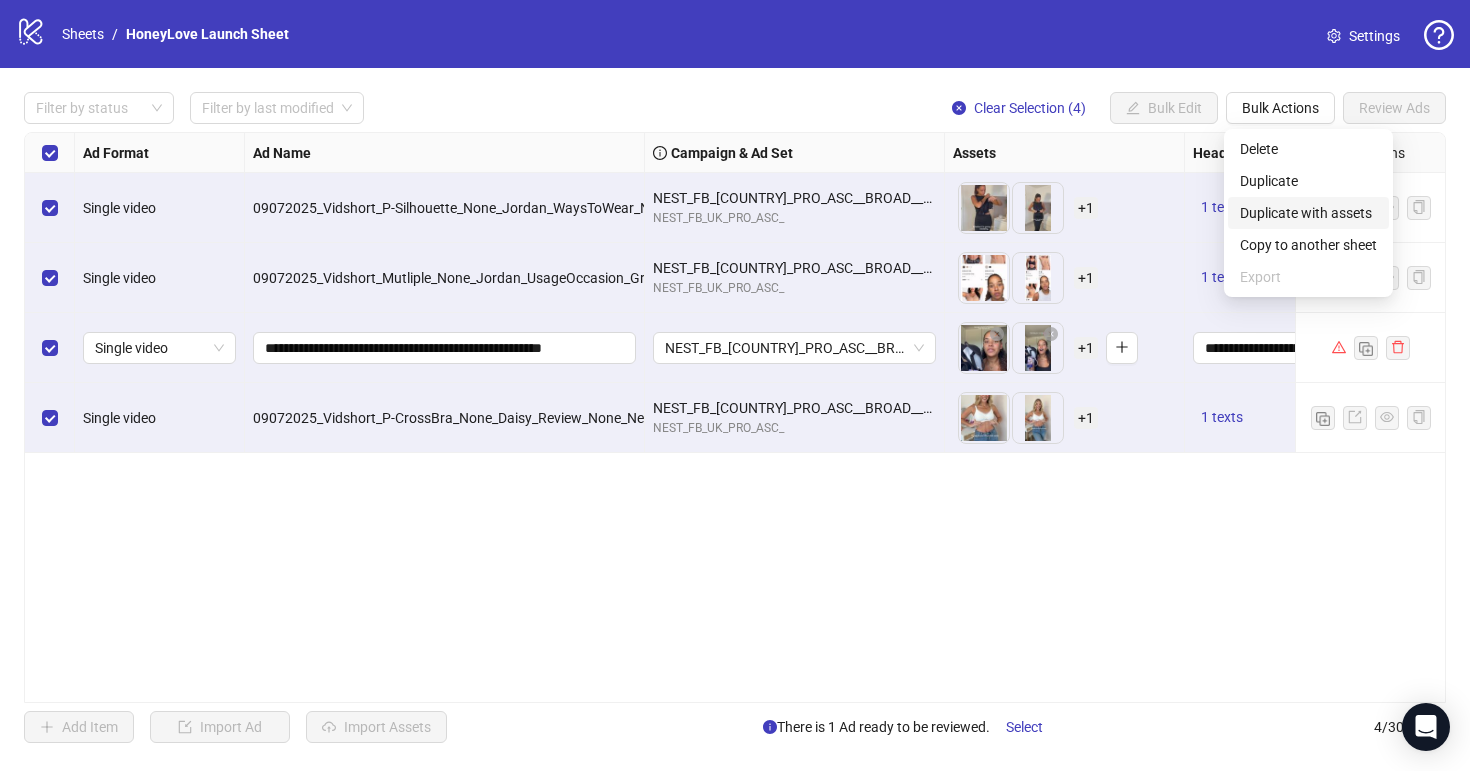 click on "Duplicate with assets" at bounding box center (1308, 213) 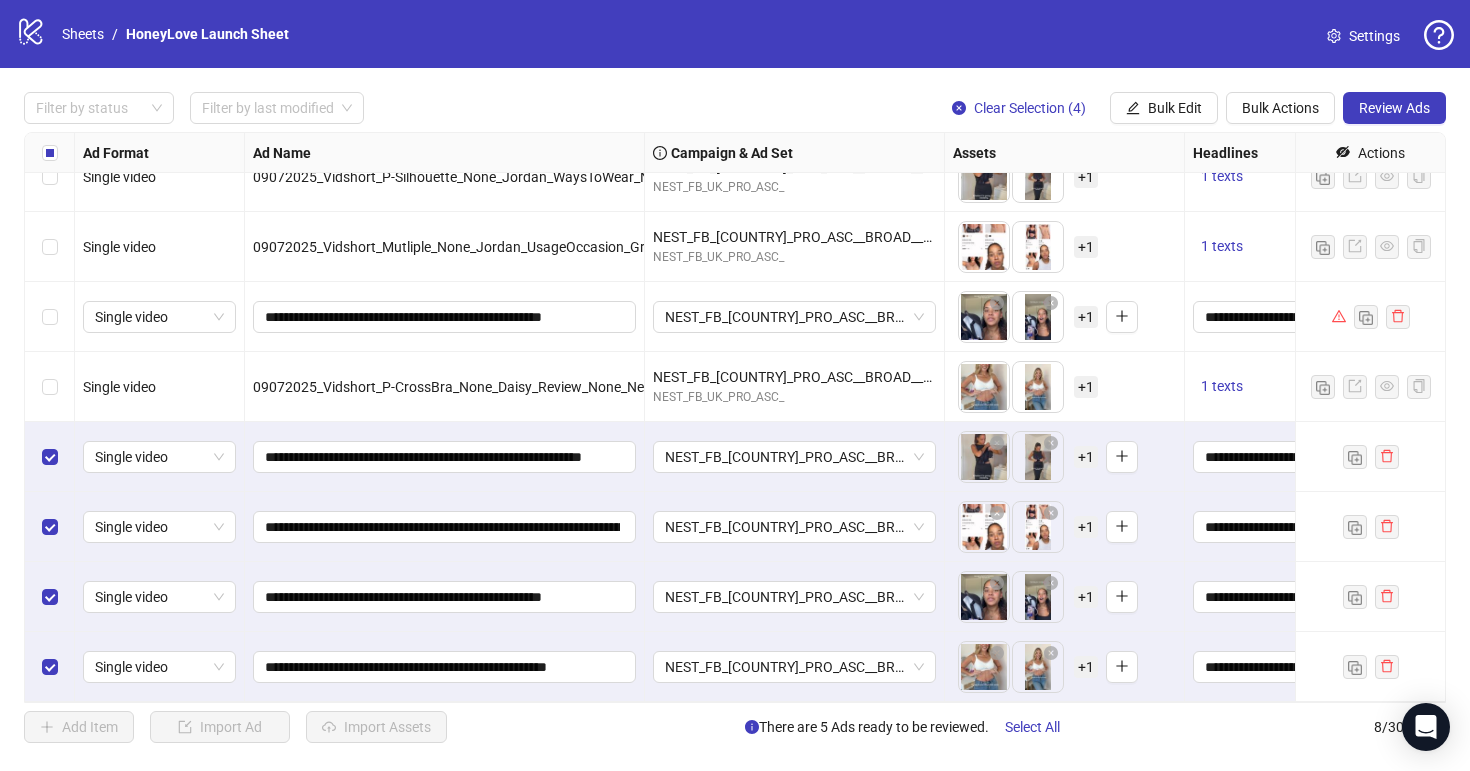 scroll, scrollTop: 0, scrollLeft: 0, axis: both 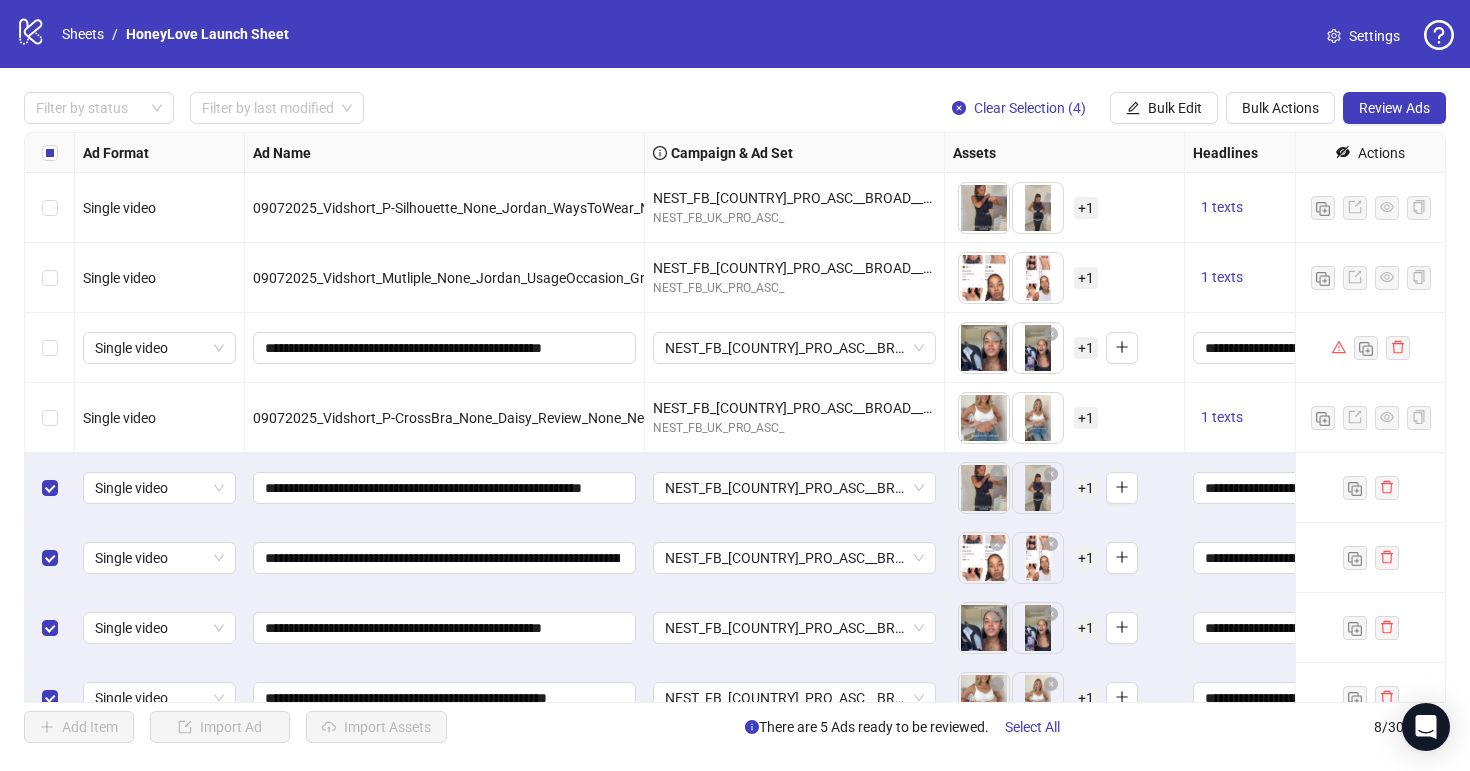 click on "**********" at bounding box center [445, 488] 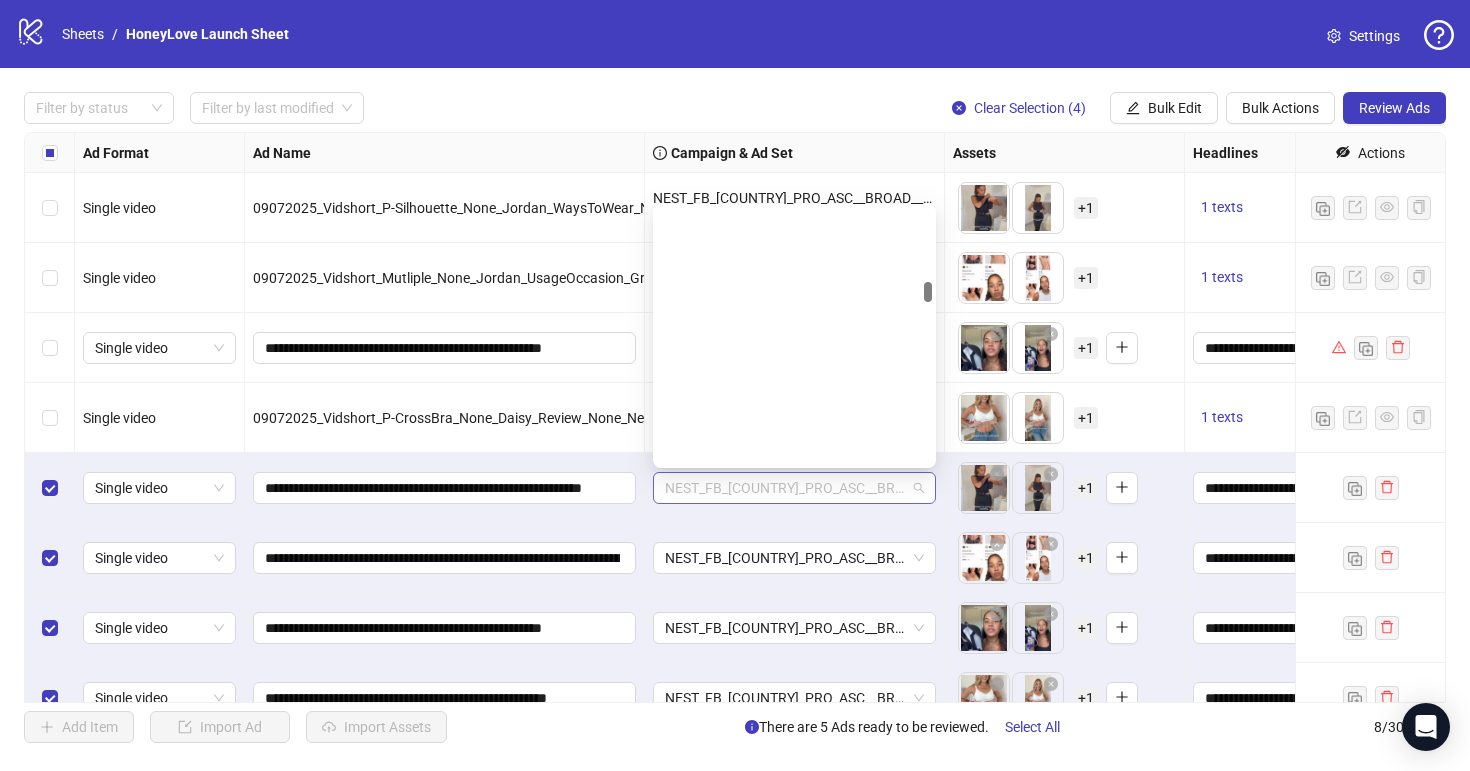 click on "NEST_FB_[COUNTRY]_PRO_ASC__BROAD__A+_ALLG__[MMDDYYYY]" at bounding box center [794, 488] 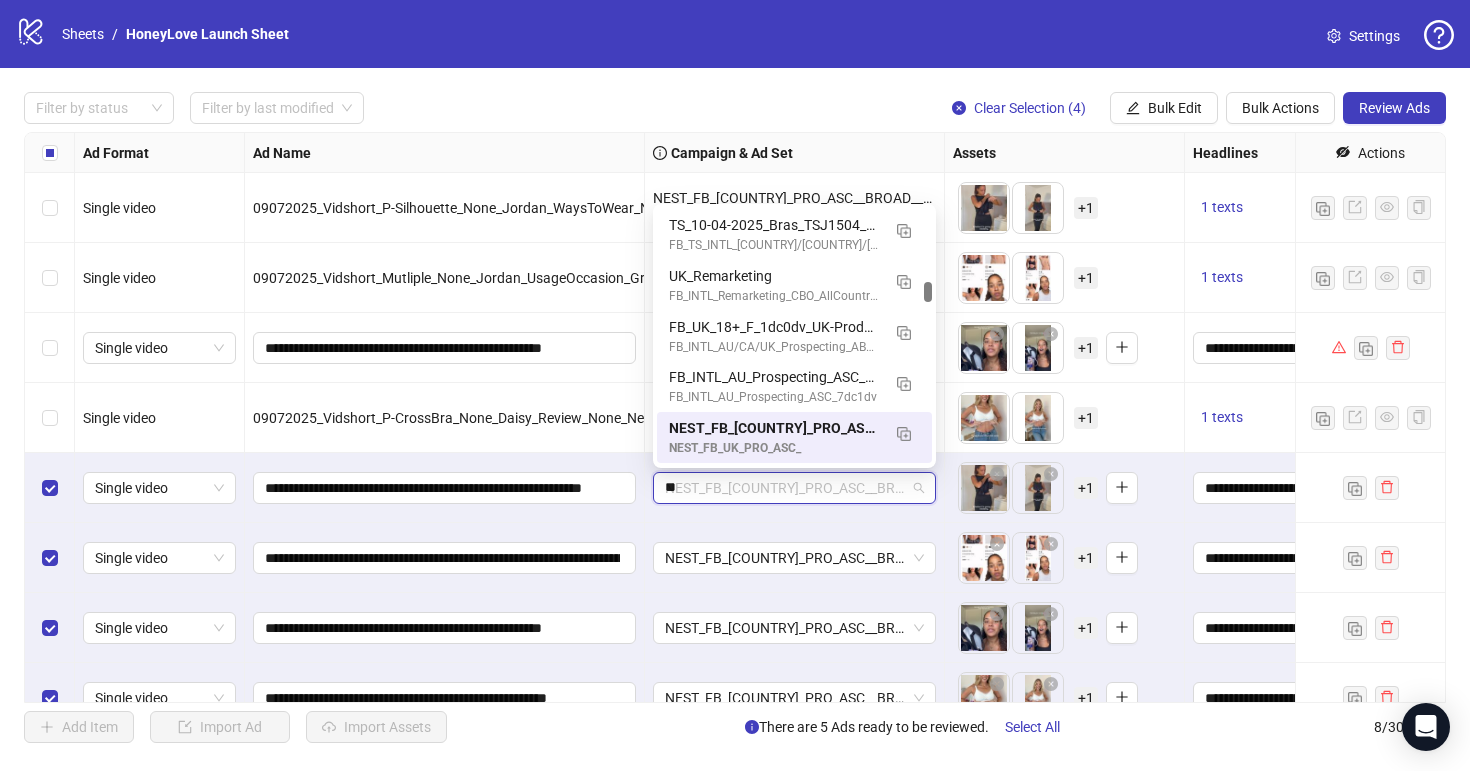 type on "***" 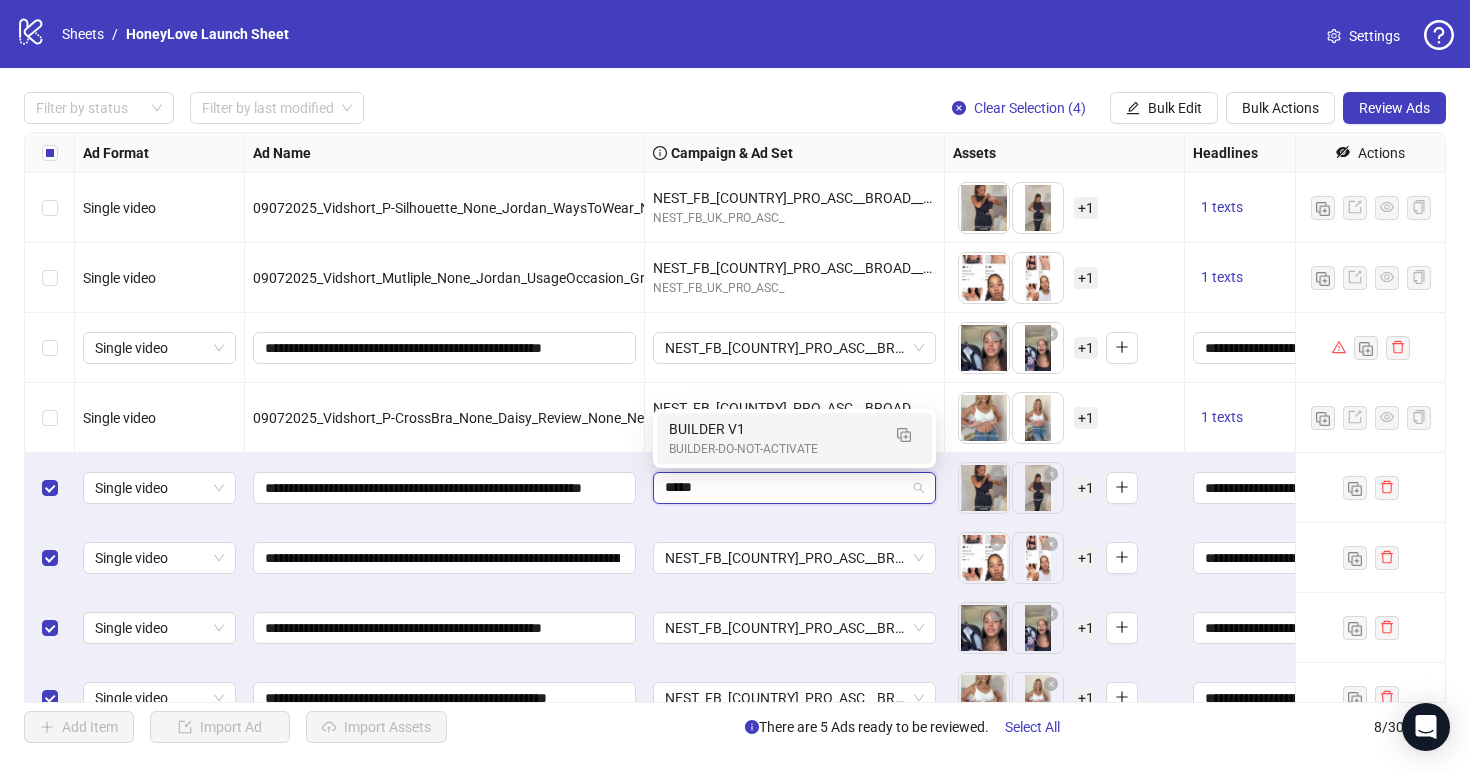 click on "BUILDER-DO-NOT-ACTIVATE" at bounding box center (774, 449) 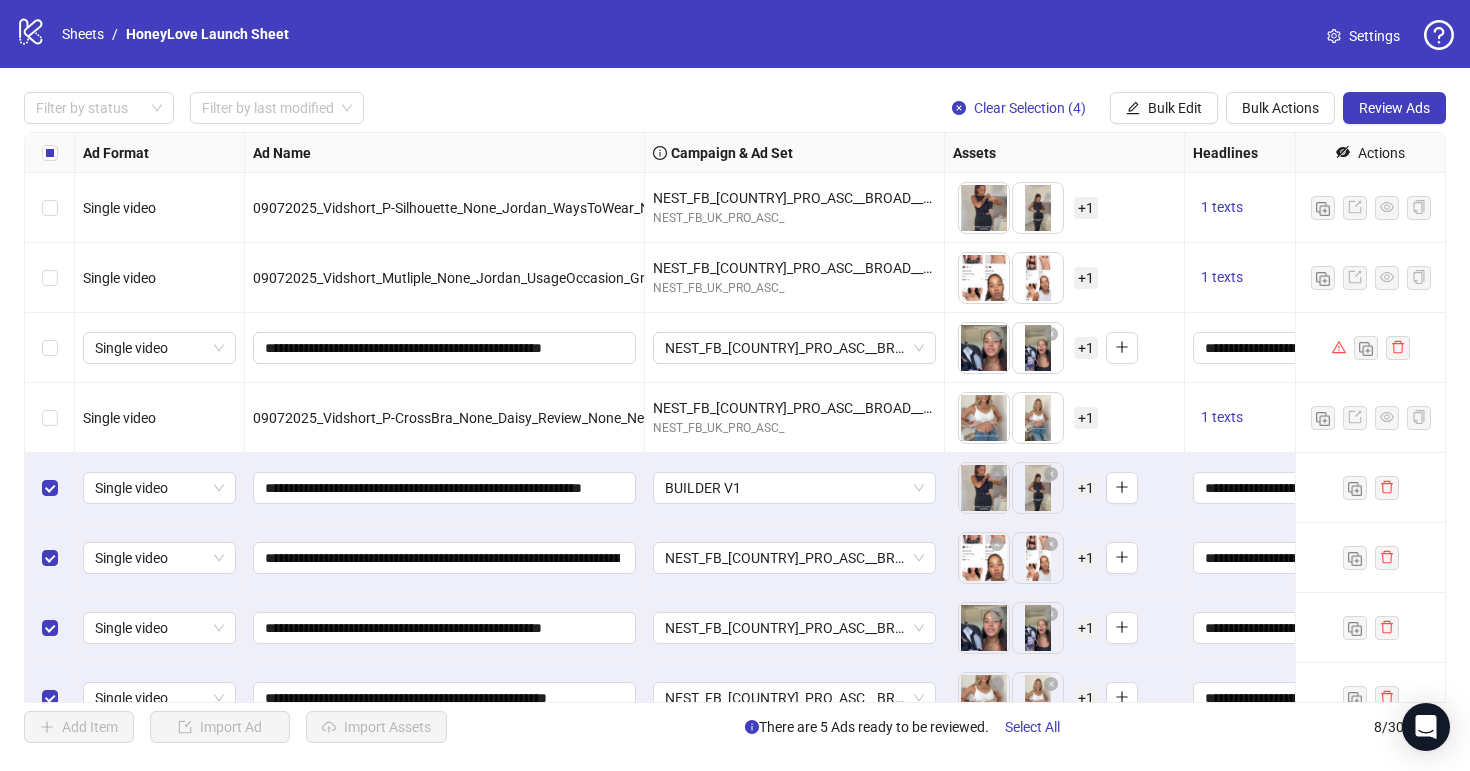 click on "NEST_FB_[COUNTRY]_PRO_ASC__BROAD__A+_ALLG__[MMDDYYYY]" at bounding box center (795, 558) 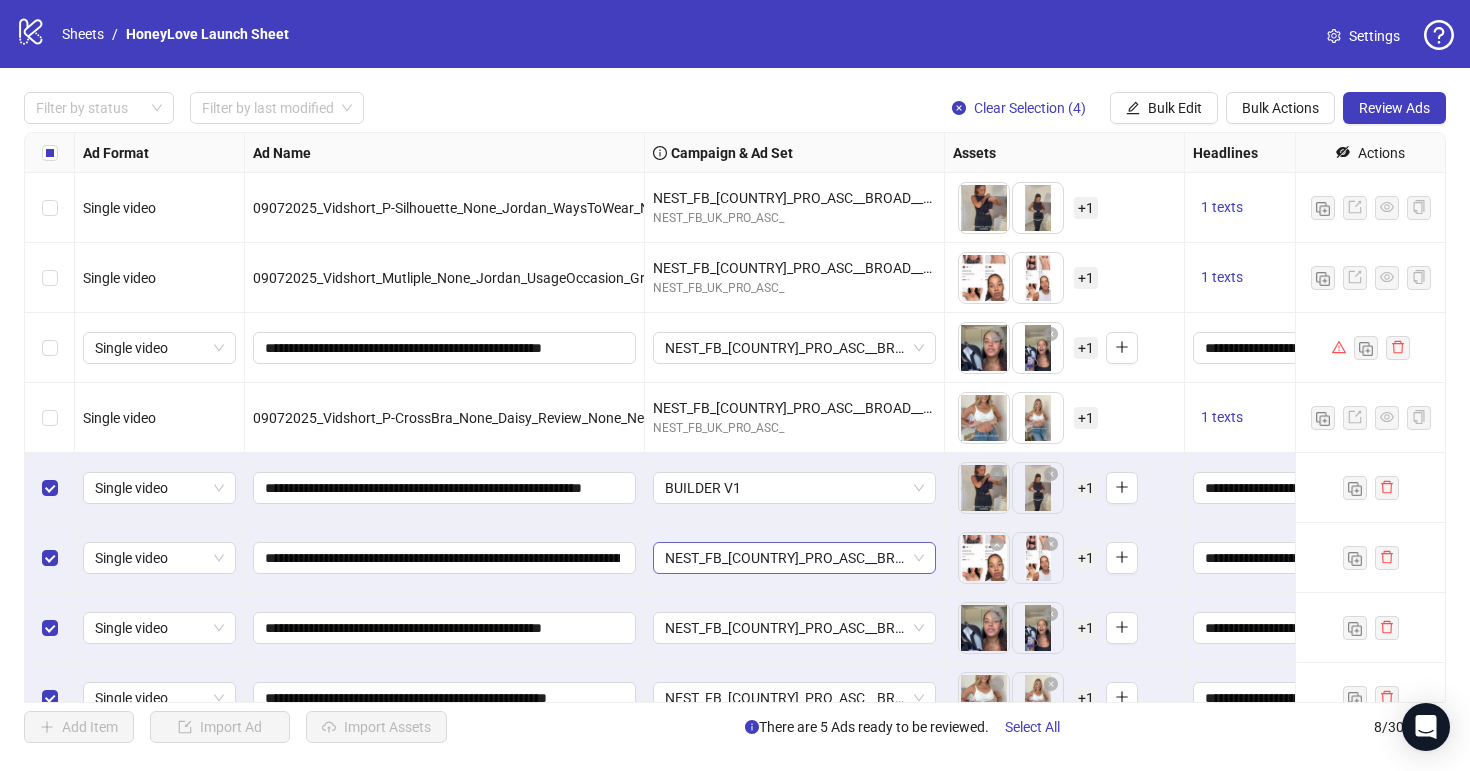 click on "NEST_FB_[COUNTRY]_PRO_ASC__BROAD__A+_ALLG__[MMDDYYYY]" at bounding box center [159, 488] 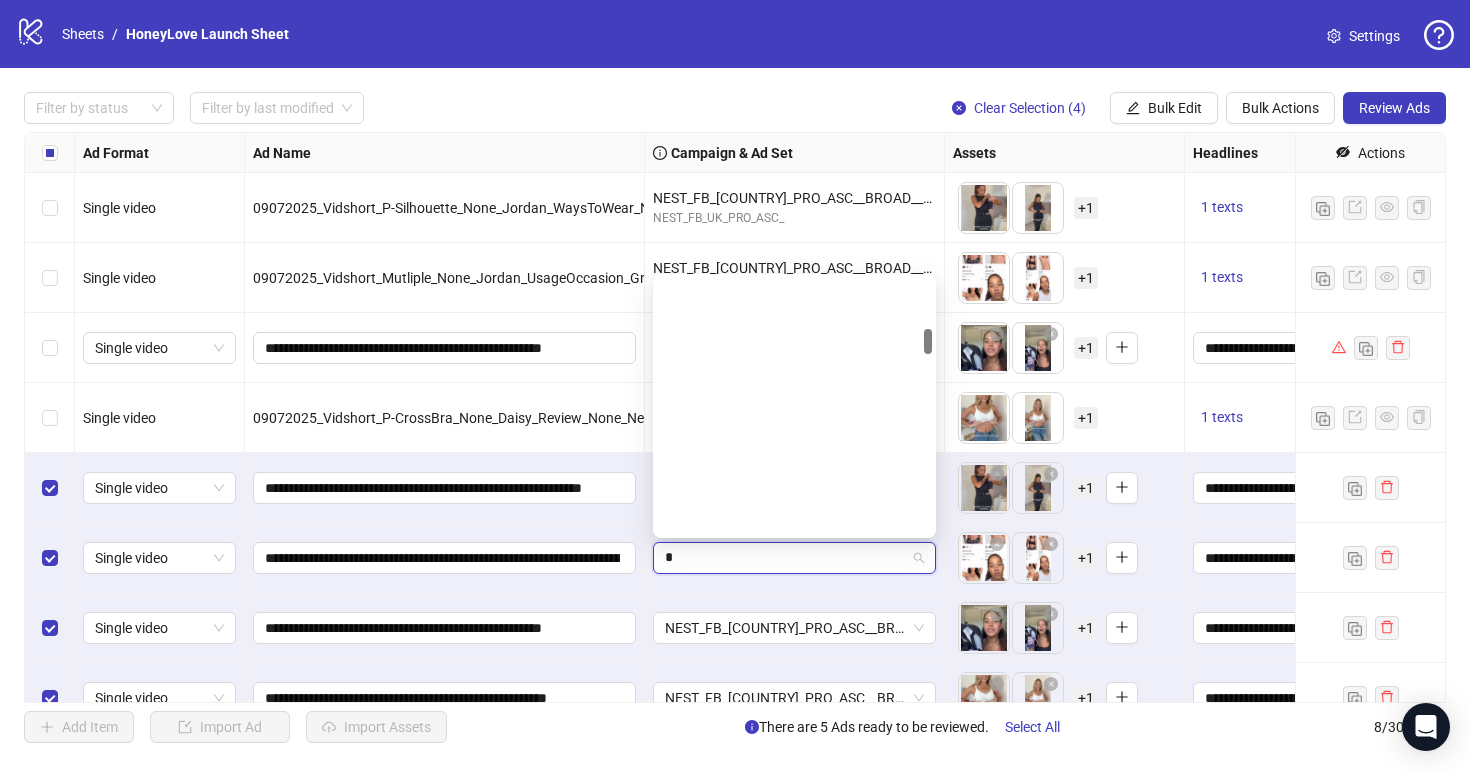 scroll, scrollTop: 0, scrollLeft: 0, axis: both 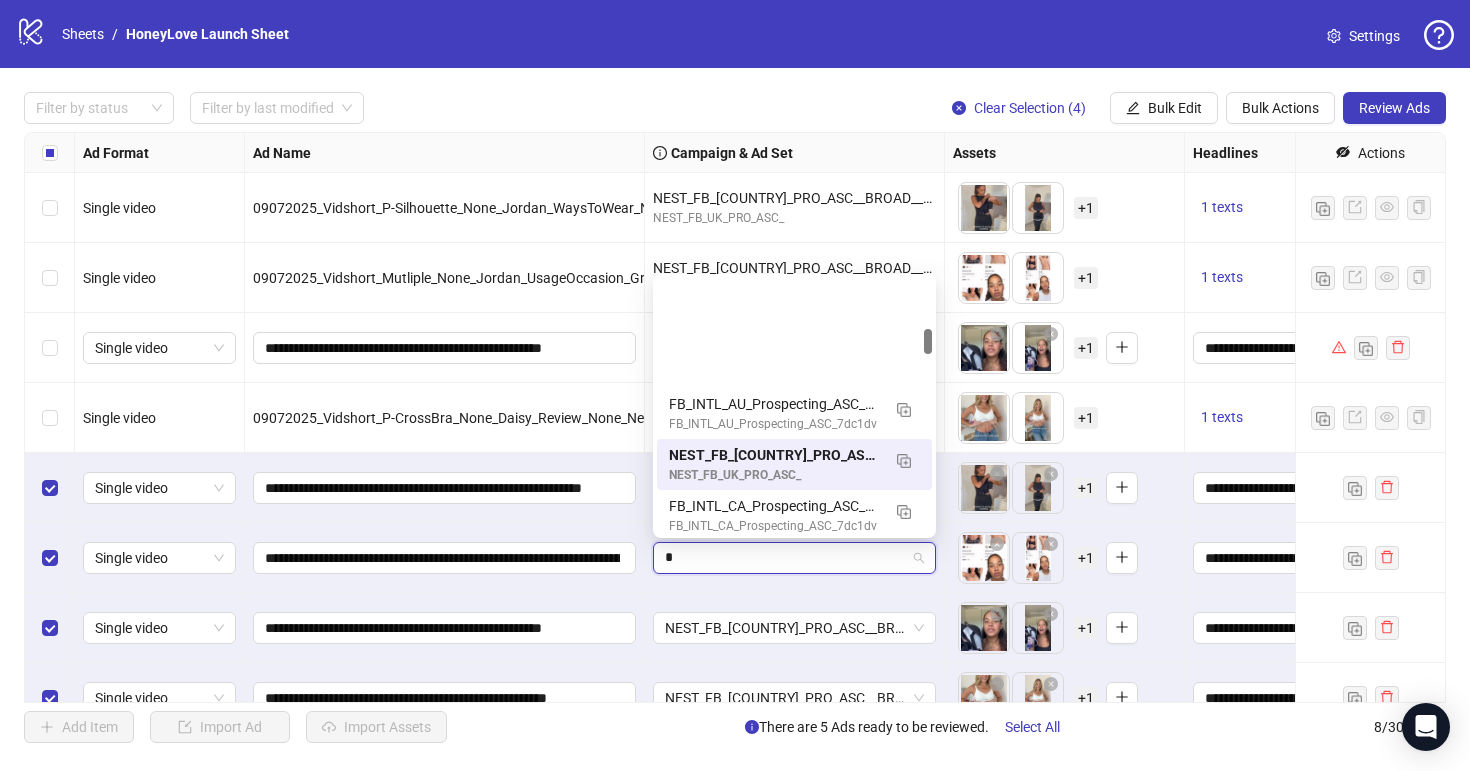 type on "**" 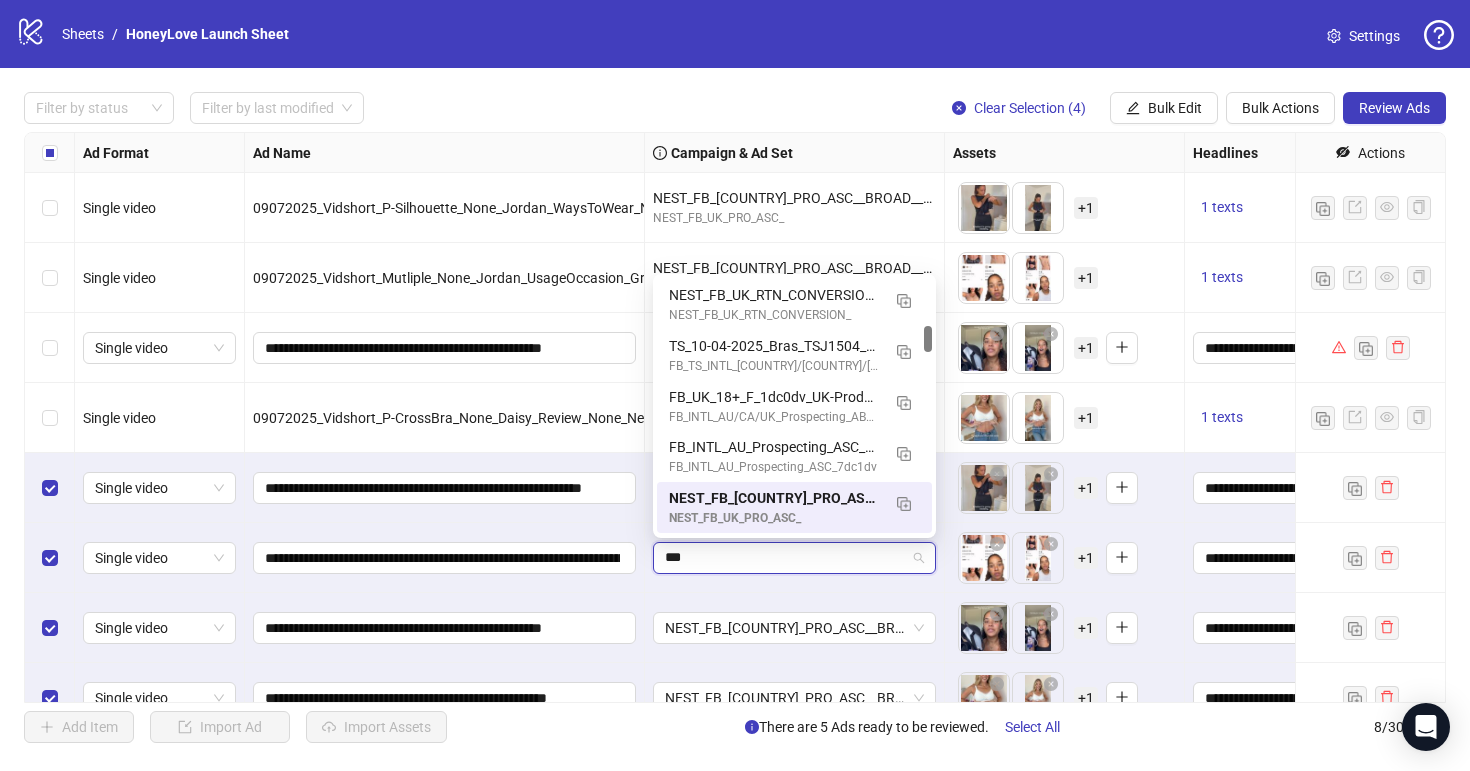 scroll, scrollTop: 0, scrollLeft: 0, axis: both 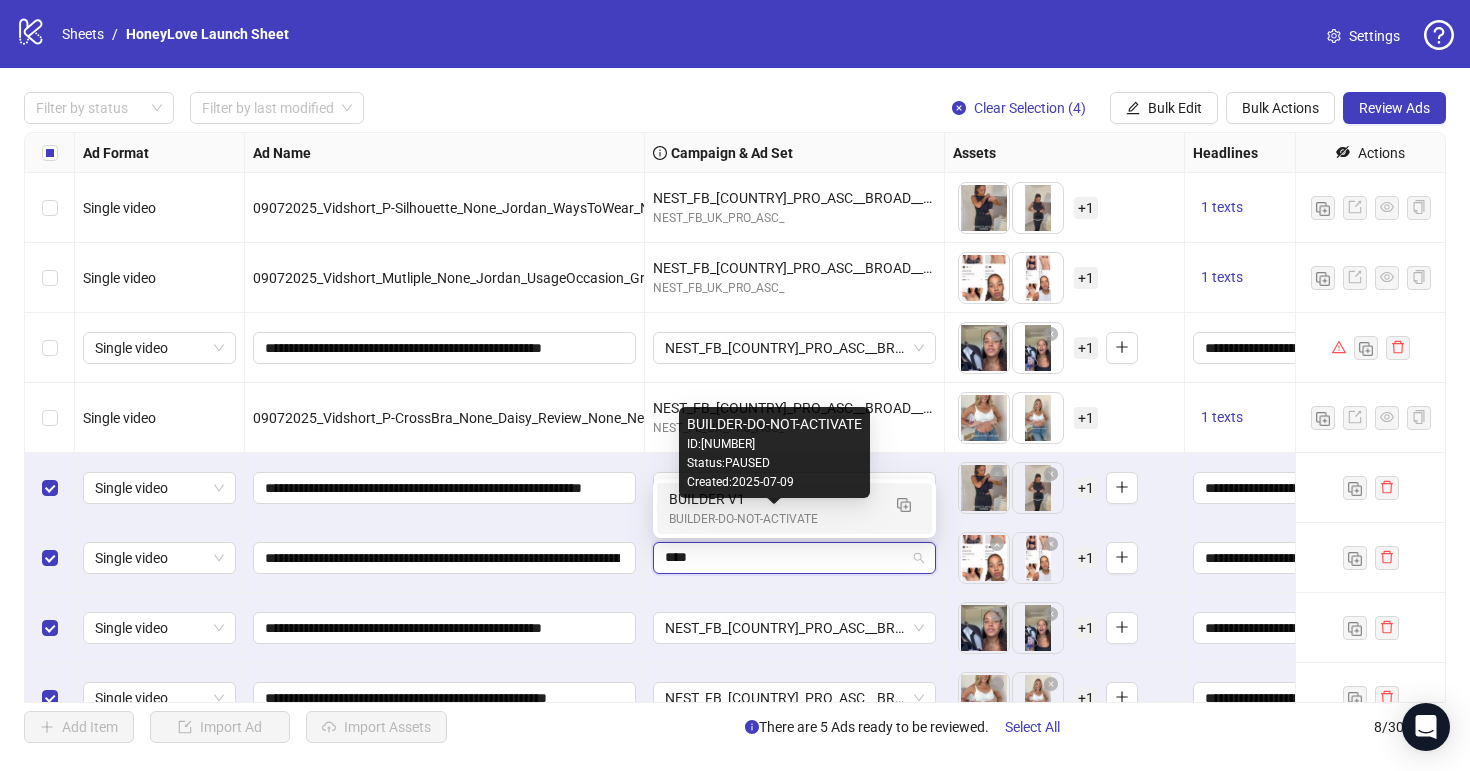 click on "BUILDER-DO-NOT-ACTIVATE" at bounding box center (774, 519) 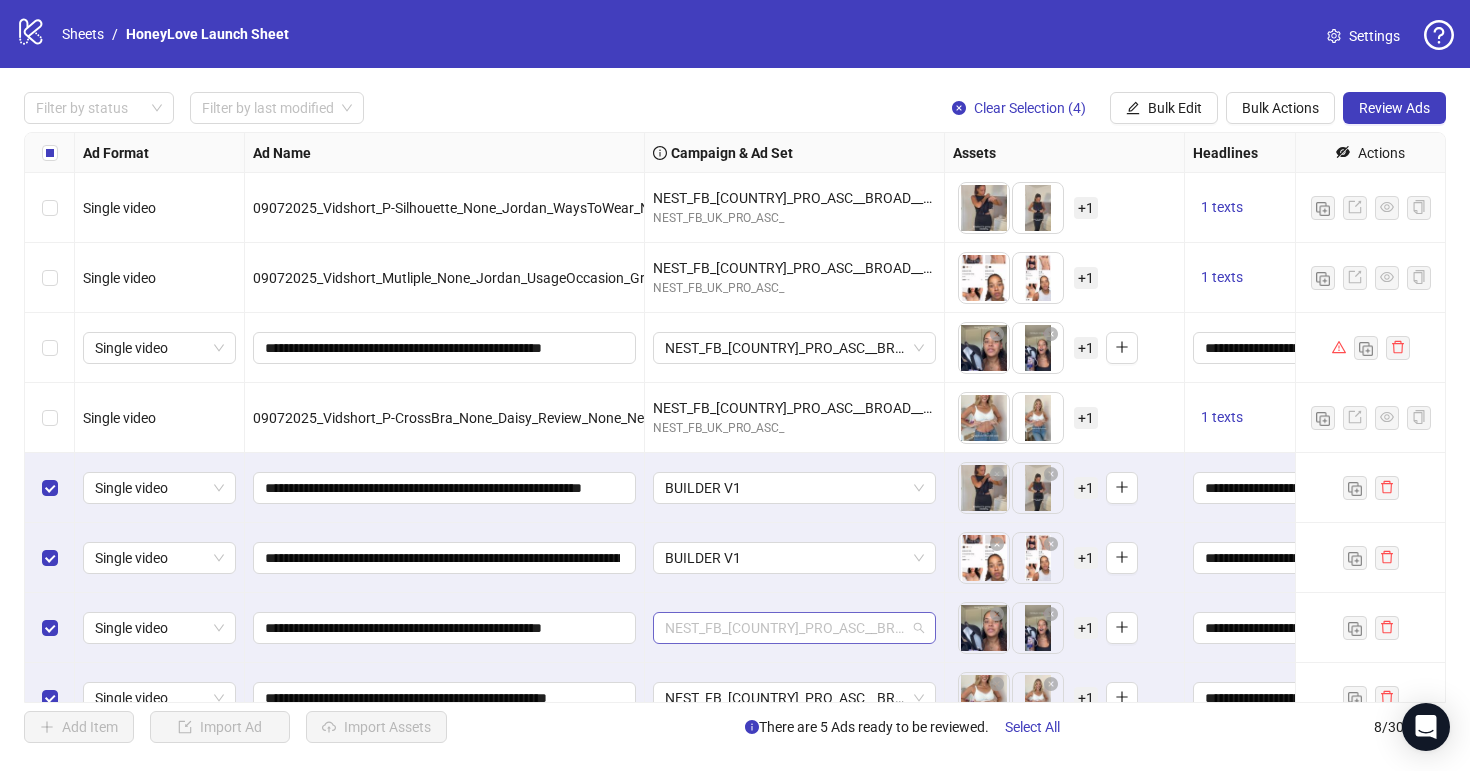 click on "NEST_FB_[COUNTRY]_PRO_ASC__BROAD__A+_ALLG__[MMDDYYYY]" at bounding box center (794, 628) 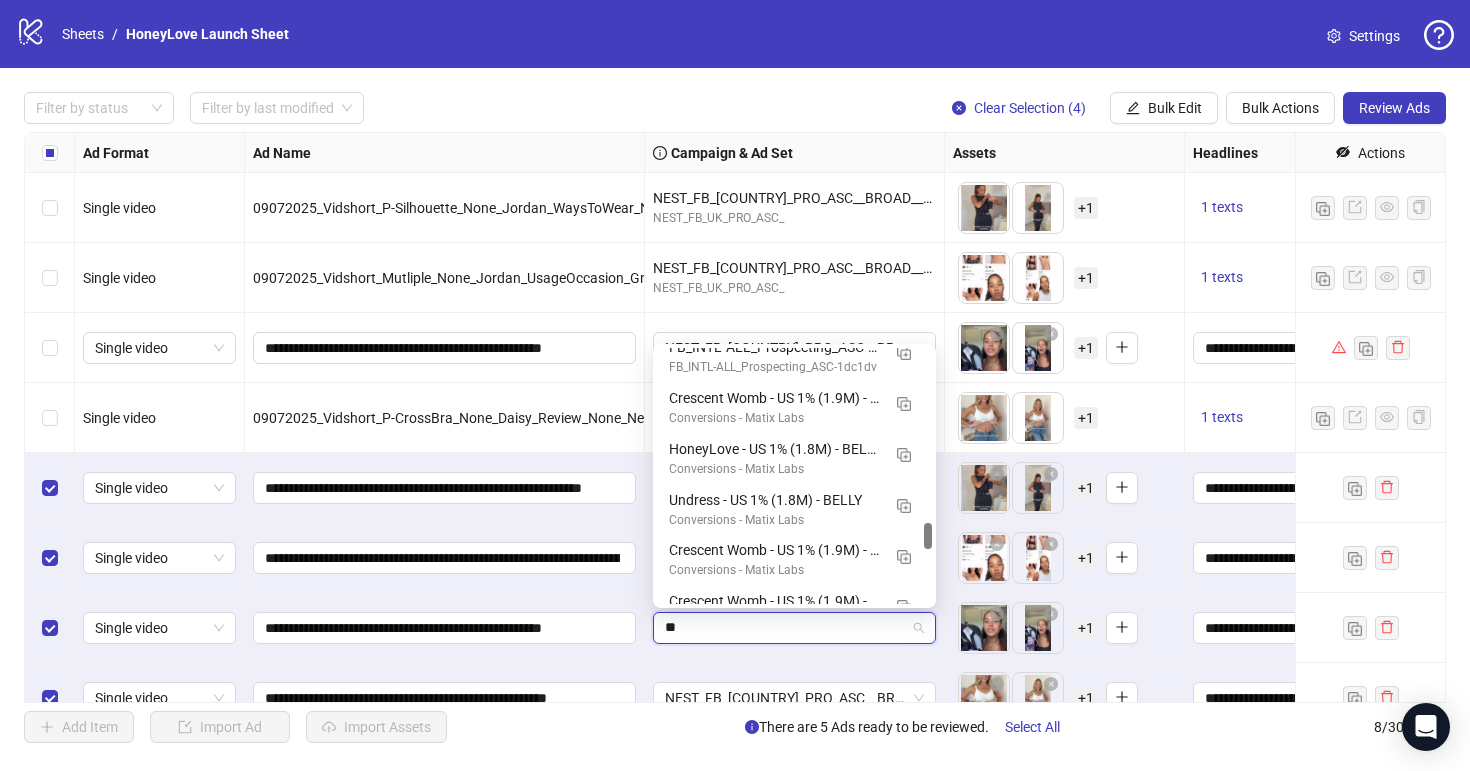 scroll, scrollTop: 0, scrollLeft: 0, axis: both 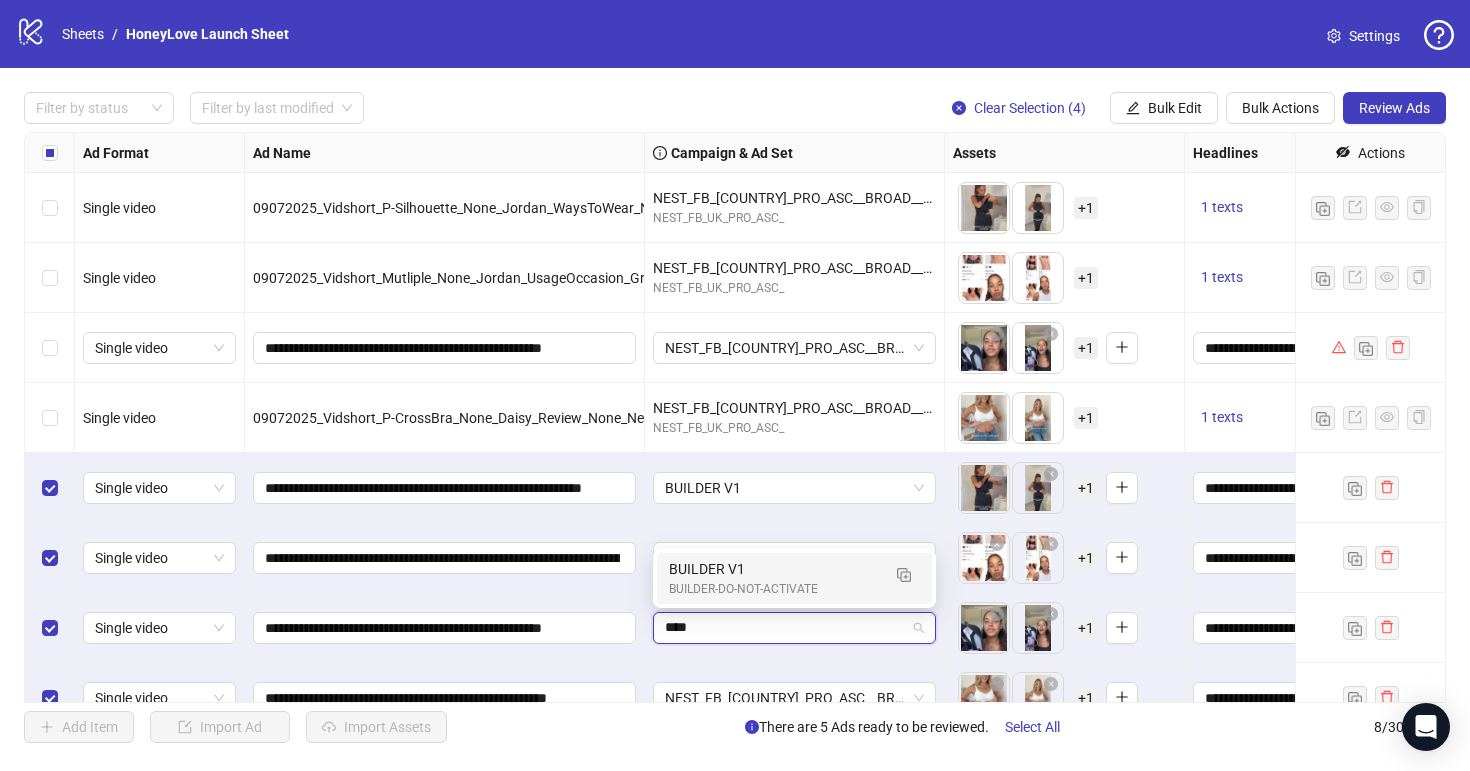type on "*****" 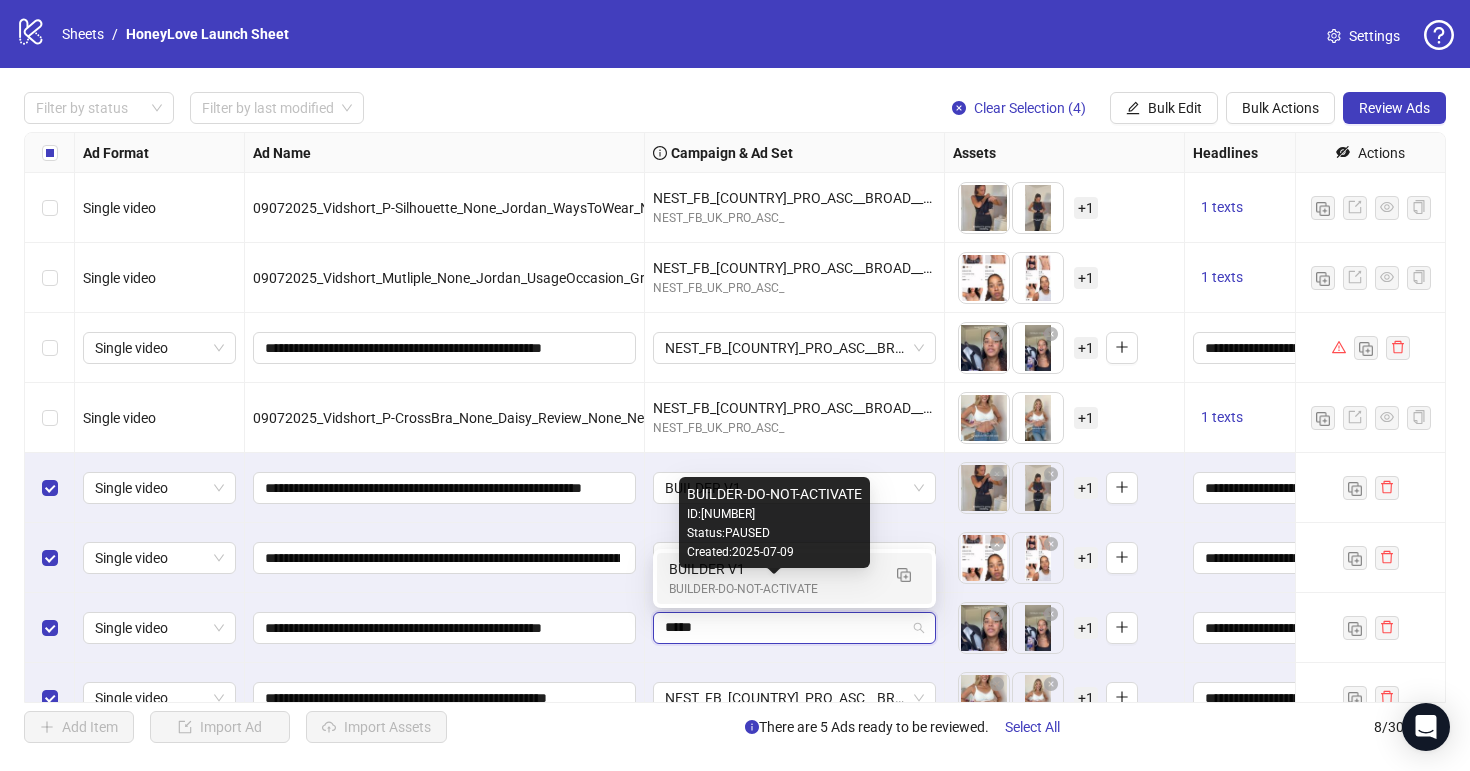 click on "BUILDER-DO-NOT-ACTIVATE" at bounding box center [774, 589] 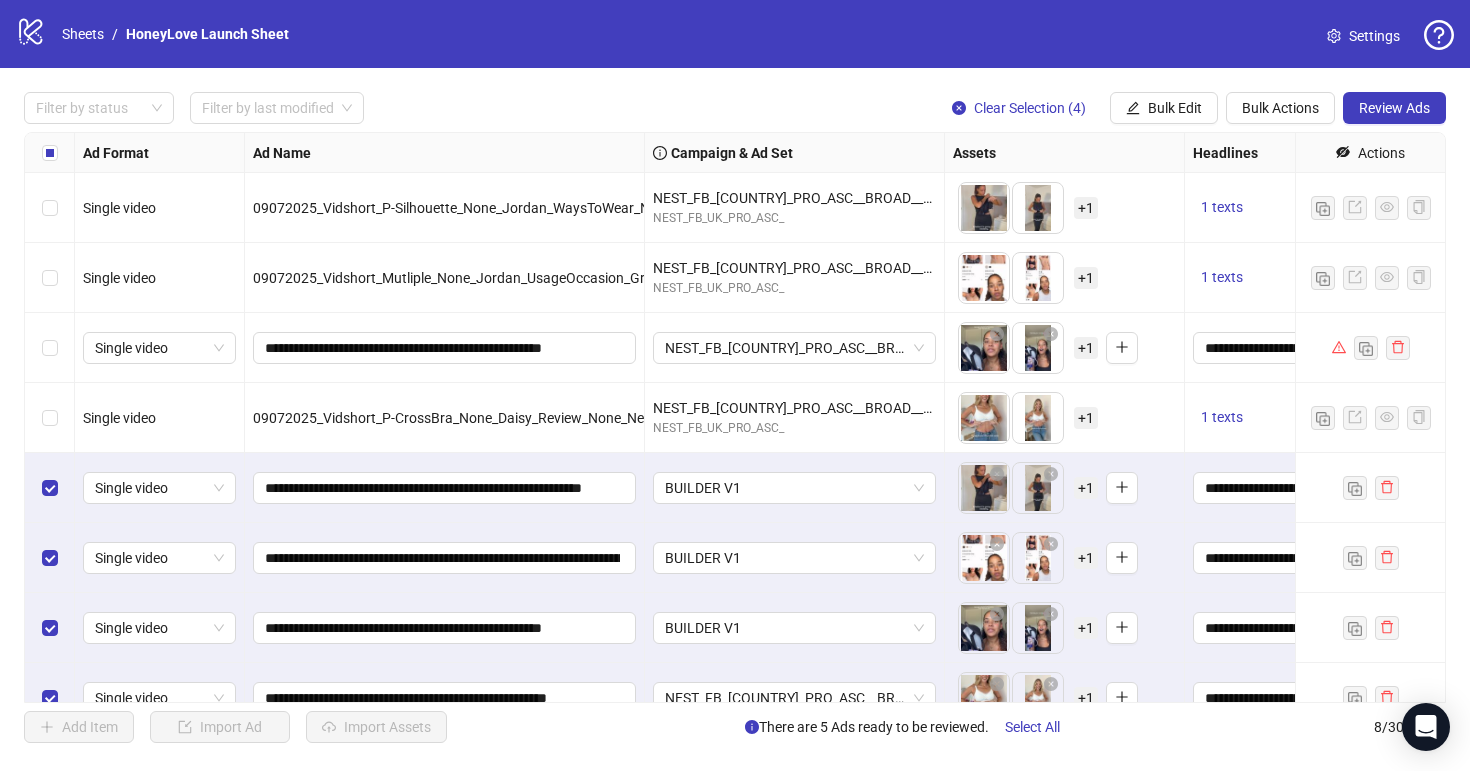 click on "NEST_FB_[COUNTRY]_PRO_ASC__BROAD__A+_ALLG__[MMDDYYYY]" at bounding box center [795, 698] 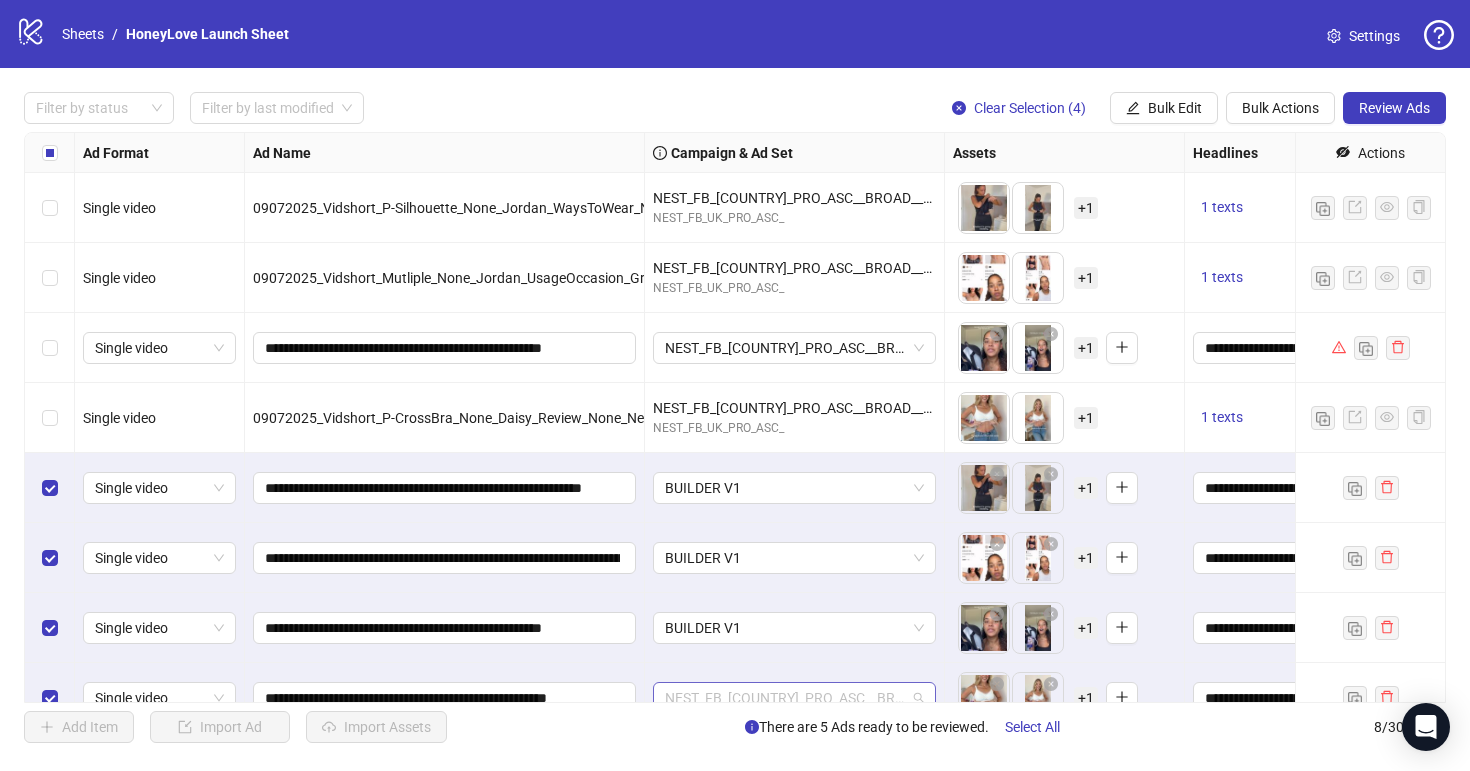 scroll, scrollTop: 1673, scrollLeft: 0, axis: vertical 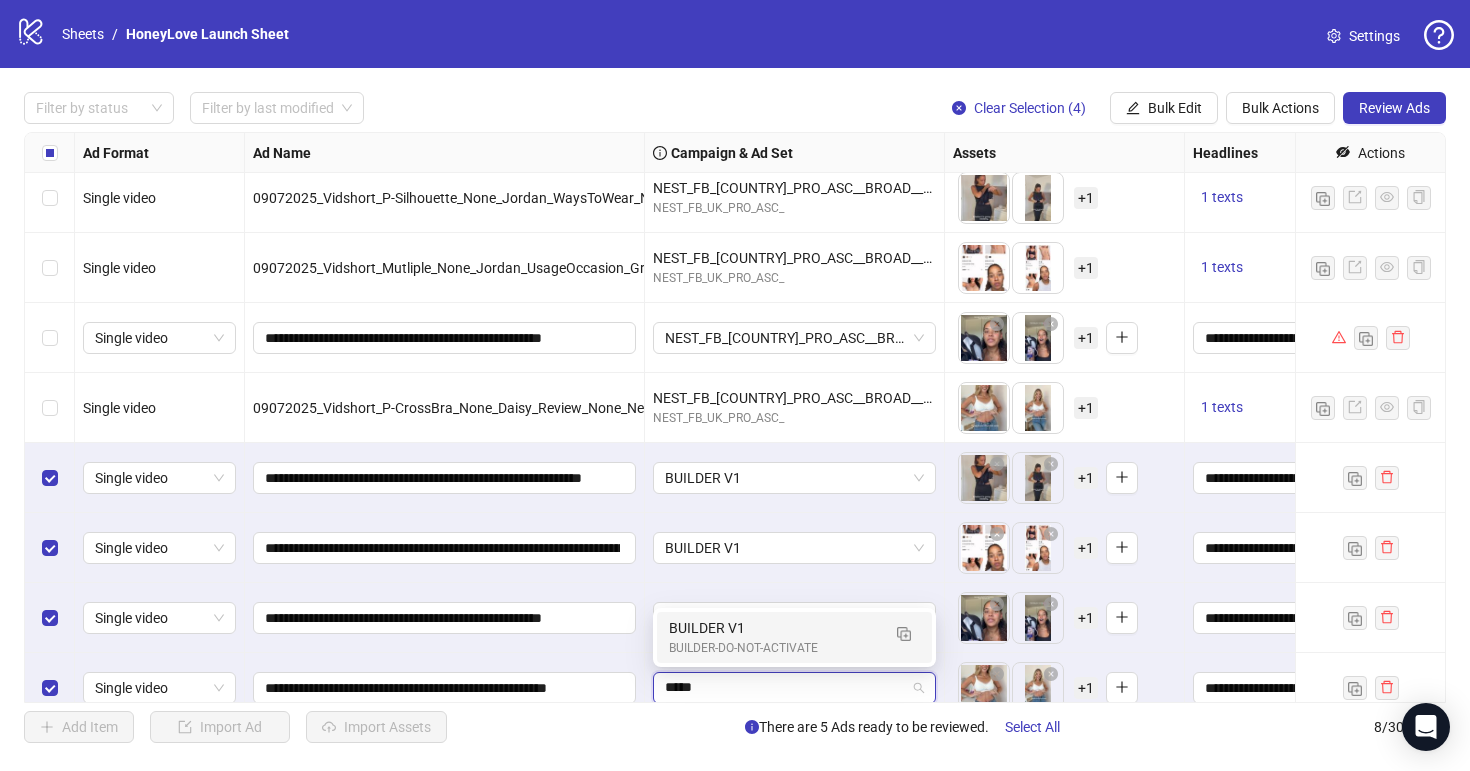 click on "BUILDER V1" at bounding box center [774, 628] 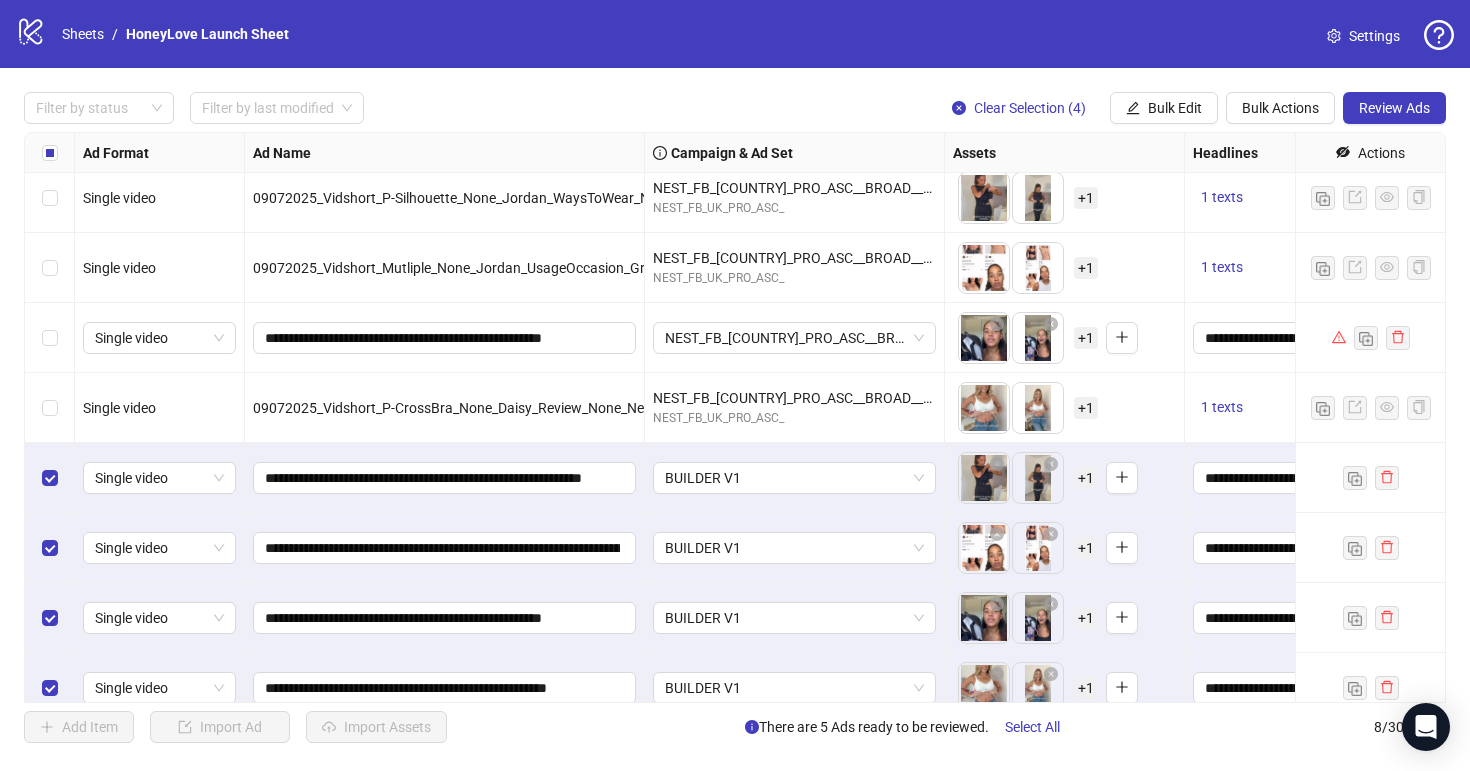 scroll, scrollTop: 31, scrollLeft: 0, axis: vertical 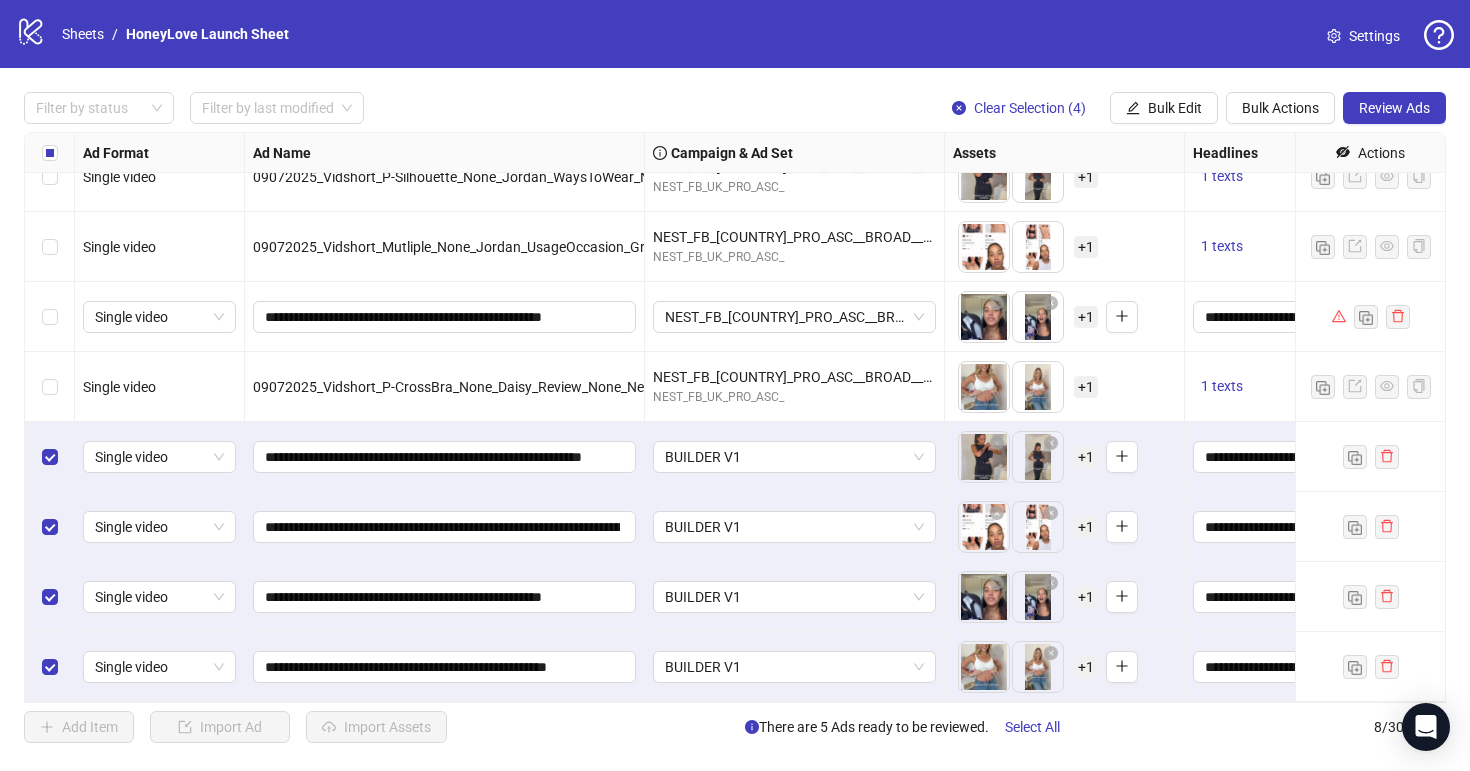 click at bounding box center (50, 457) 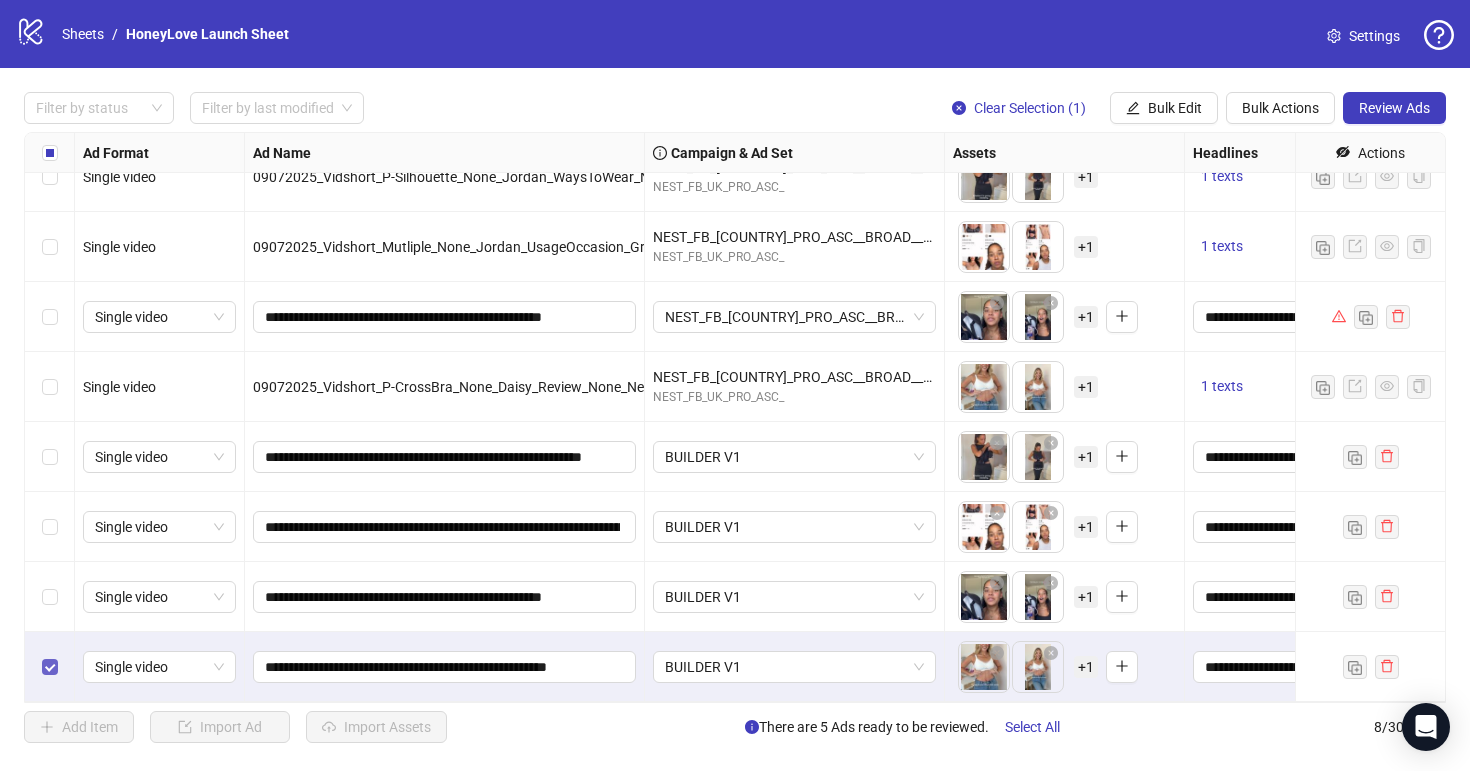 click at bounding box center [50, 667] 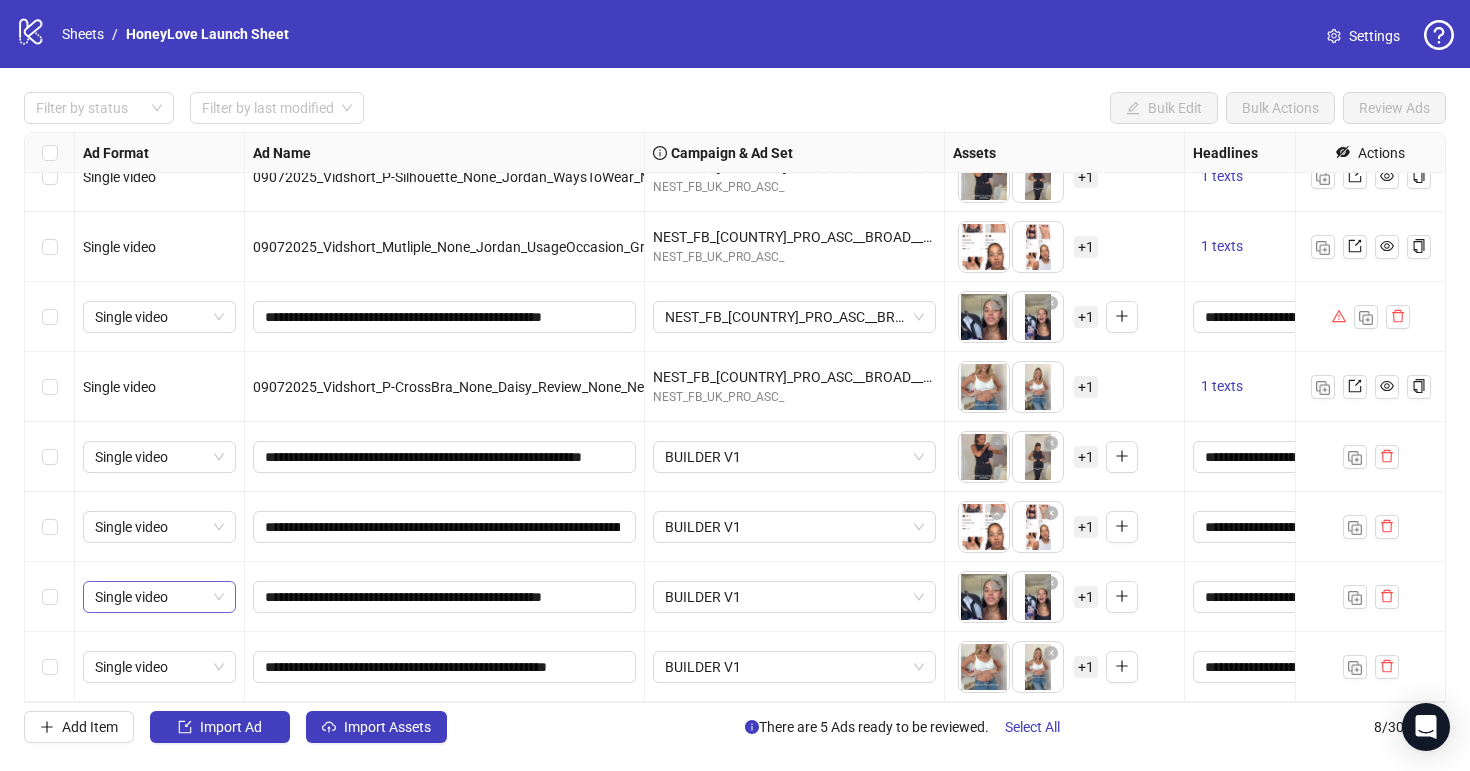 scroll, scrollTop: 0, scrollLeft: 0, axis: both 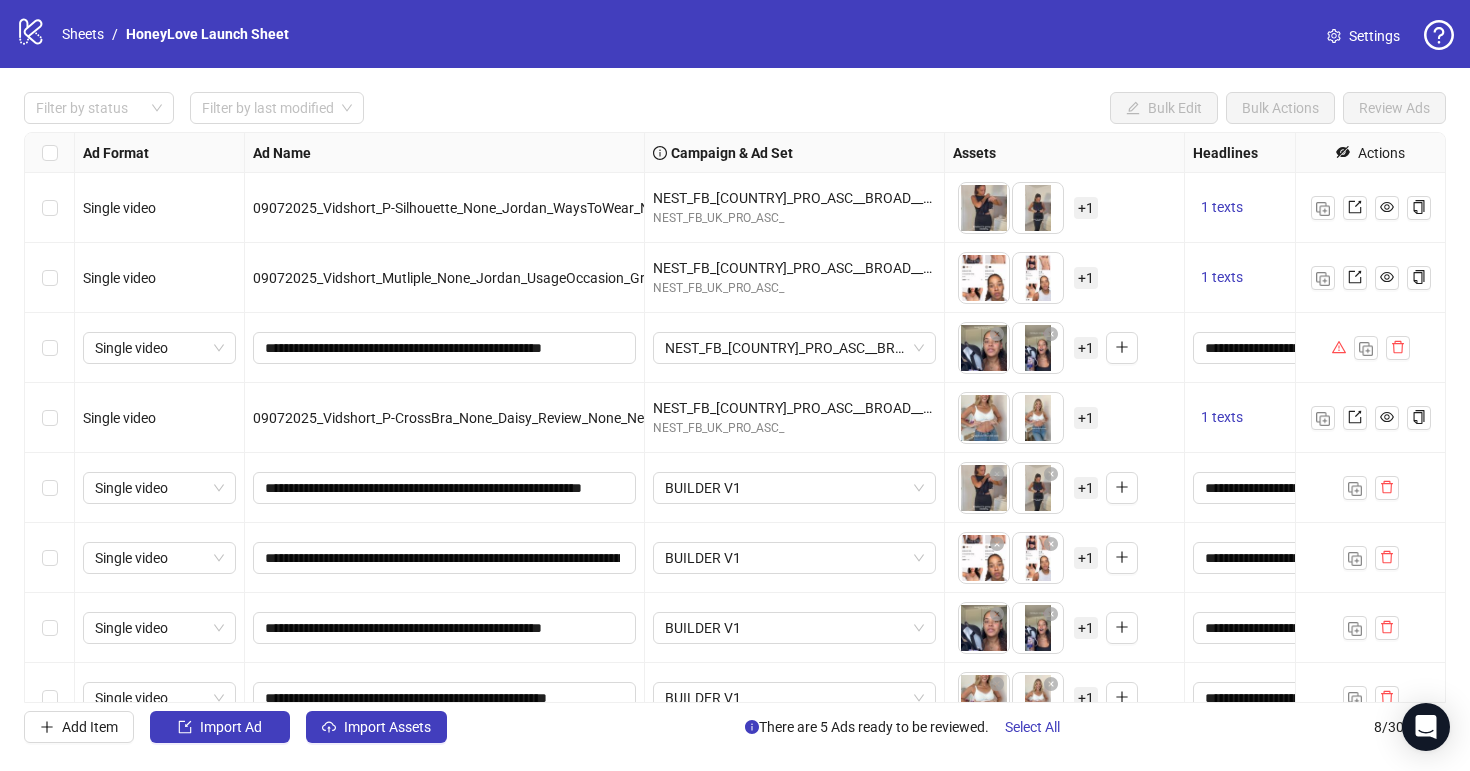click at bounding box center (50, 418) 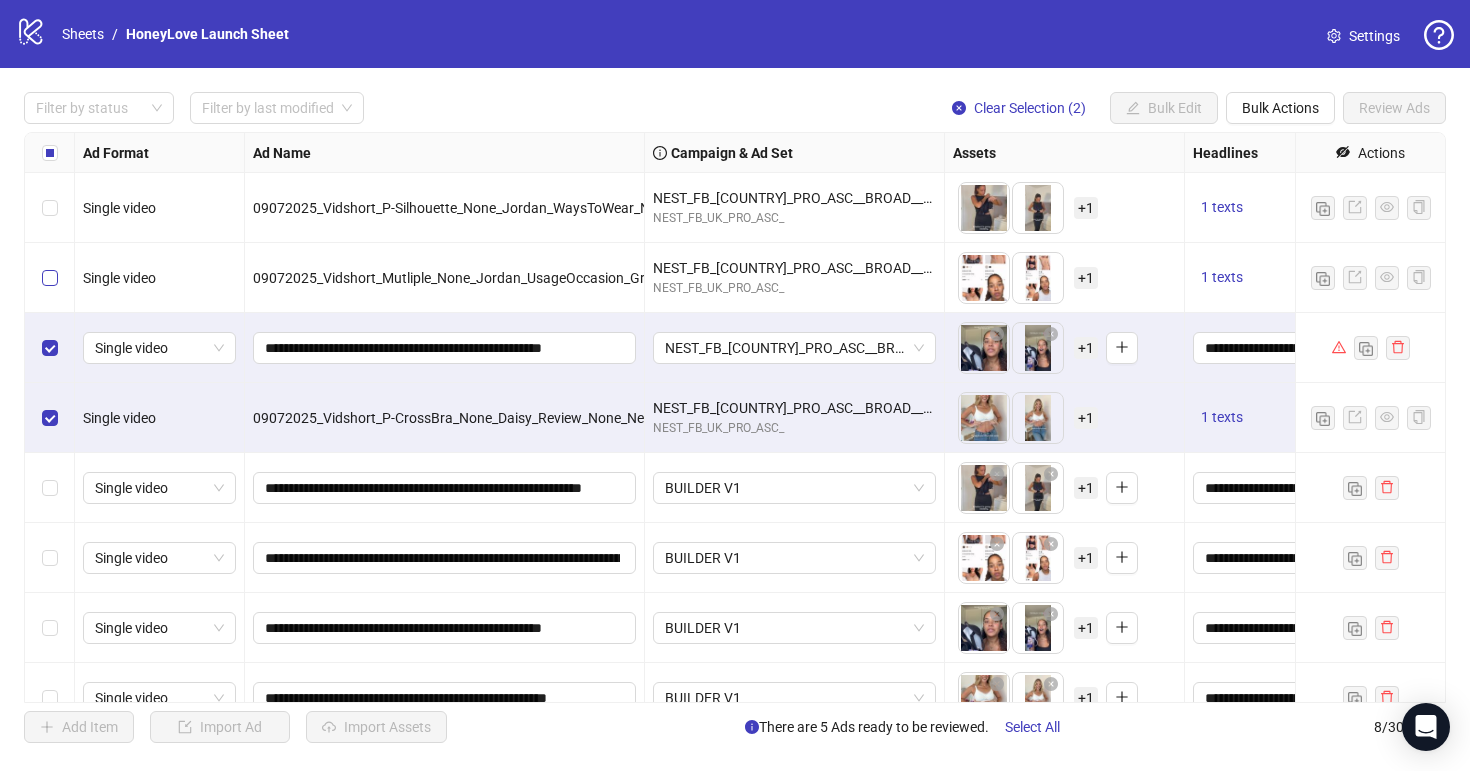 click at bounding box center [50, 278] 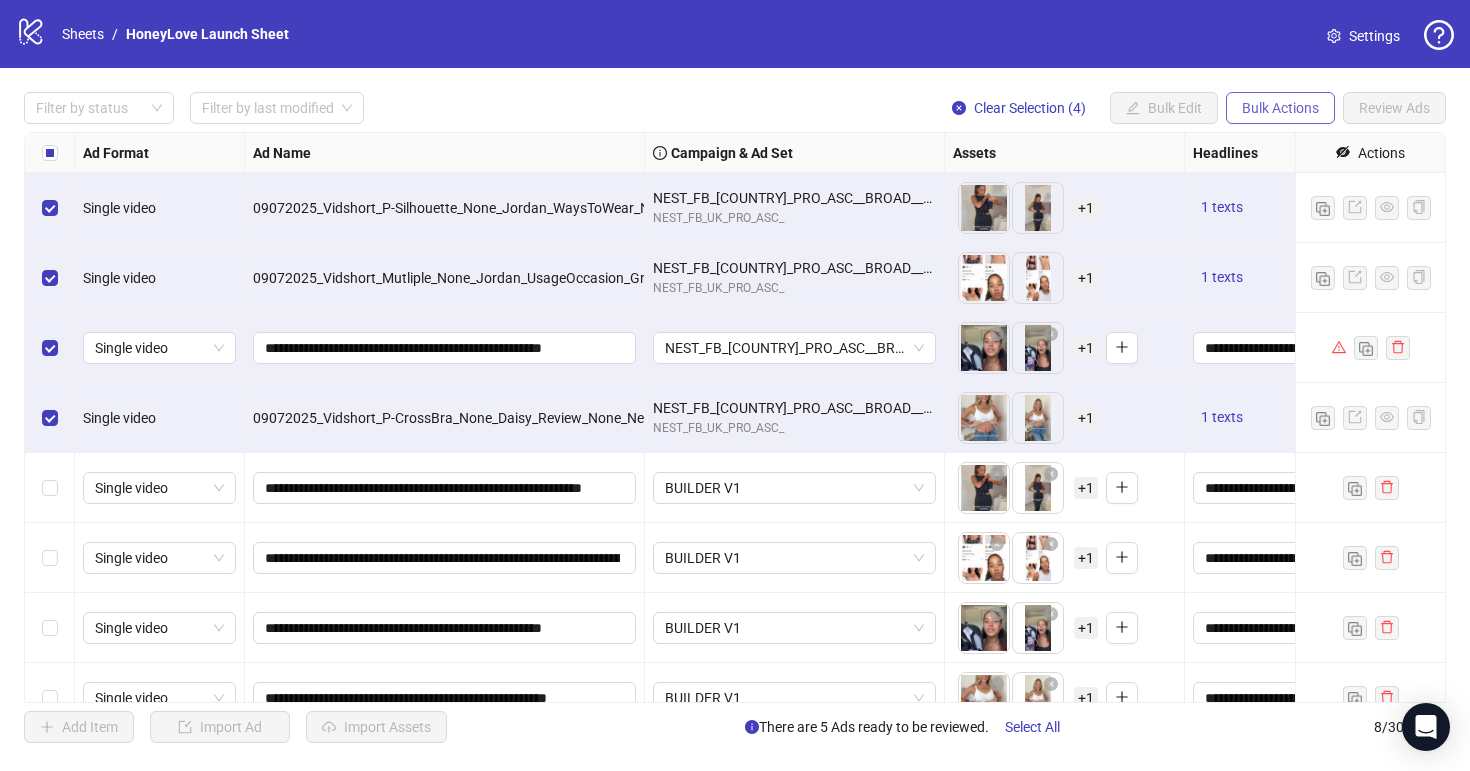 click on "Bulk Actions" at bounding box center [1133, 108] 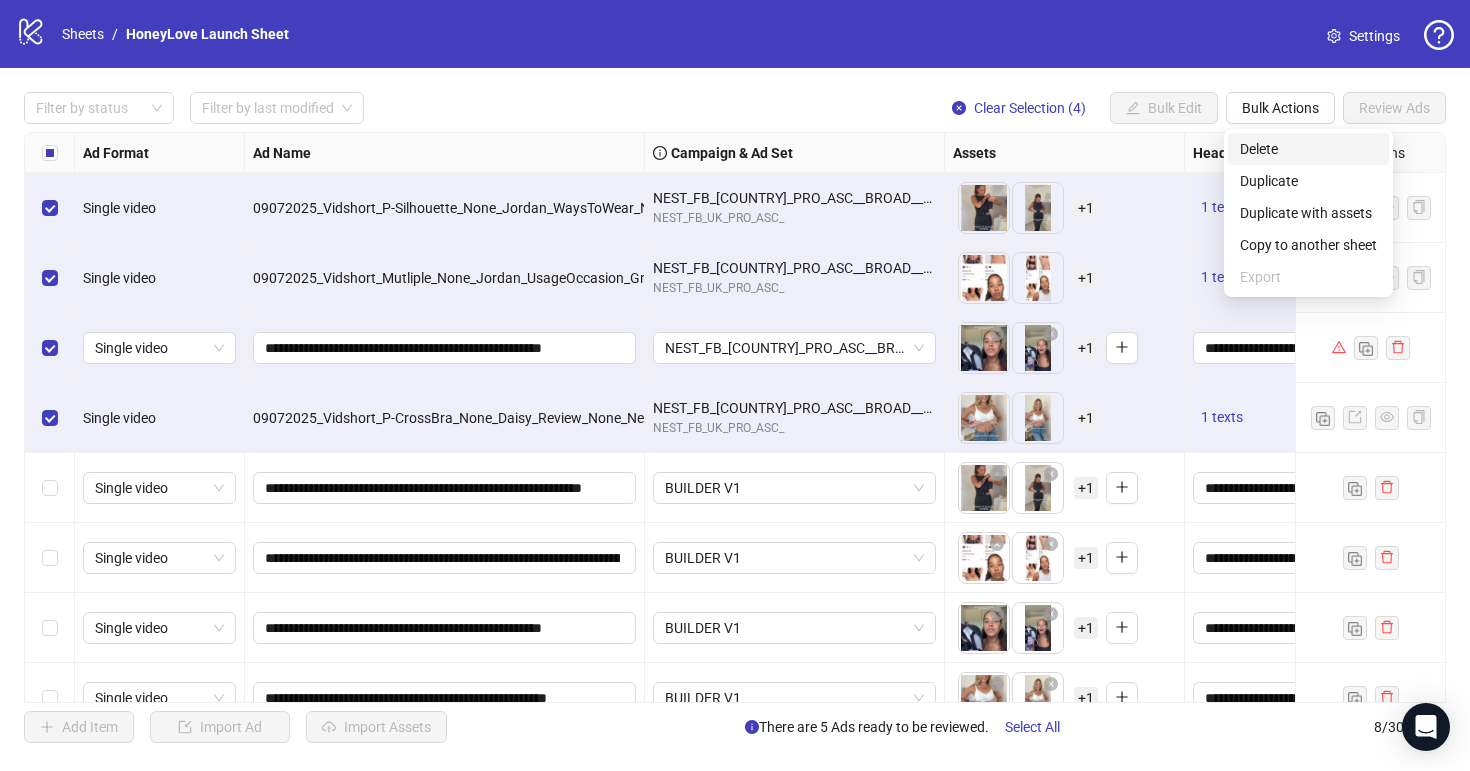 click on "Delete" at bounding box center [1308, 149] 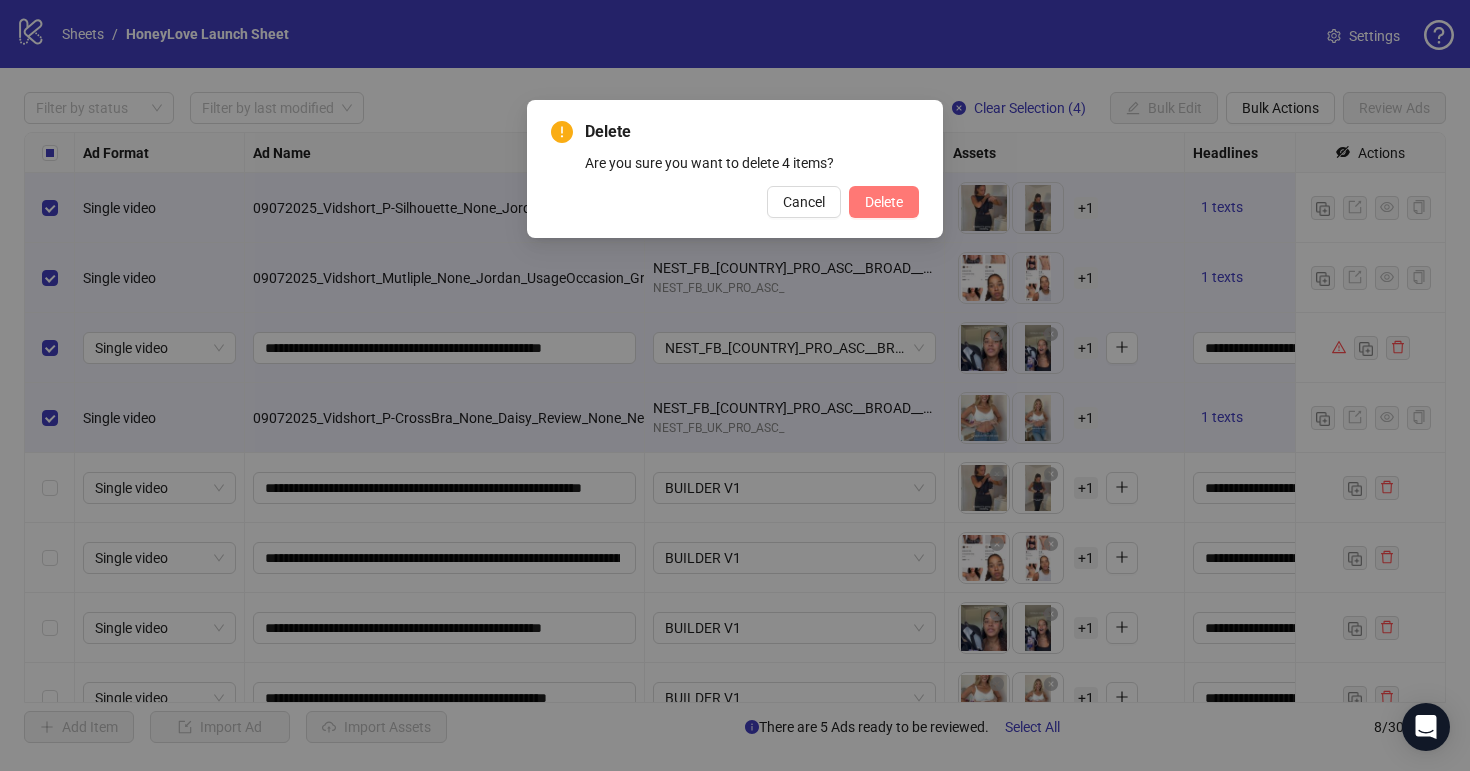 click on "Delete" at bounding box center [884, 202] 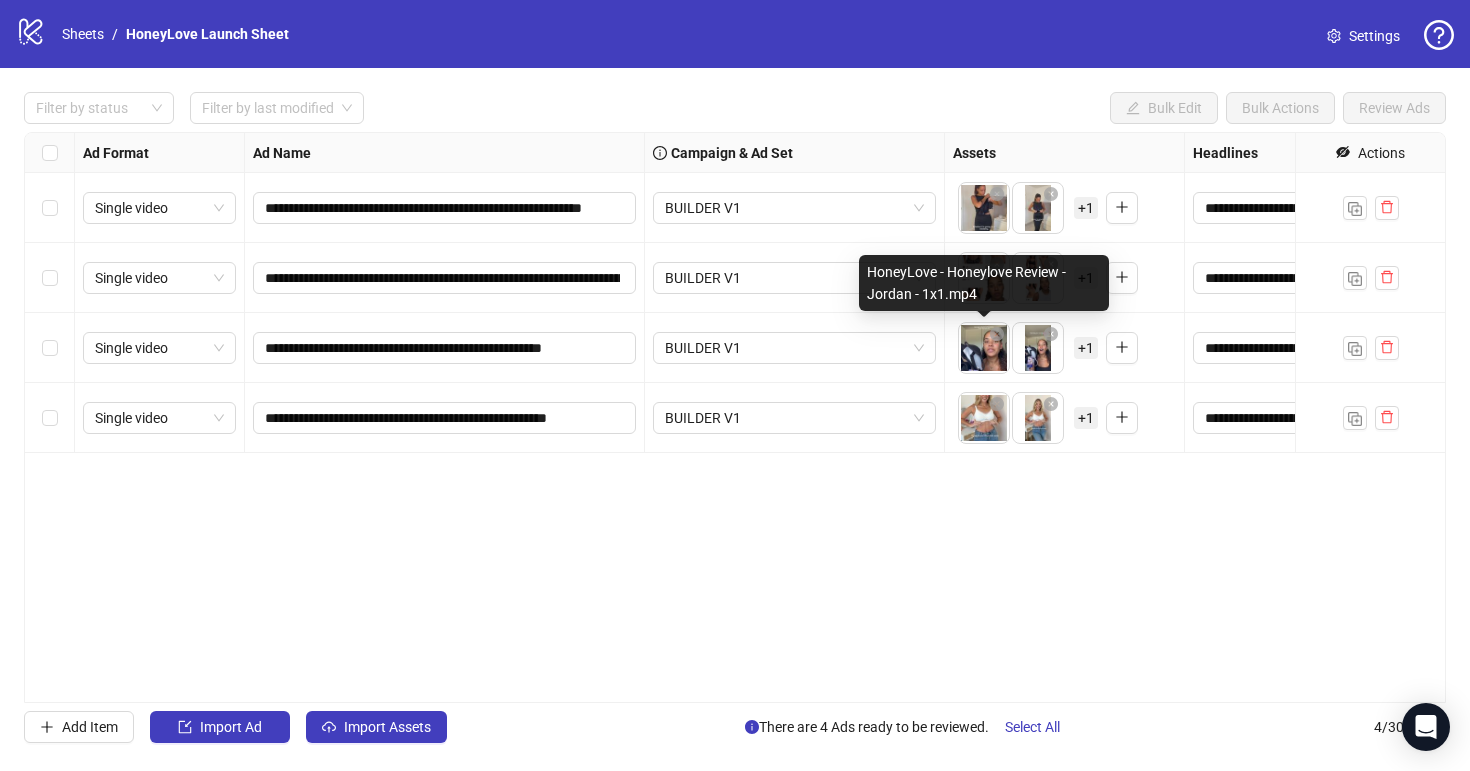 click on "**********" at bounding box center [735, 417] 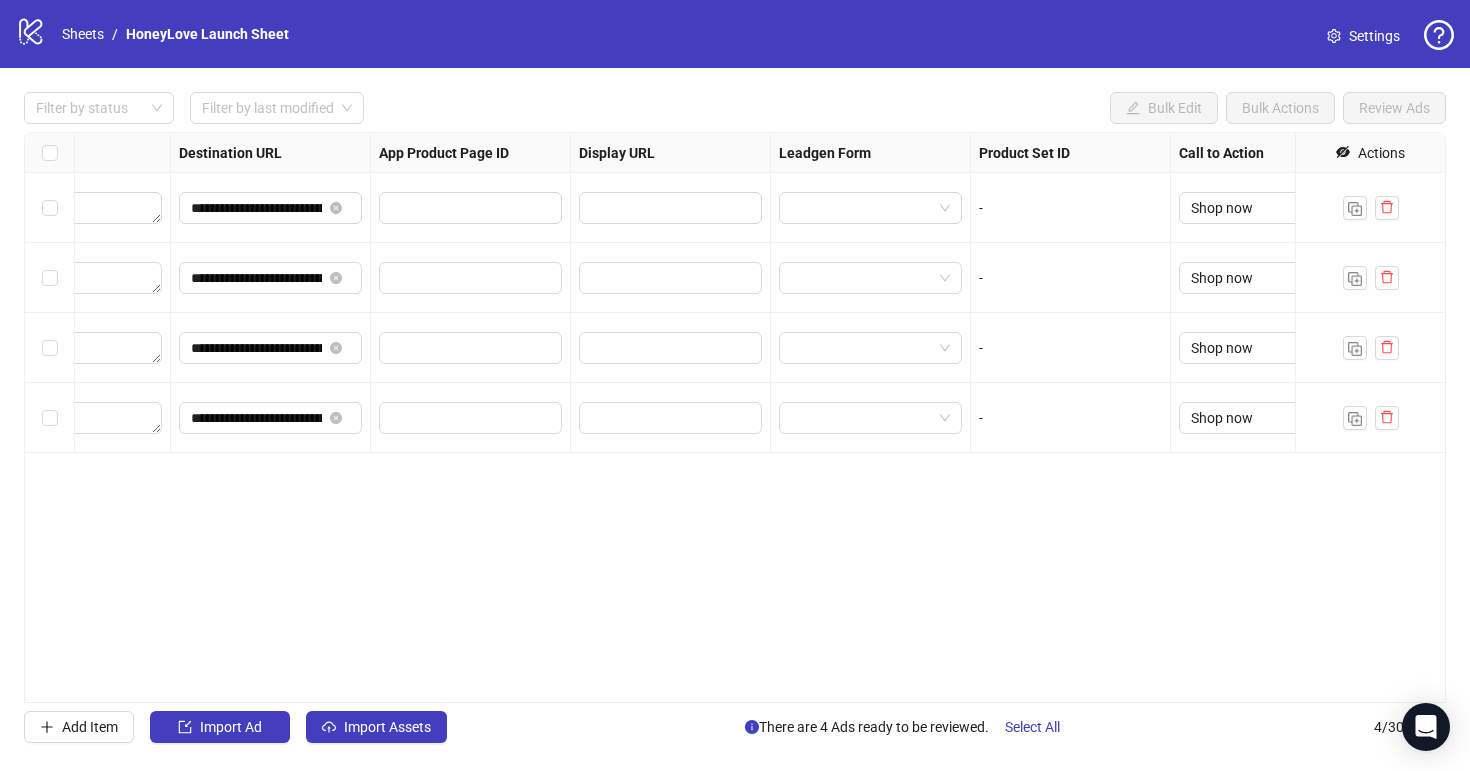 scroll, scrollTop: 0, scrollLeft: 1850, axis: horizontal 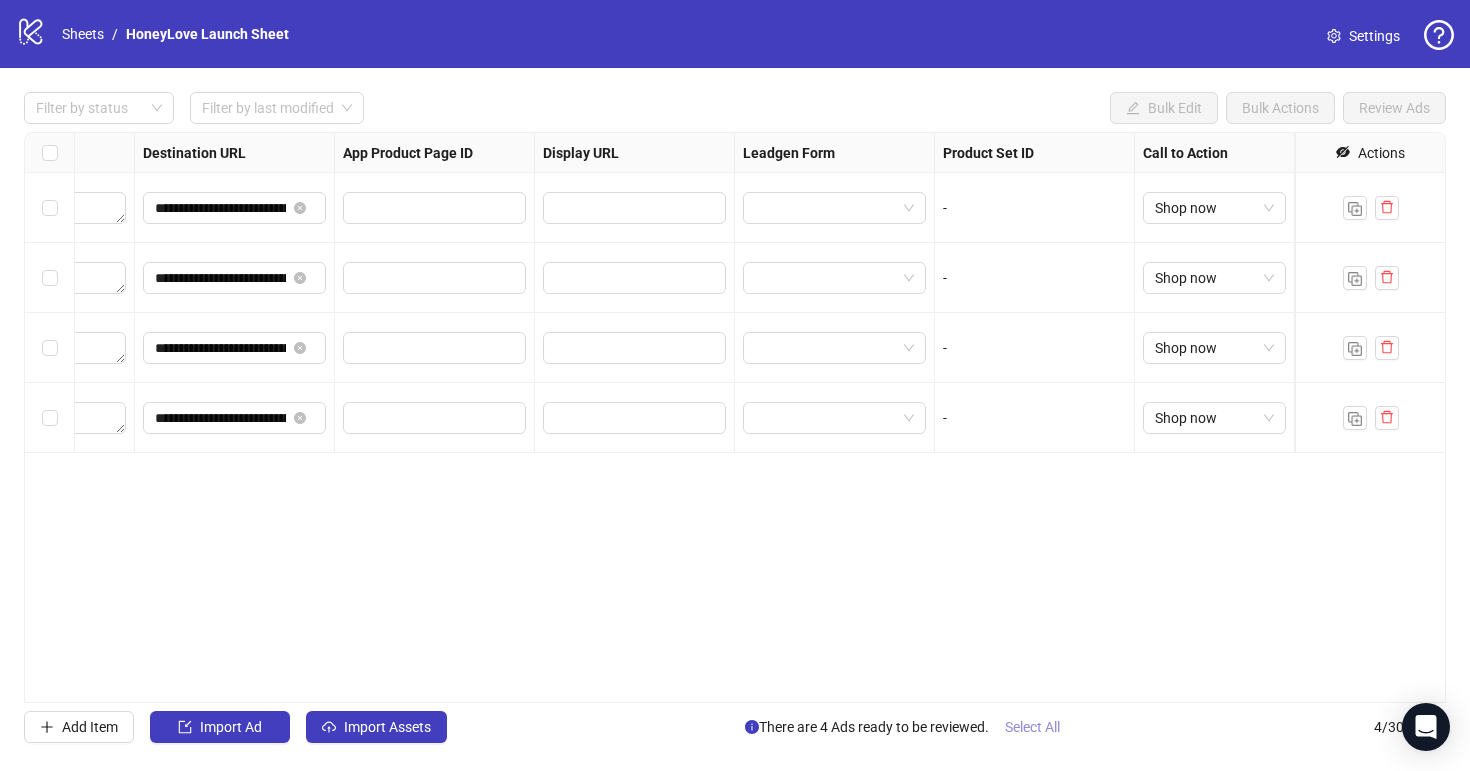 click on "Select All" at bounding box center [1032, 727] 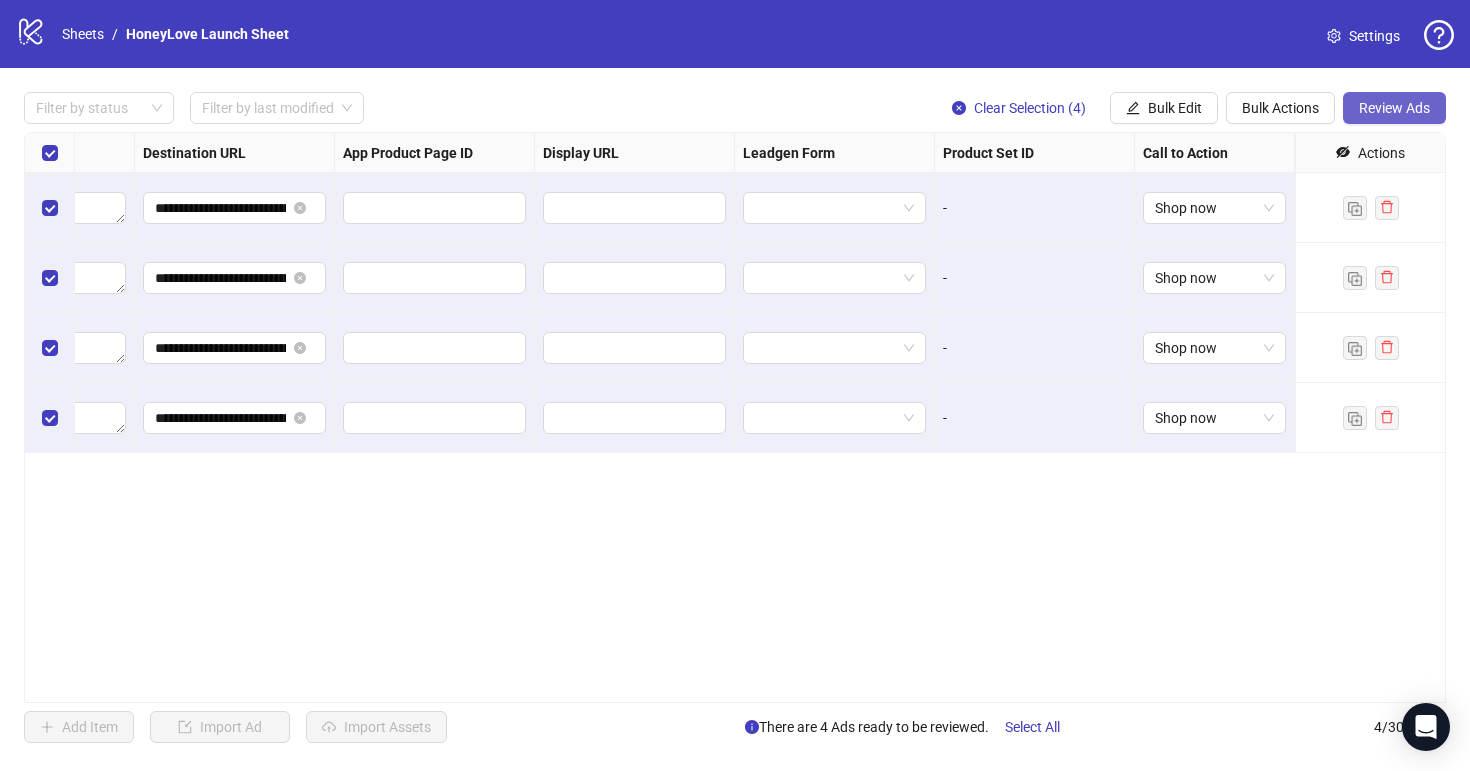 click on "Review Ads" at bounding box center (1394, 108) 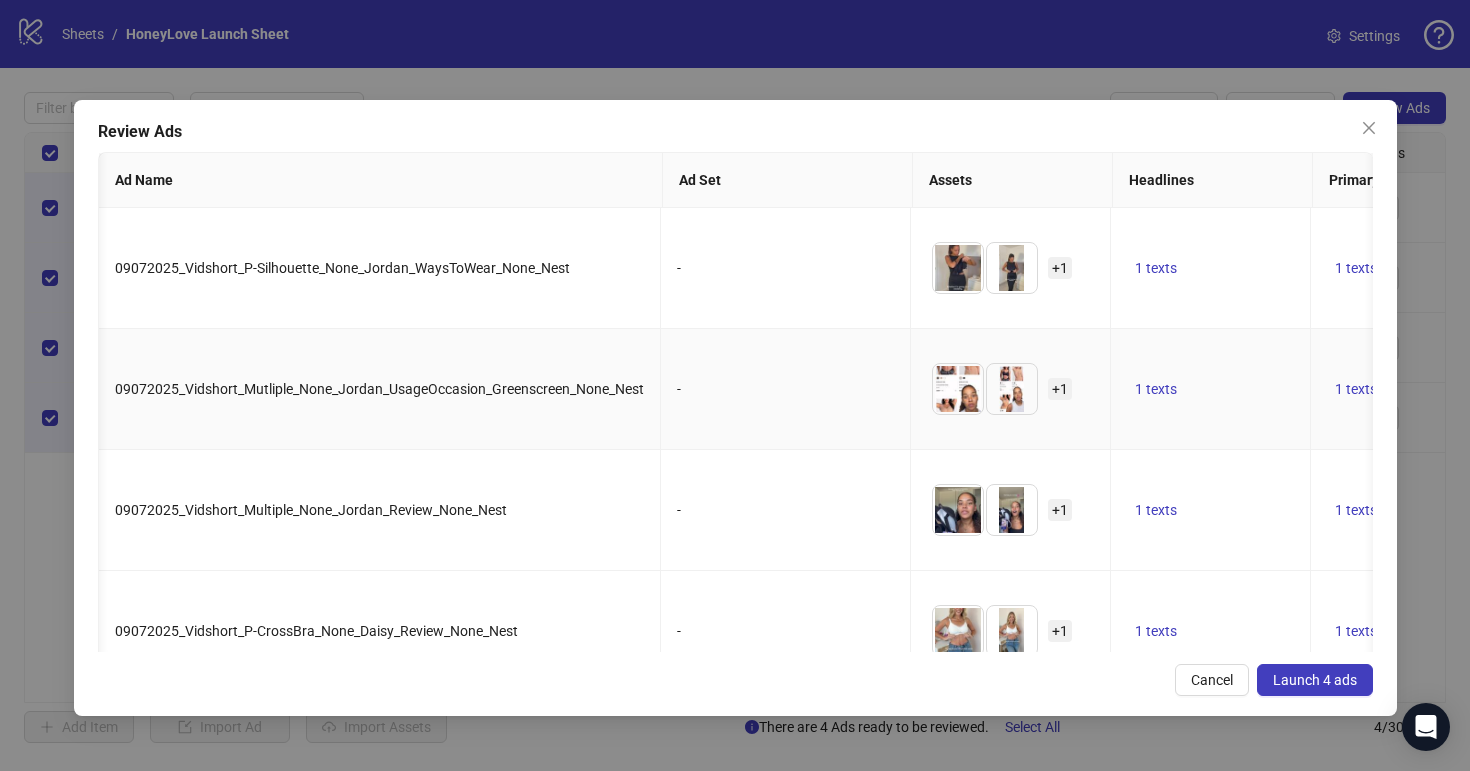 scroll, scrollTop: 21, scrollLeft: 27, axis: both 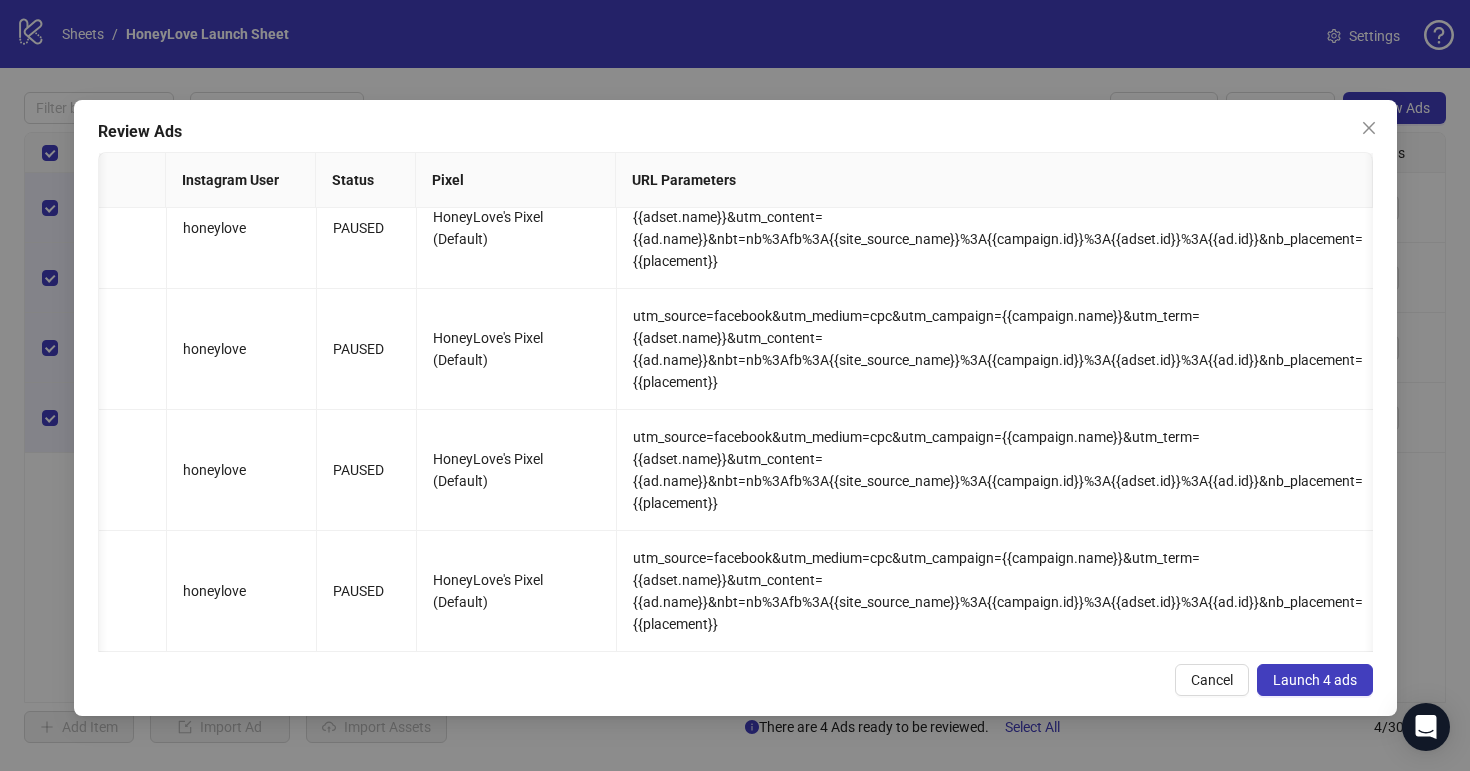 click on "Launch 4 ads" at bounding box center [1315, 680] 